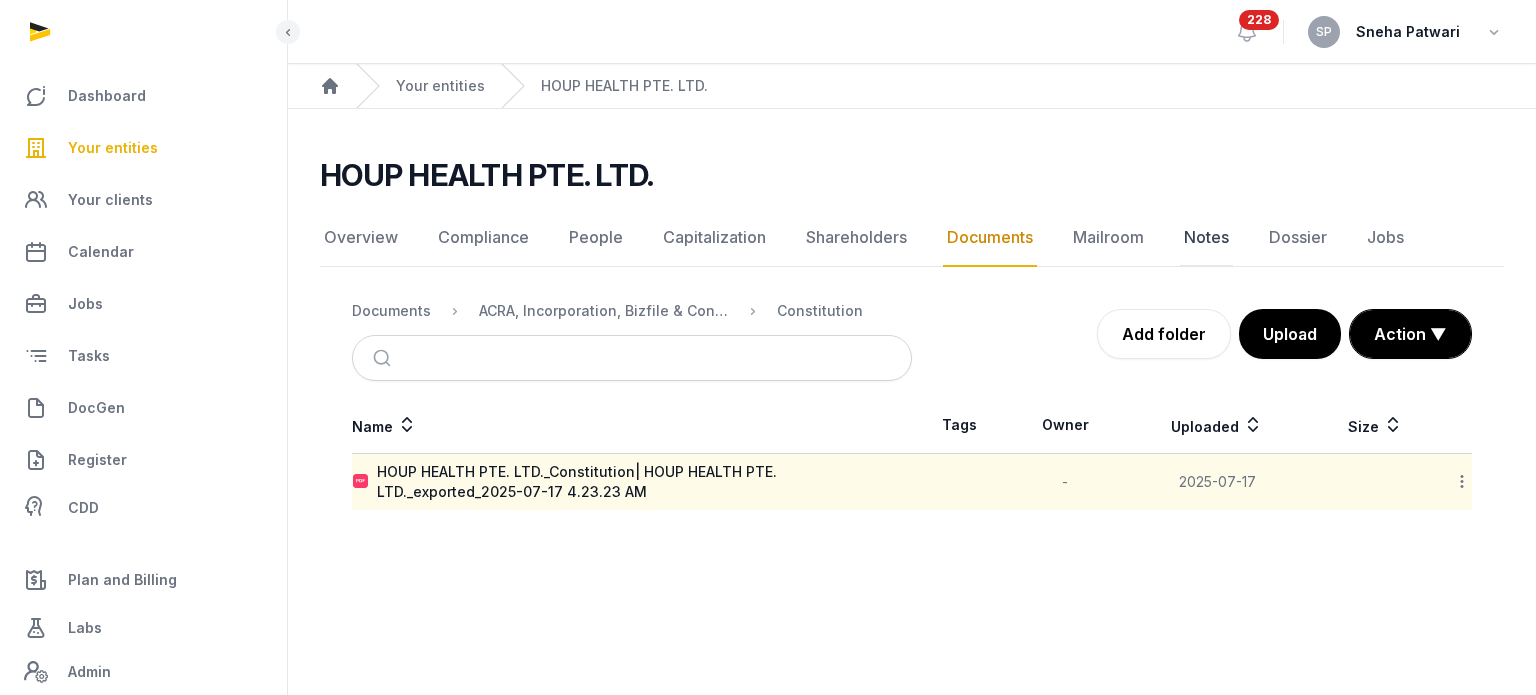 scroll, scrollTop: 0, scrollLeft: 0, axis: both 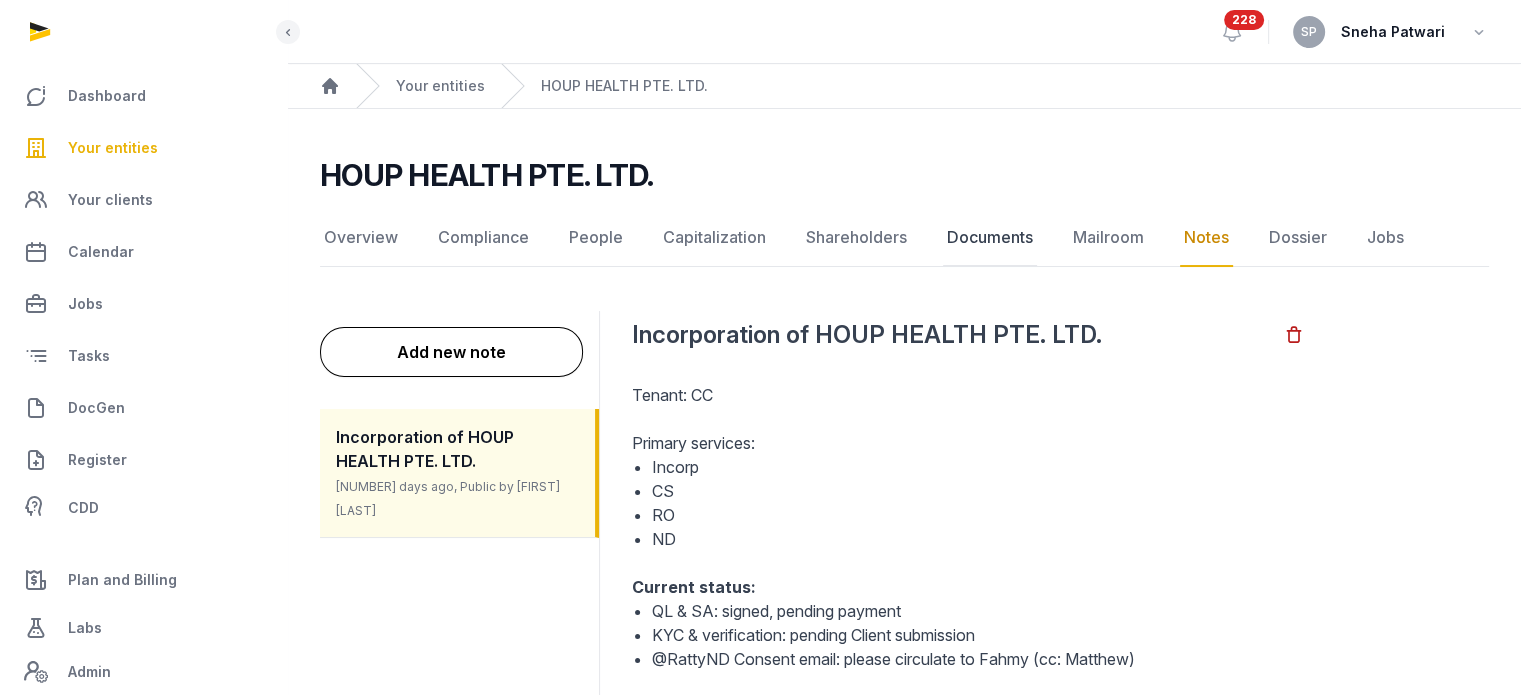 click on "Documents" 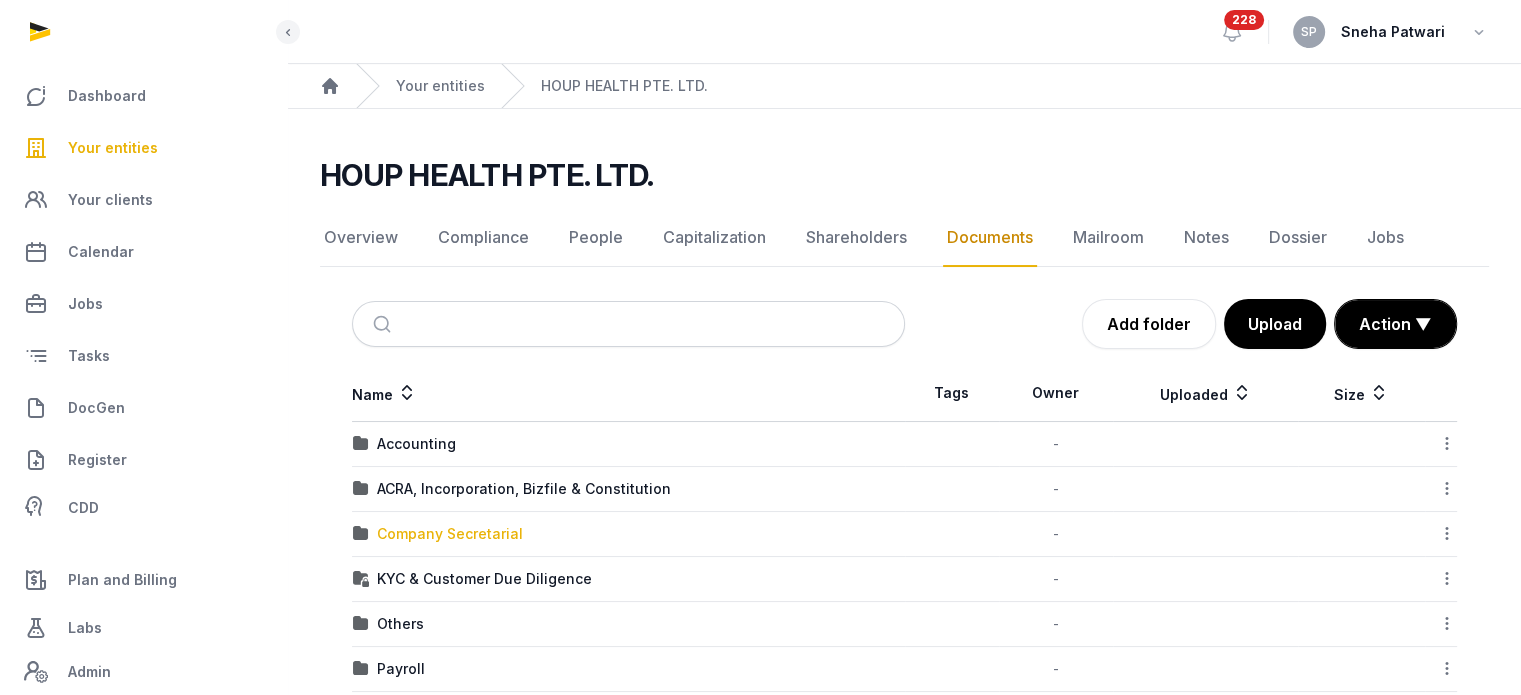 click on "Company Secretarial" at bounding box center [450, 534] 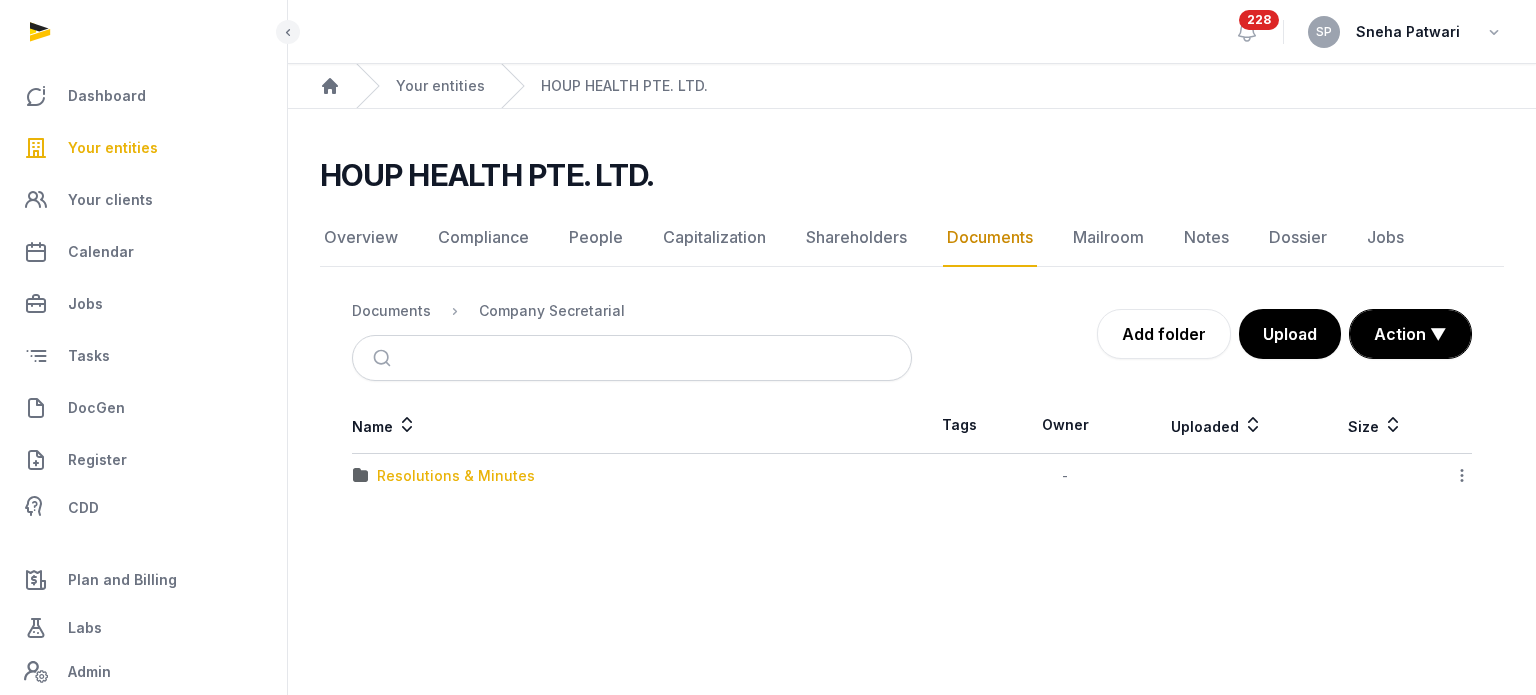 click on "Resolutions & Minutes" at bounding box center (456, 476) 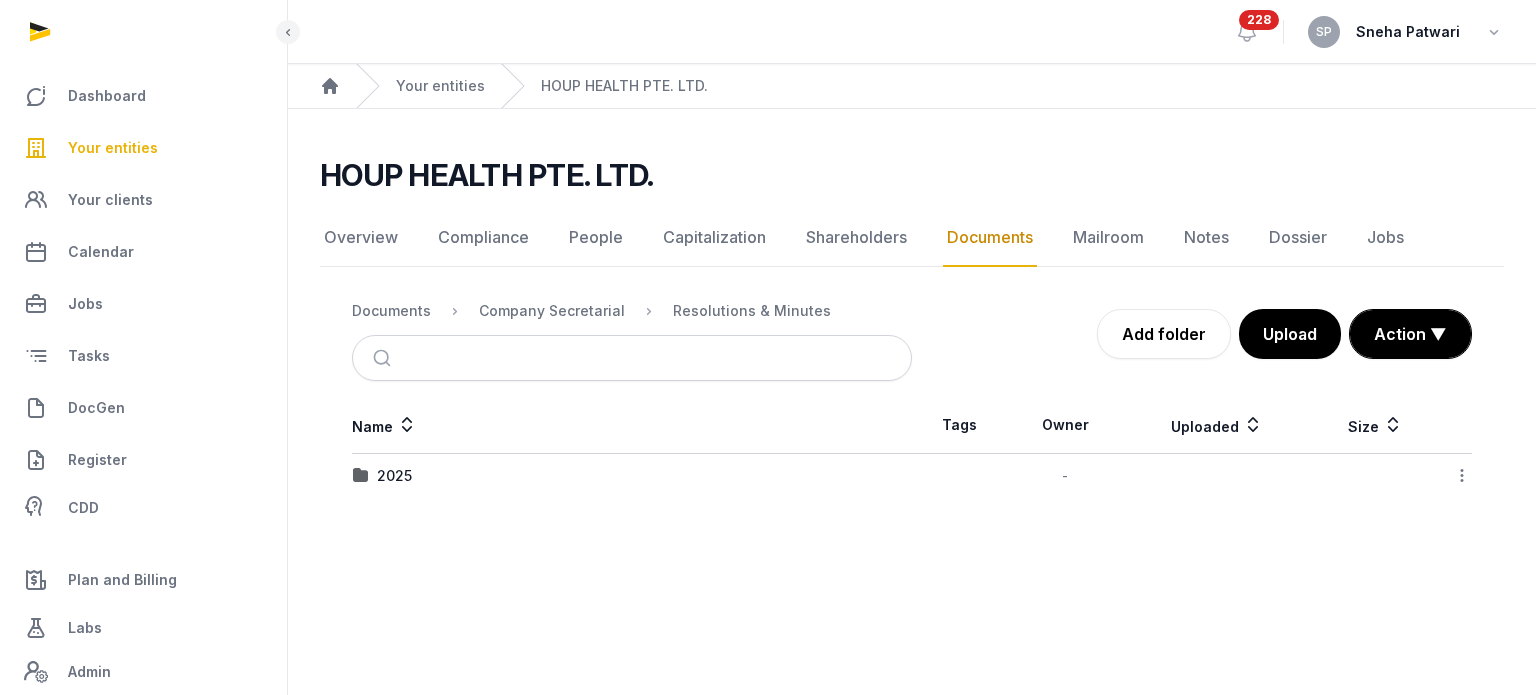 click on "2025" at bounding box center (632, 476) 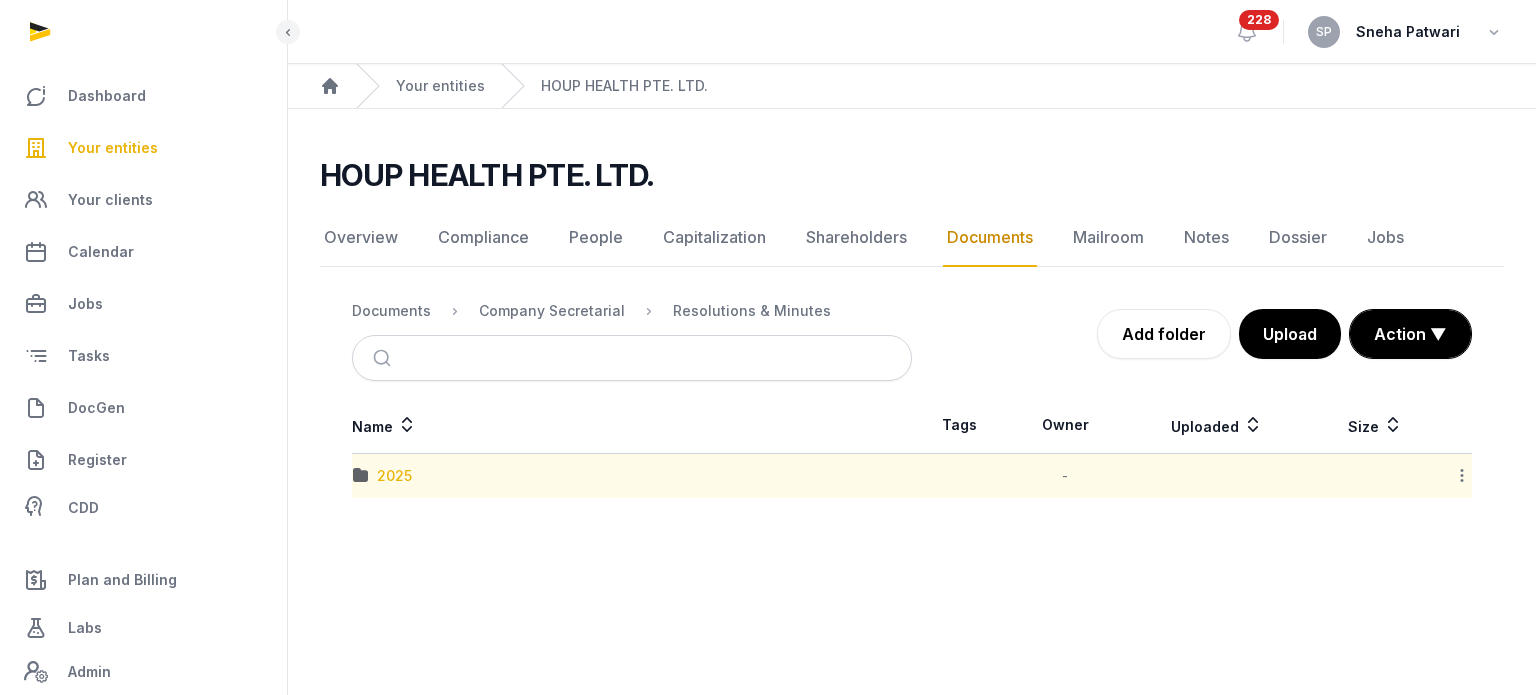 click on "2025" at bounding box center (394, 476) 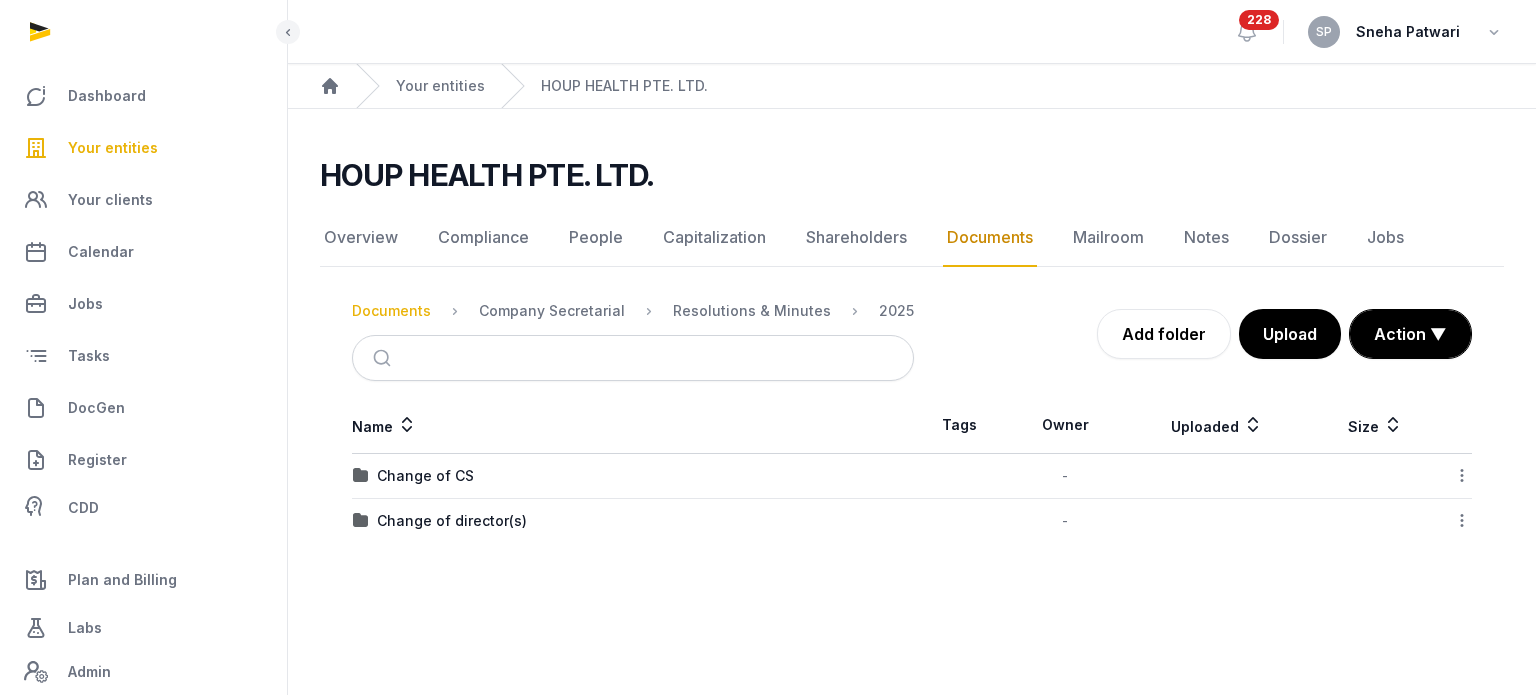 click on "Documents" at bounding box center (391, 311) 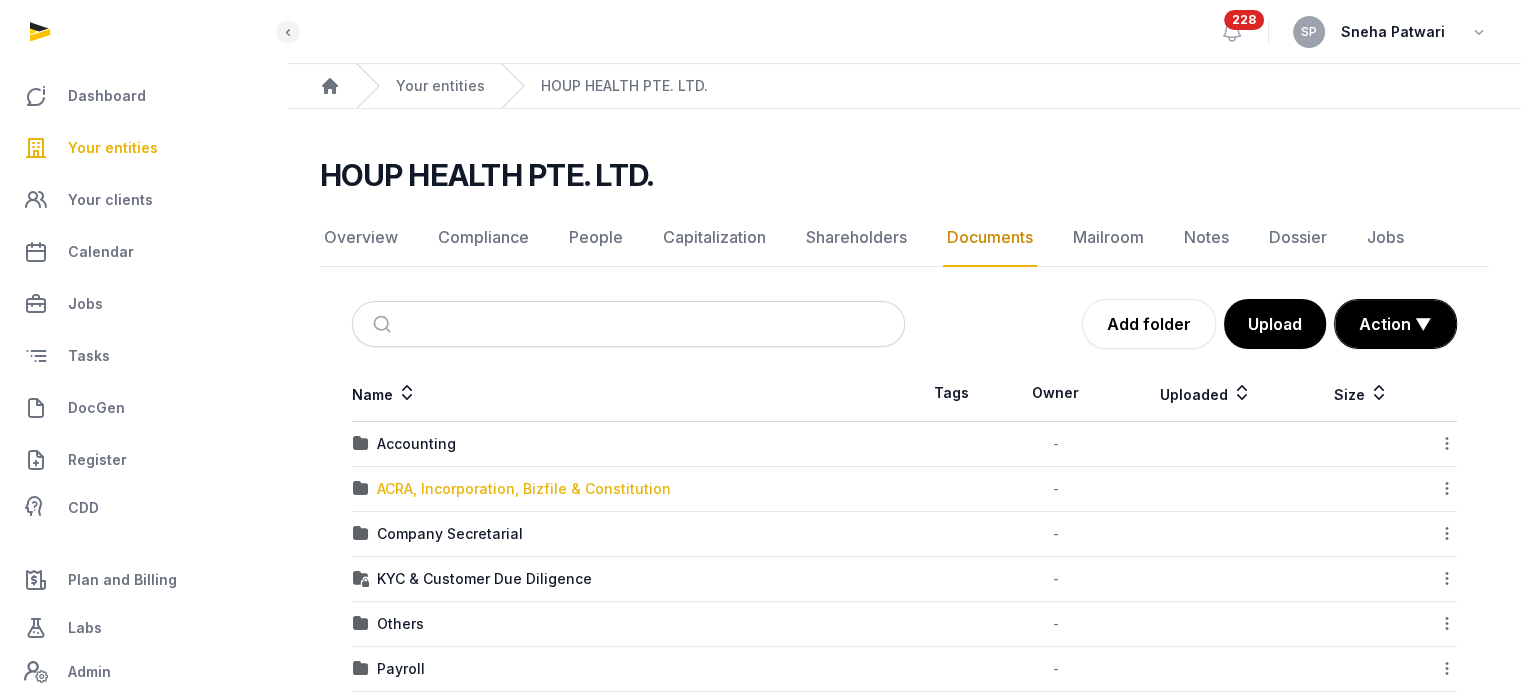 click on "ACRA, Incorporation, Bizfile & Constitution" at bounding box center [524, 489] 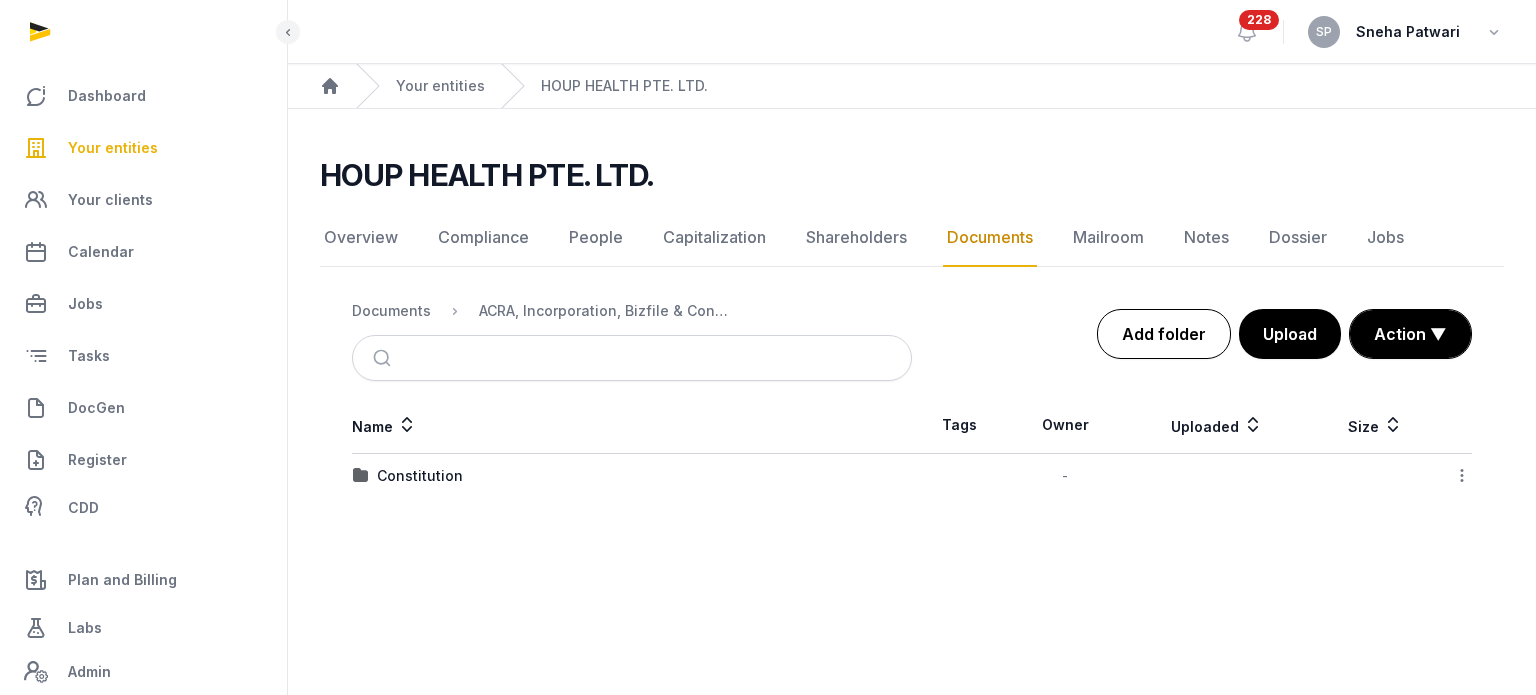 click on "Add folder" at bounding box center (1164, 334) 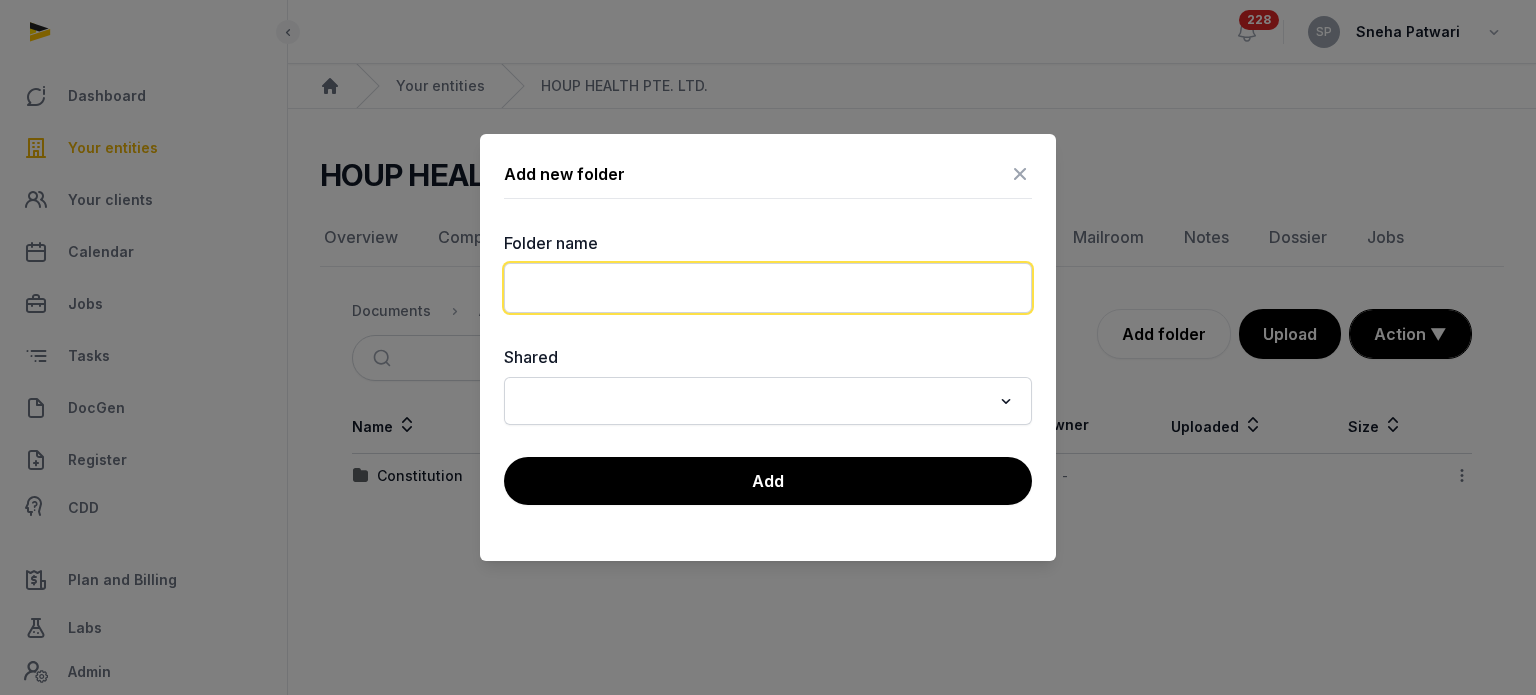 click 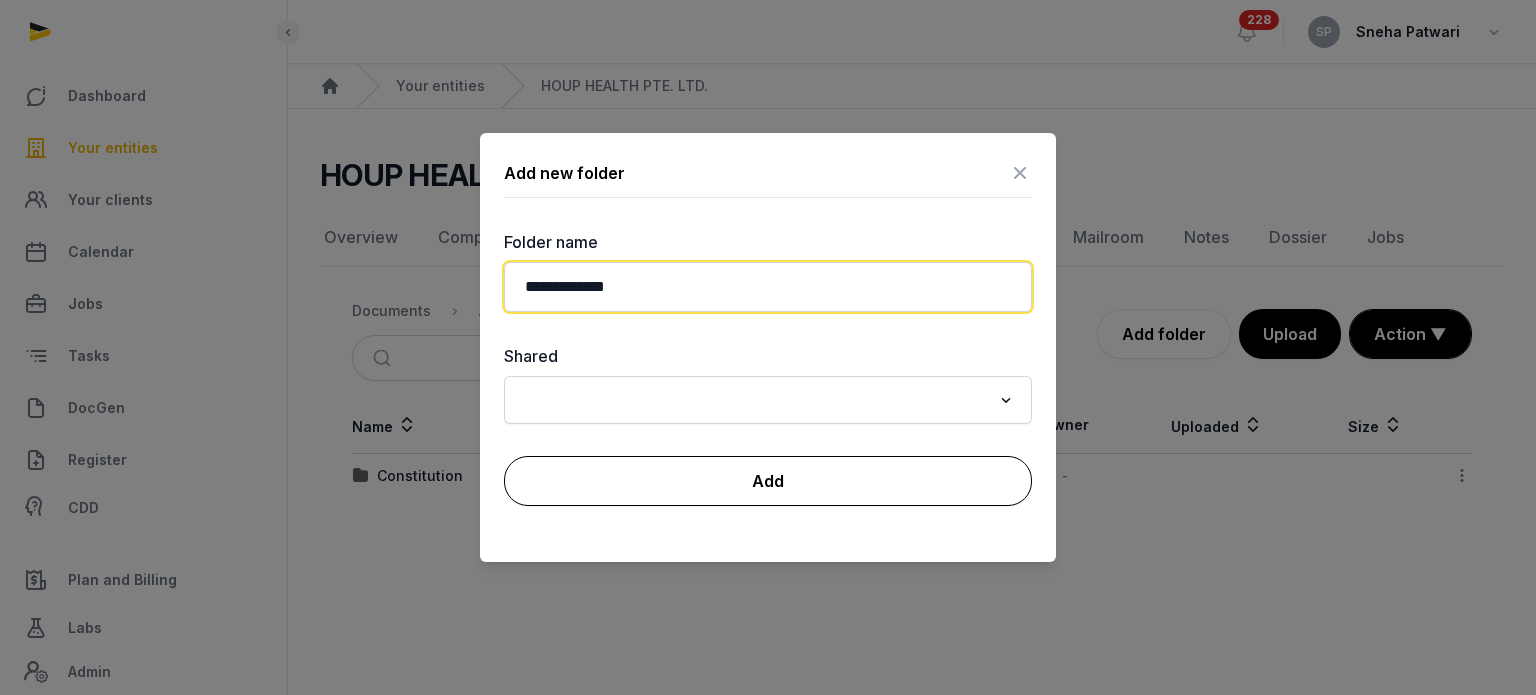 type on "**********" 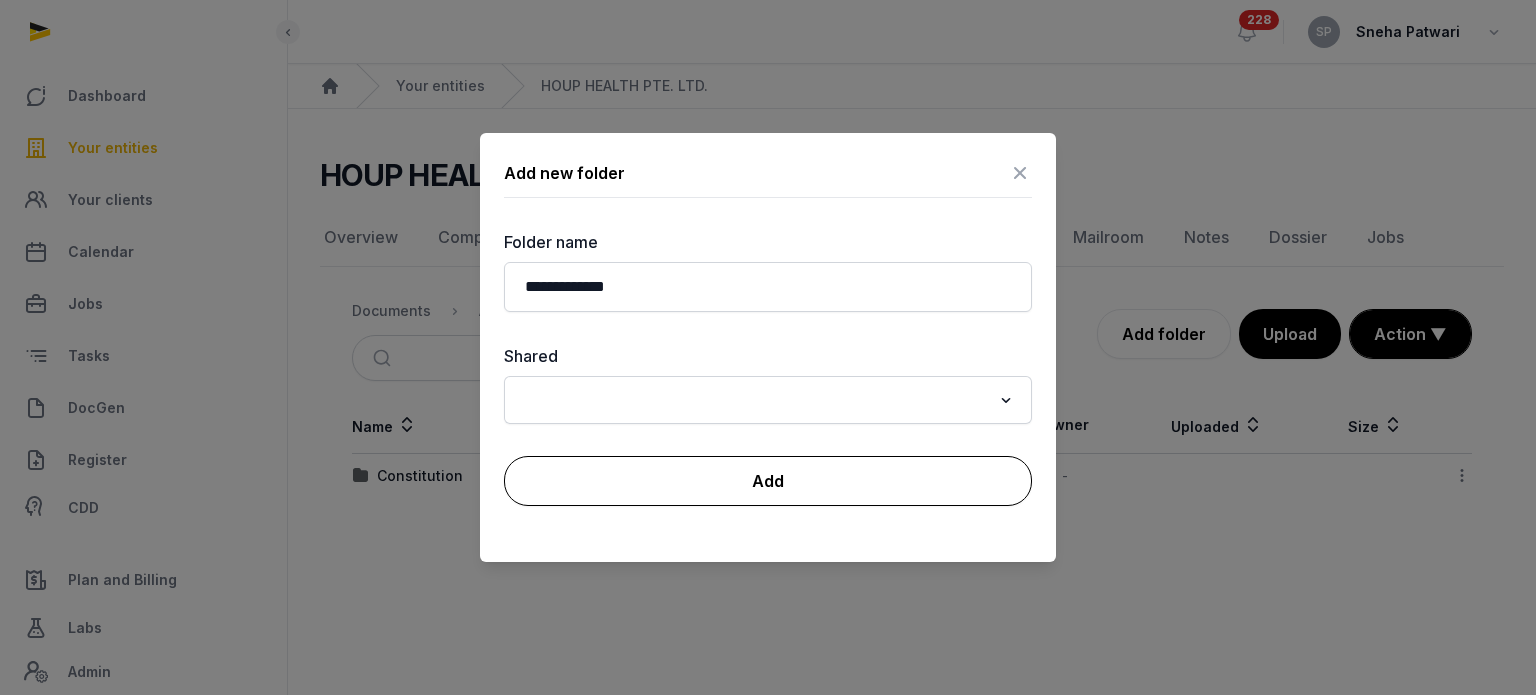 click on "Add" at bounding box center (768, 481) 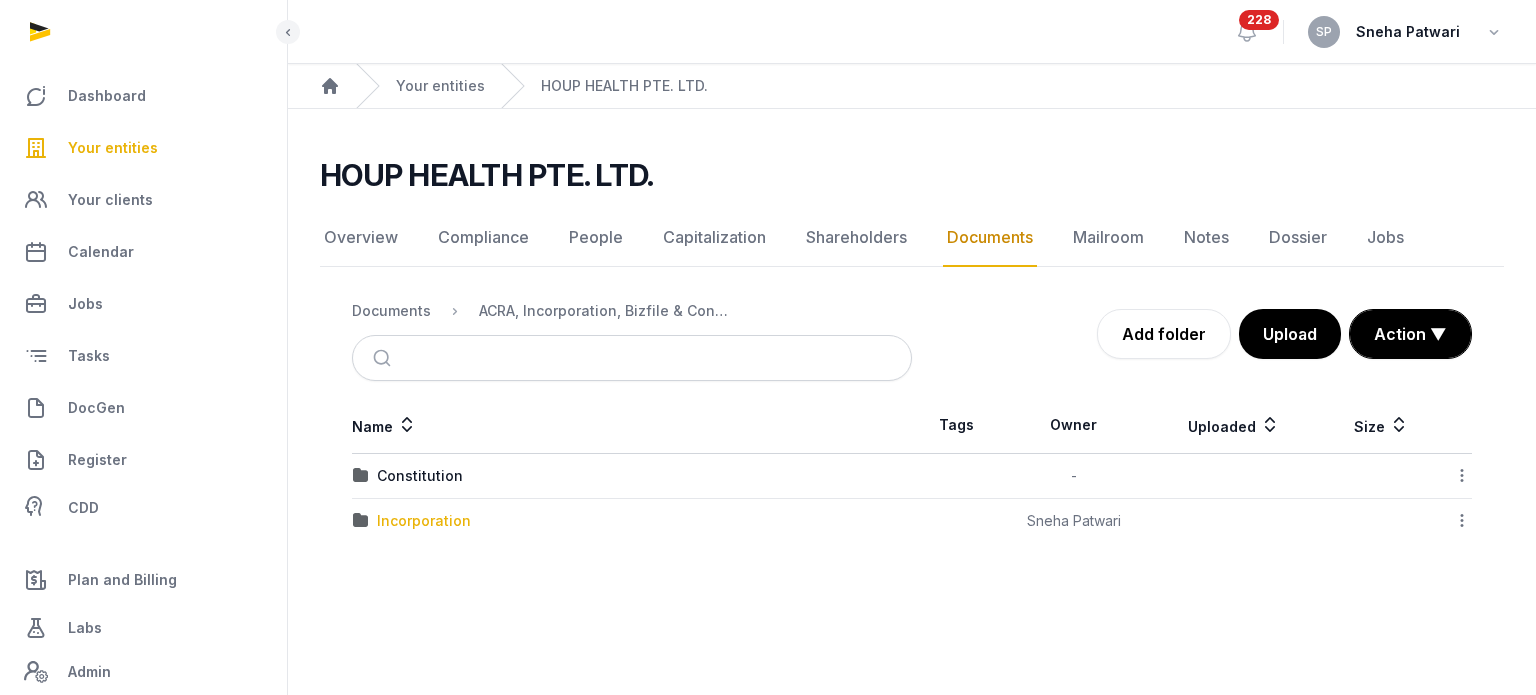 click on "Incorporation" at bounding box center [424, 521] 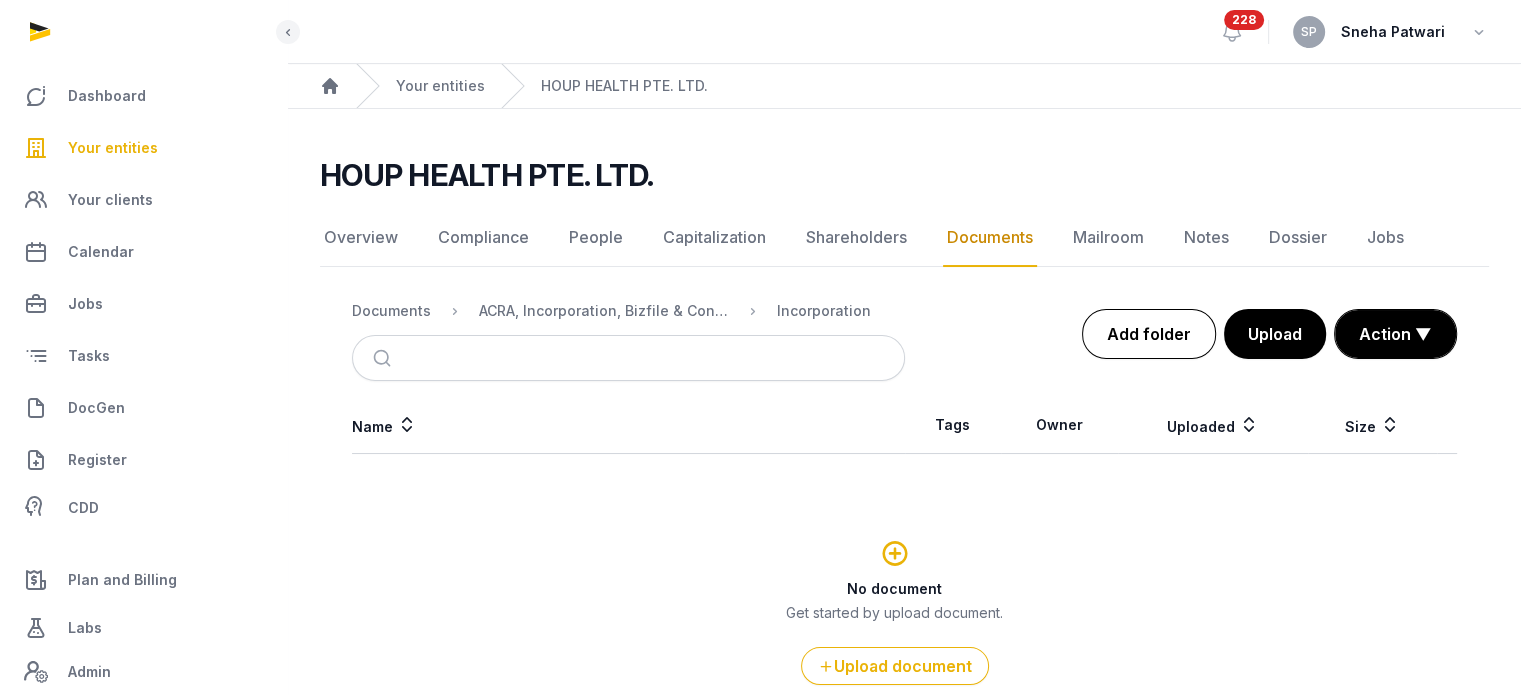 click on "Add folder" at bounding box center (1149, 334) 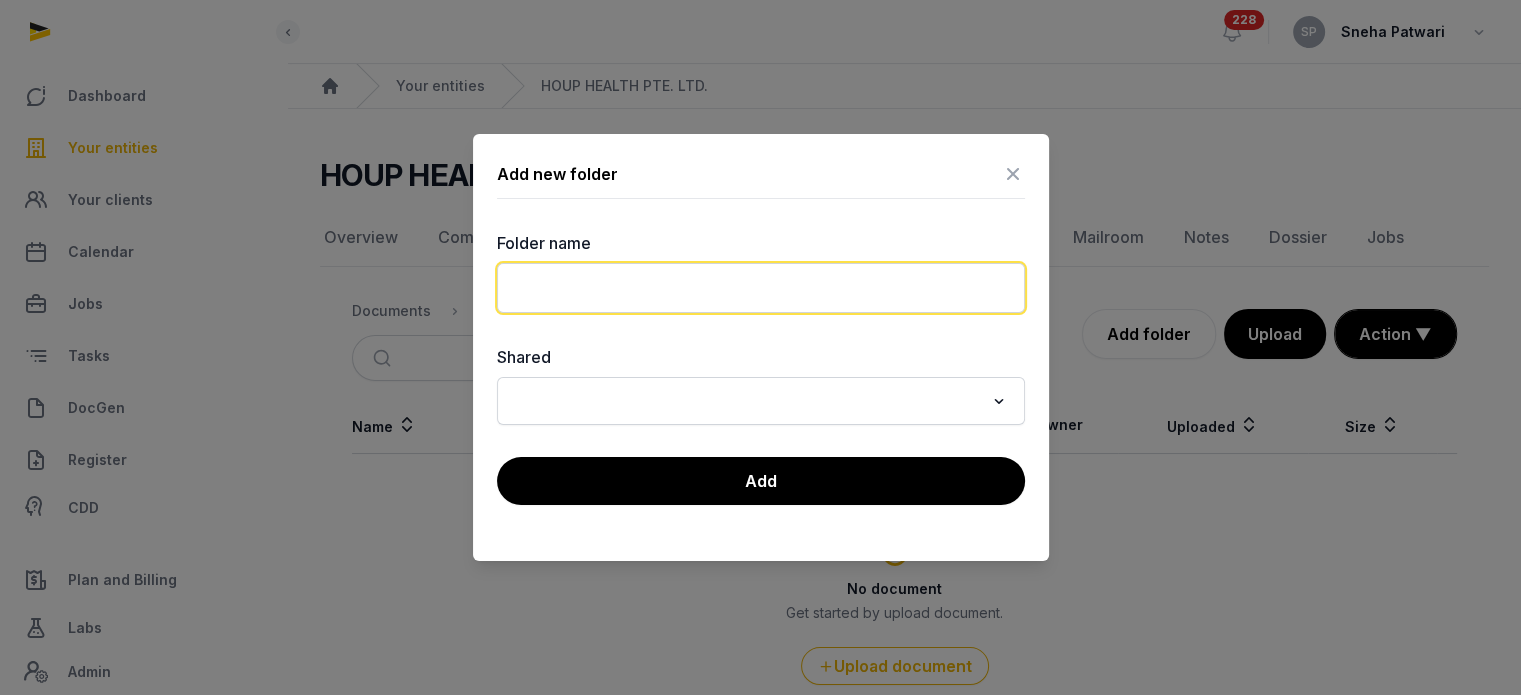 click 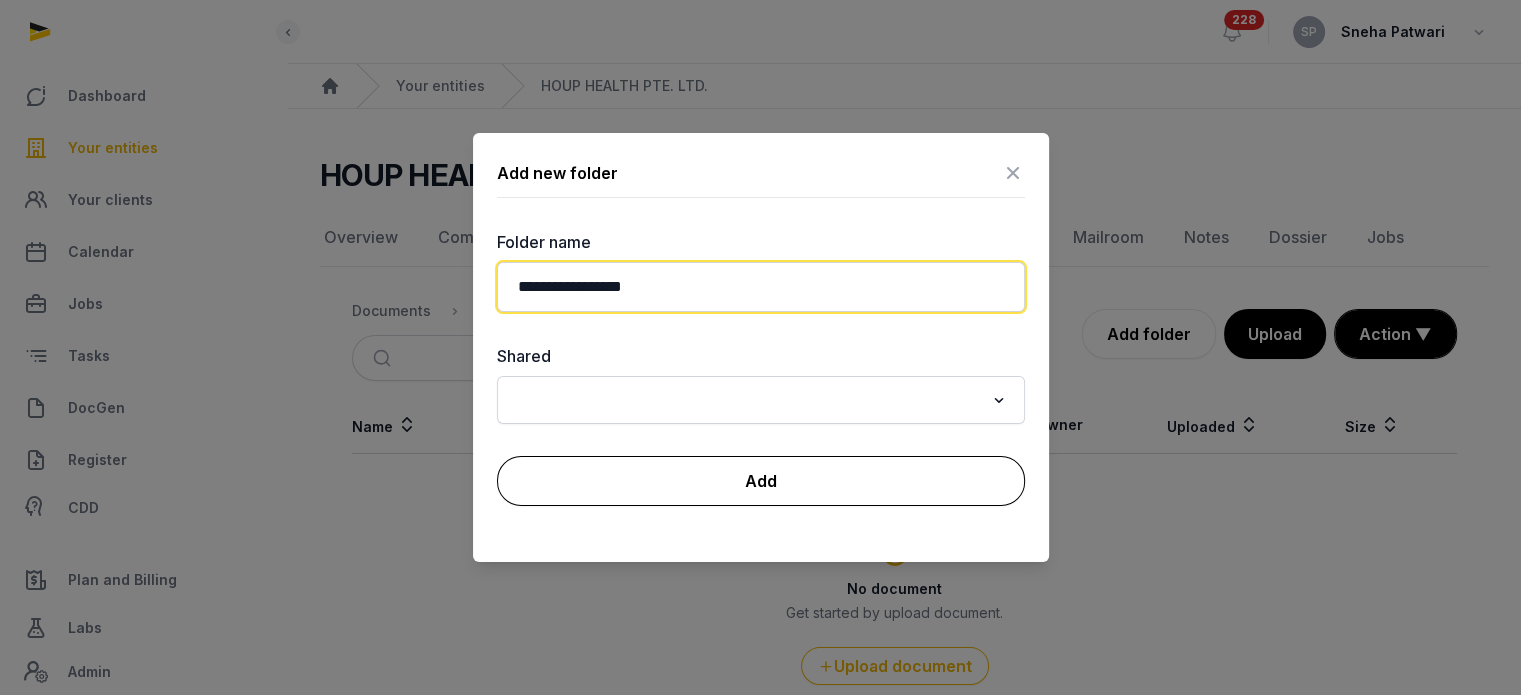 type on "**********" 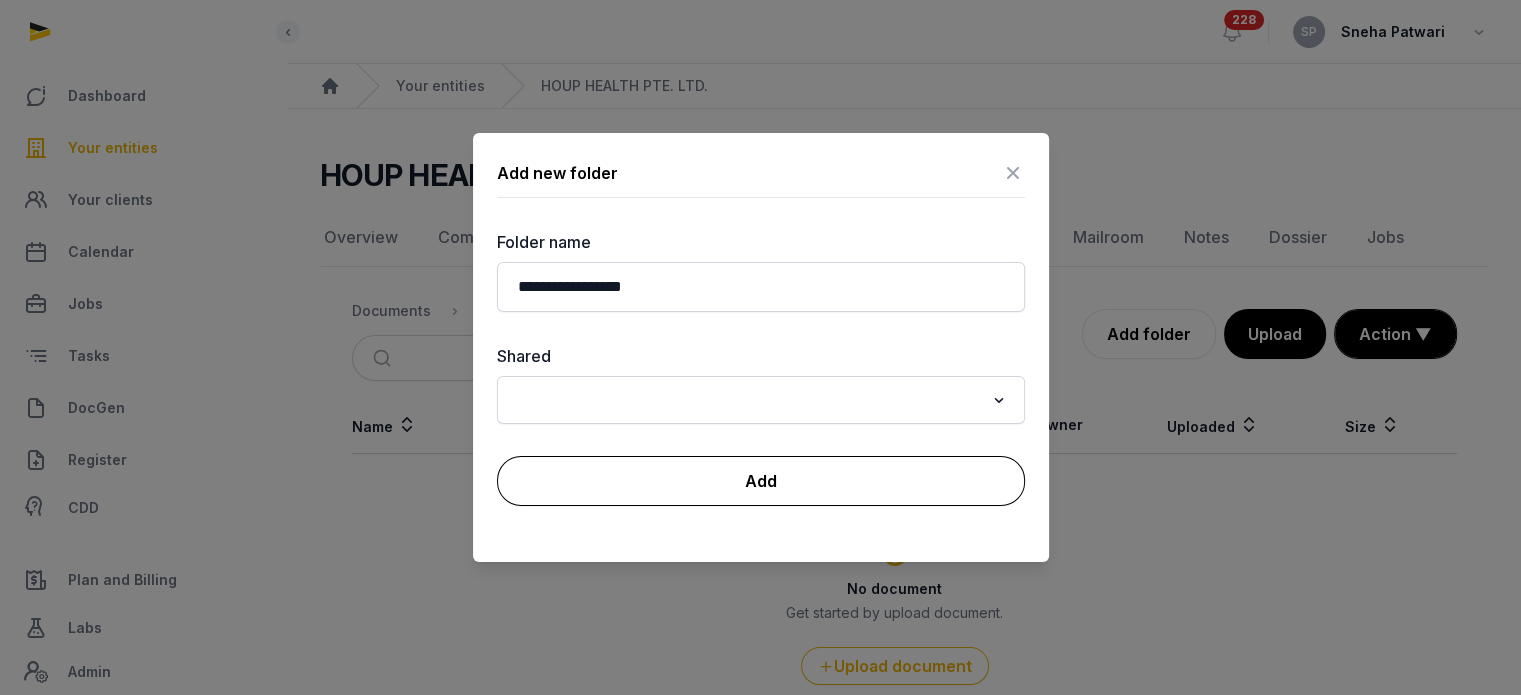 click on "Add" at bounding box center (761, 481) 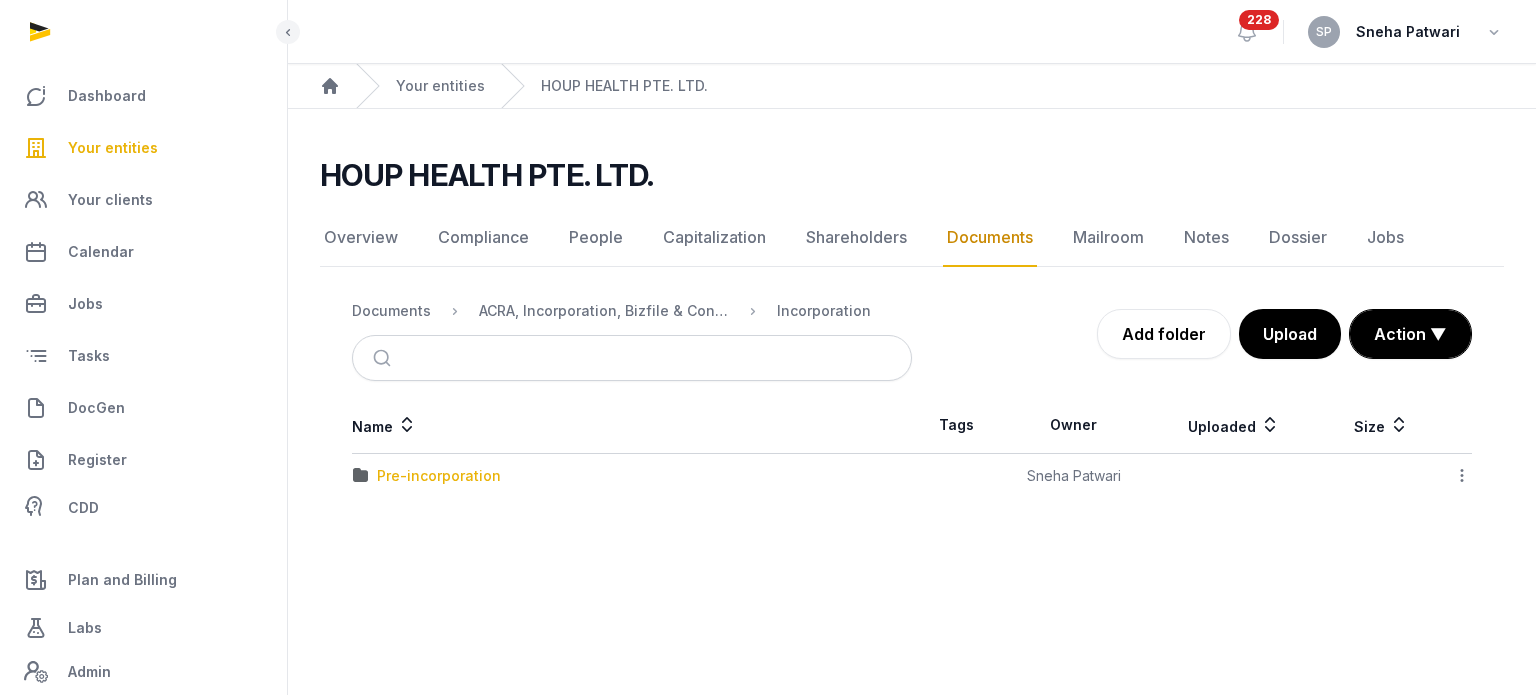 click on "Pre-incorporation" at bounding box center (439, 476) 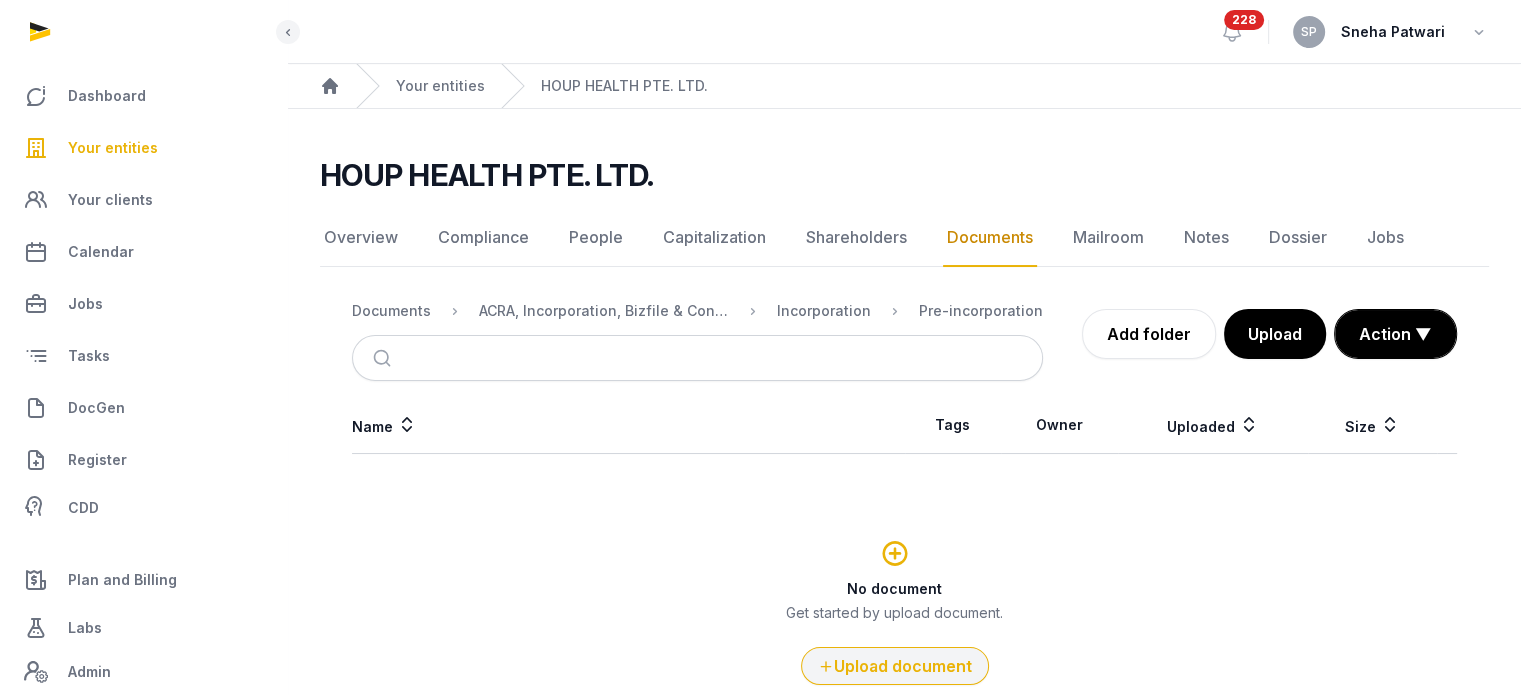 click on "Upload document" at bounding box center [895, 666] 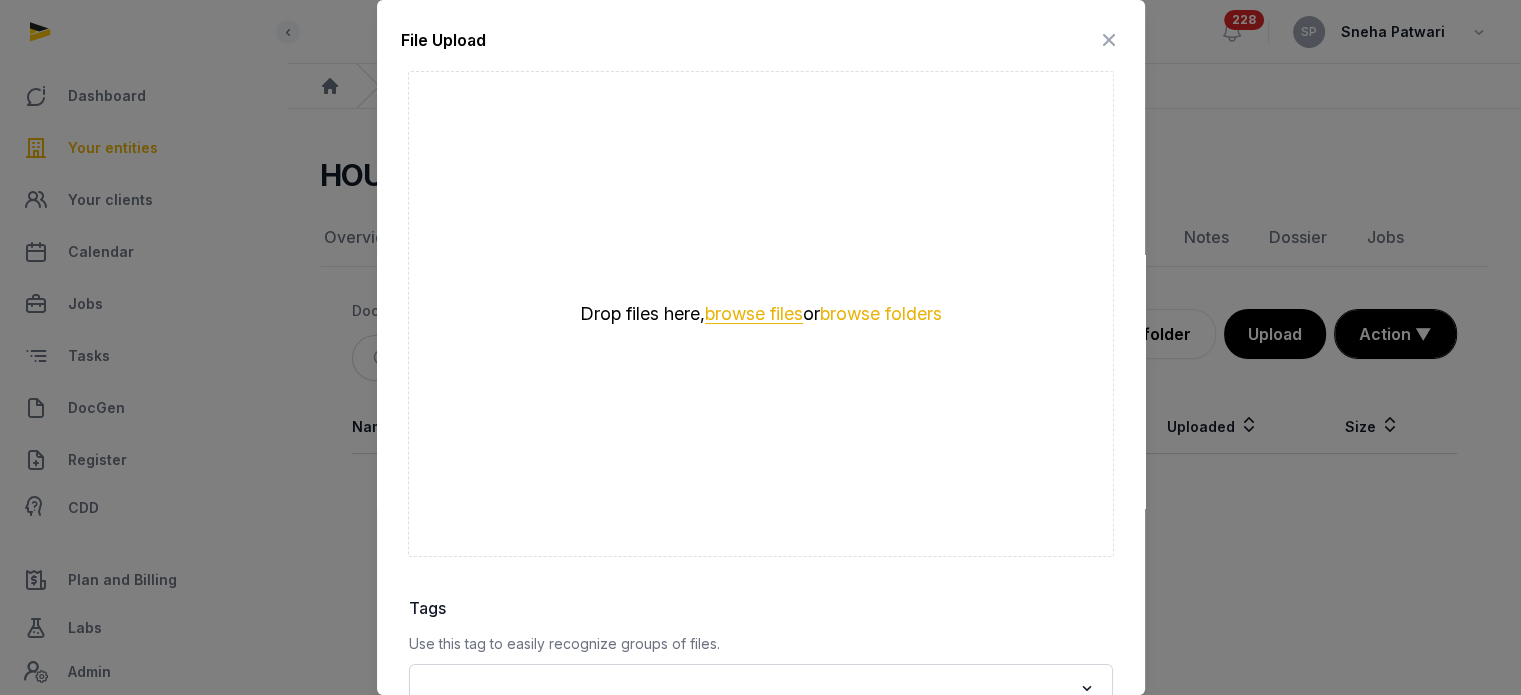 click on "browse files" at bounding box center (754, 314) 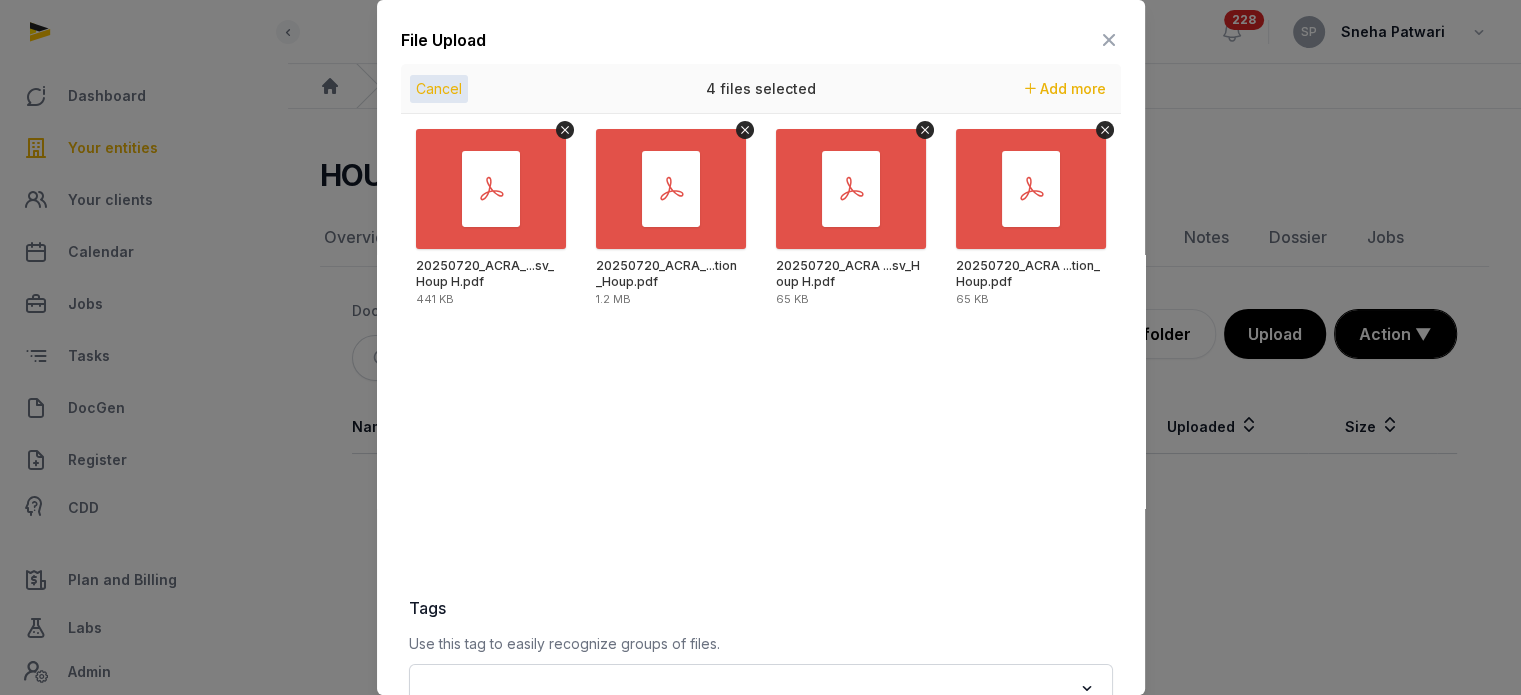 scroll, scrollTop: 282, scrollLeft: 0, axis: vertical 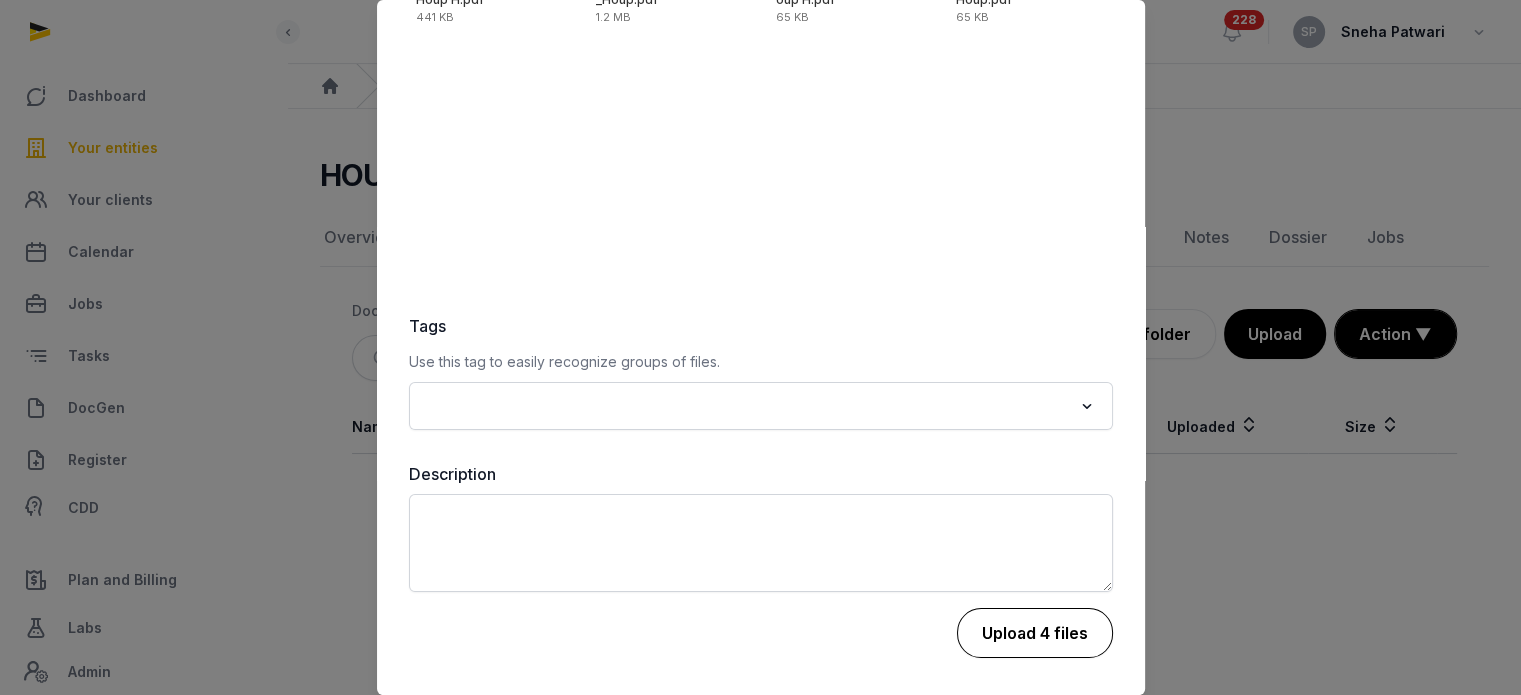 click on "Upload 4 files" at bounding box center (1035, 633) 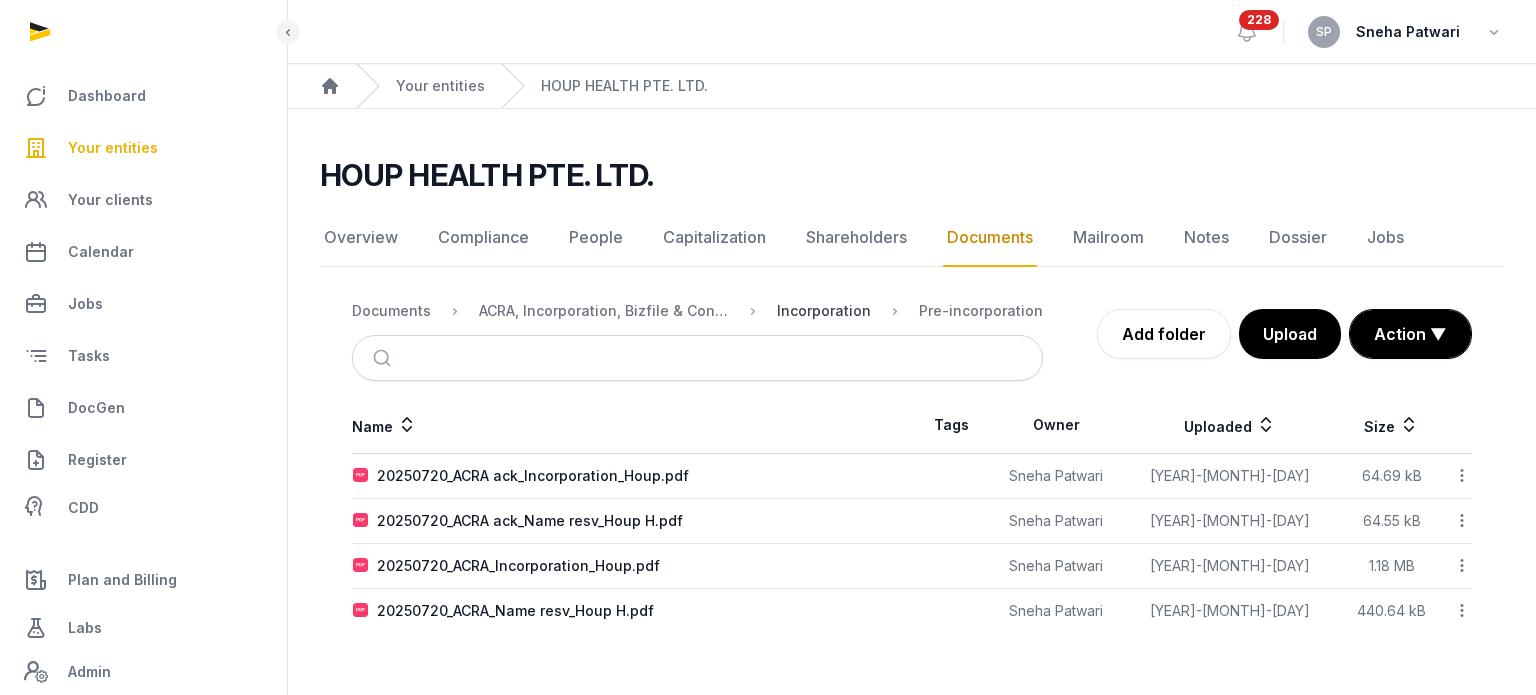 click on "Incorporation" at bounding box center [824, 311] 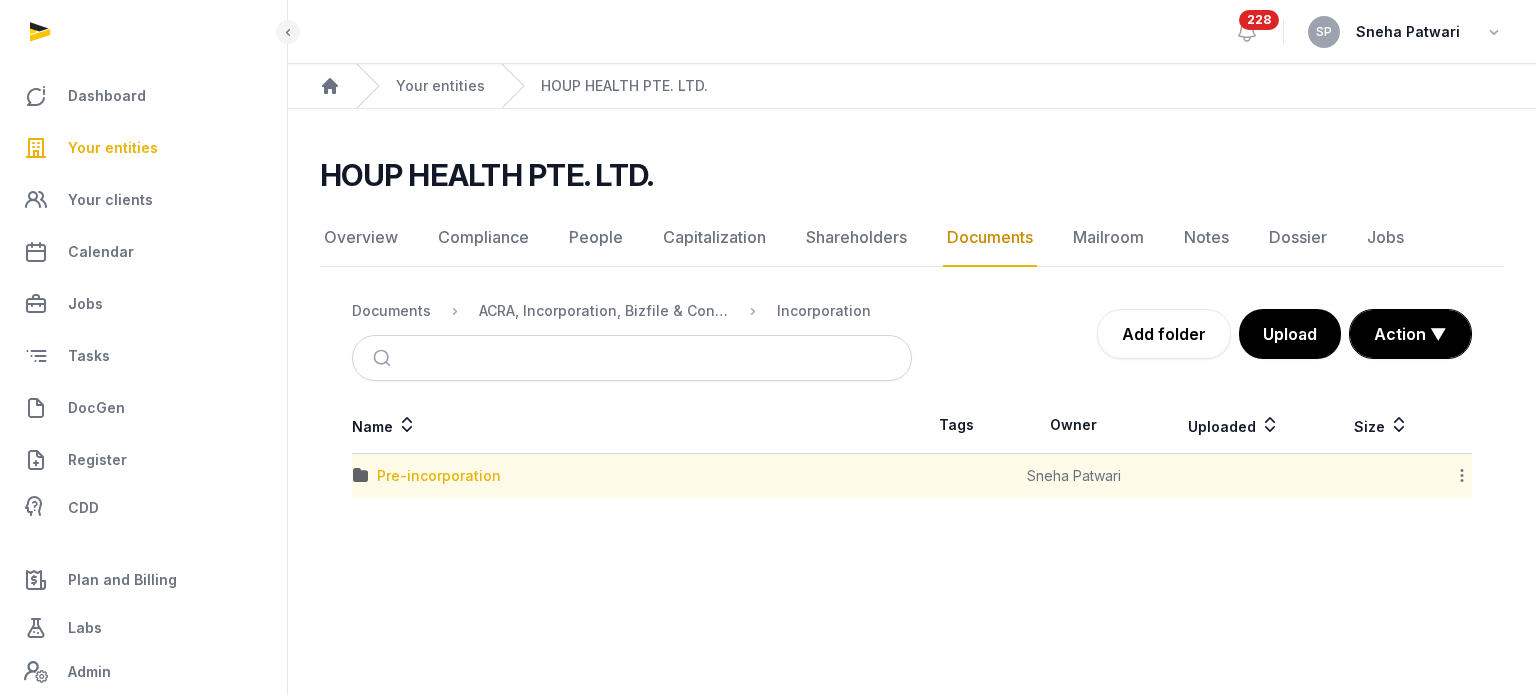 click on "Pre-incorporation" at bounding box center [439, 476] 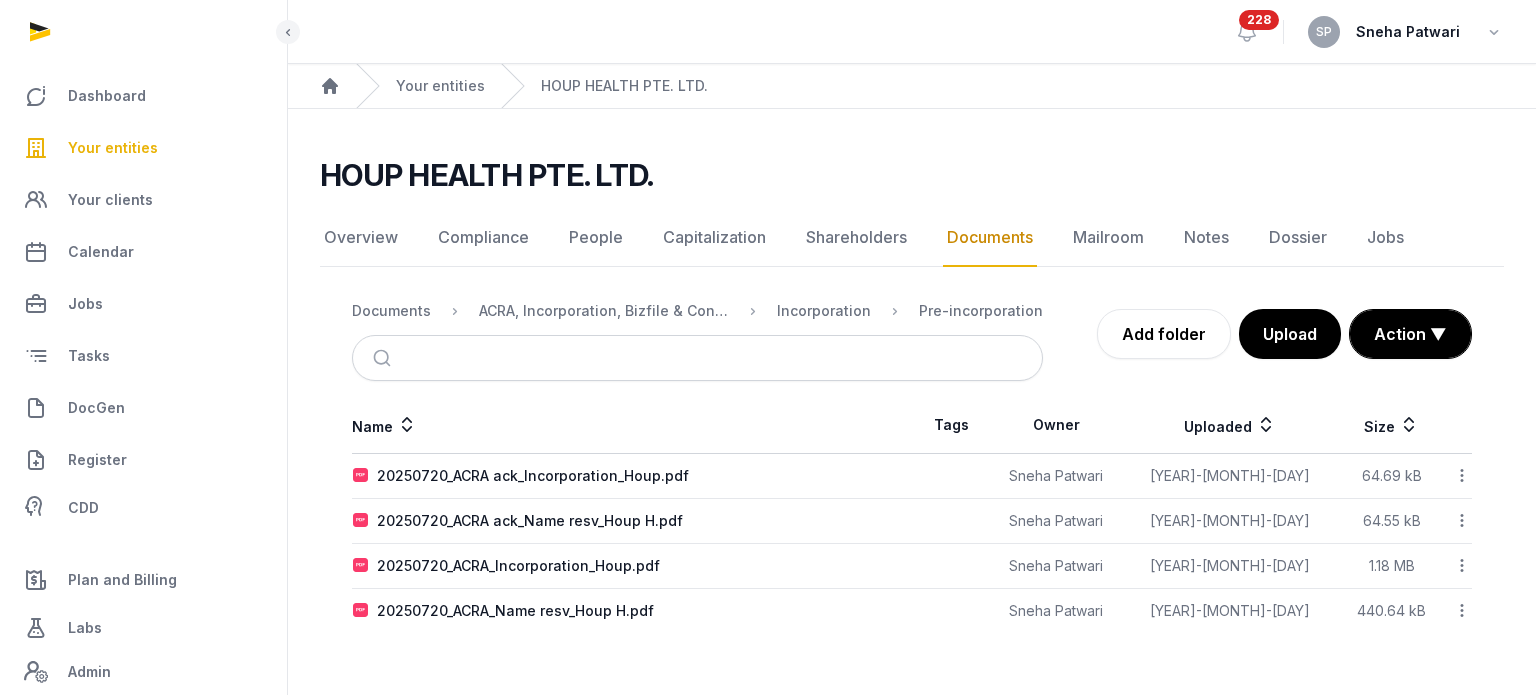 click on "ACRA, Incorporation, Bizfile & Constitution" at bounding box center (588, 311) 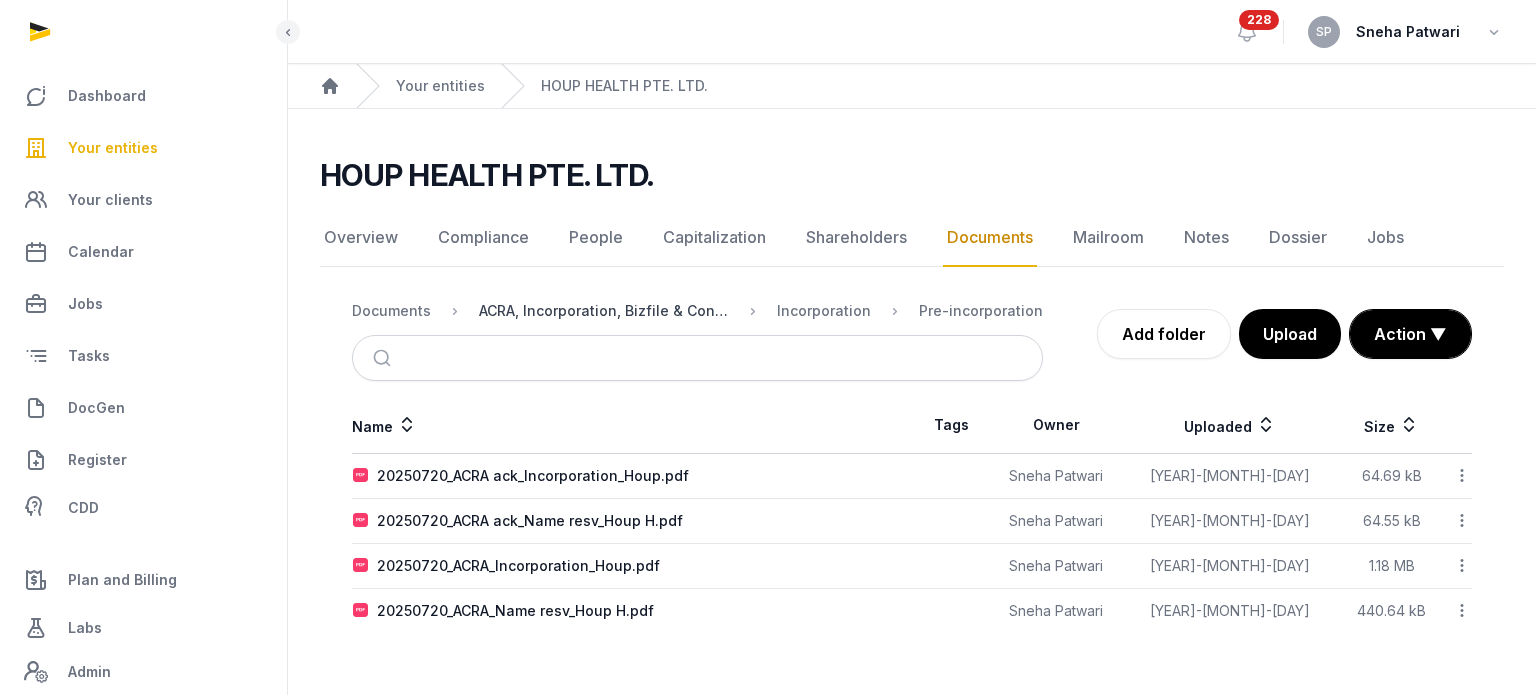 click on "ACRA, Incorporation, Bizfile & Constitution" at bounding box center [604, 311] 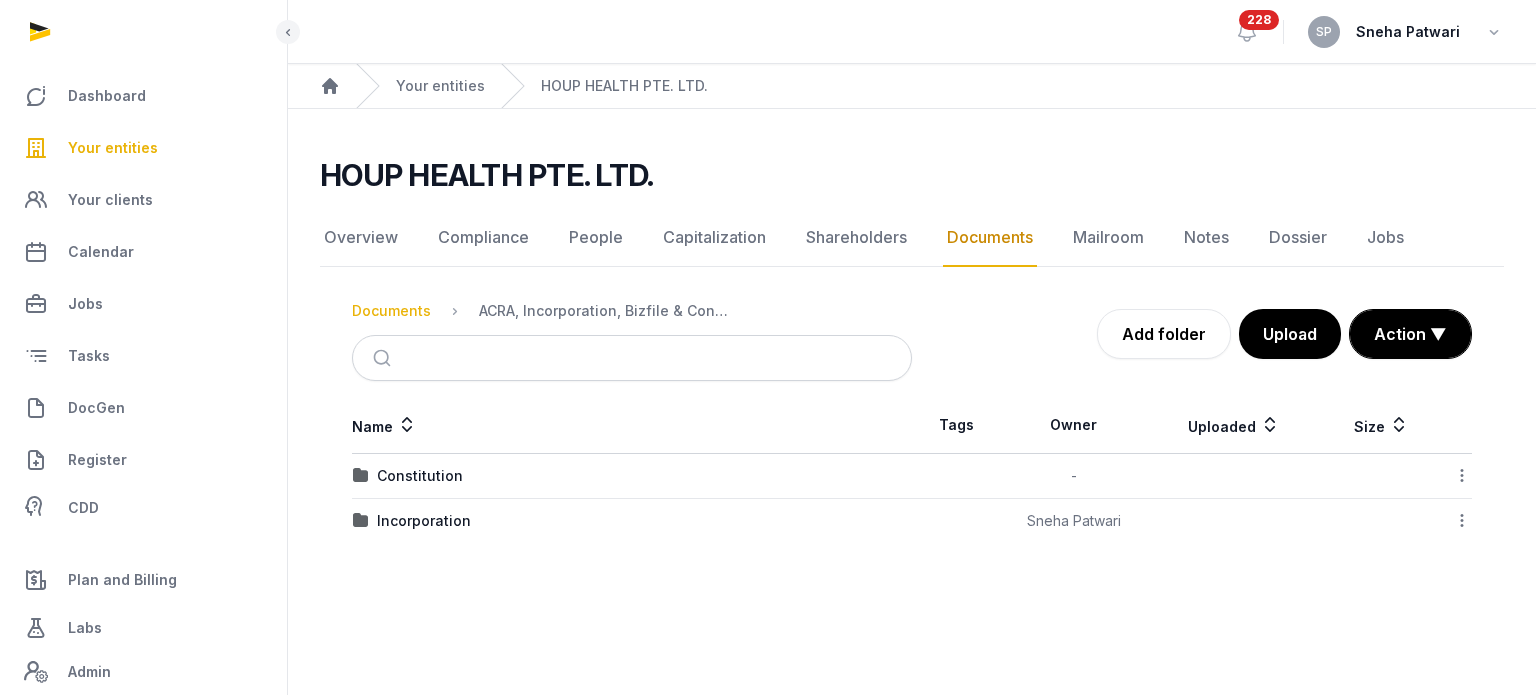 click on "Documents" at bounding box center [391, 311] 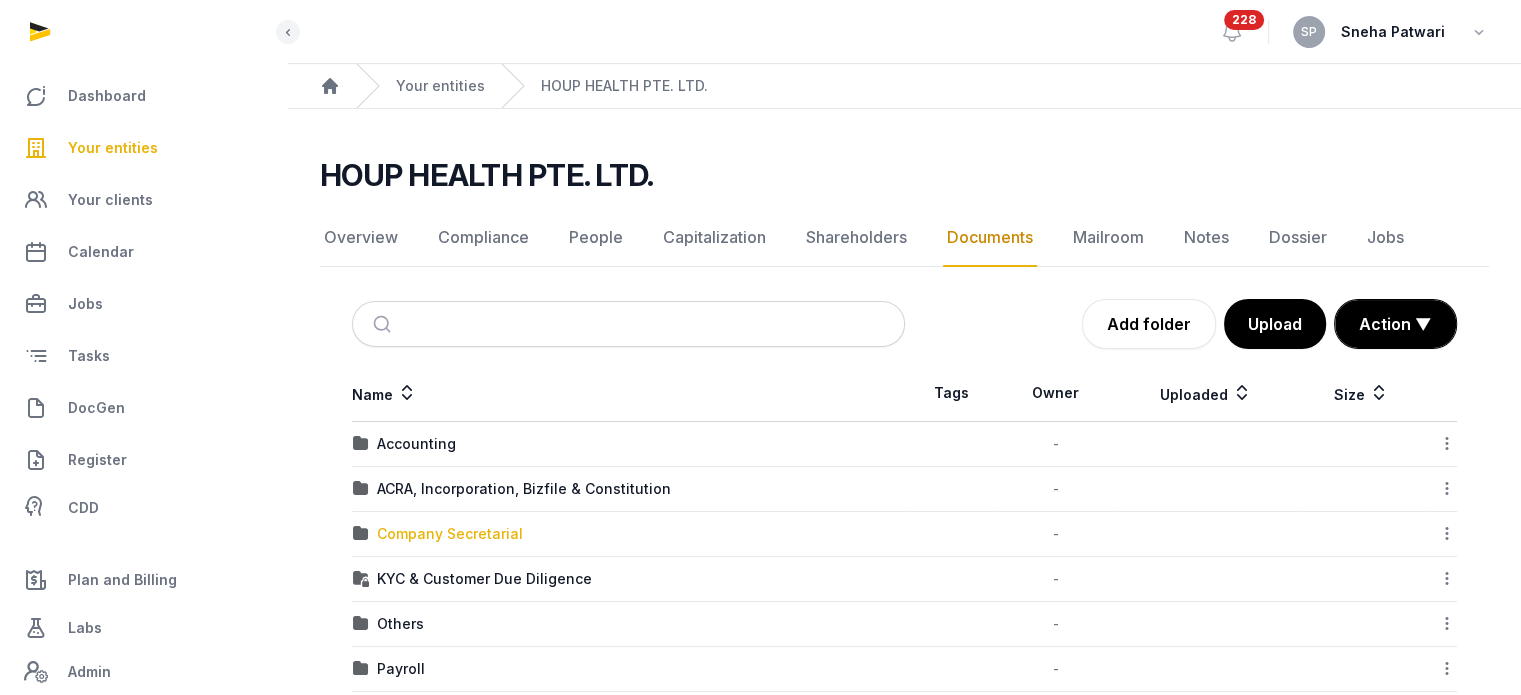 click on "Company Secretarial" at bounding box center [450, 534] 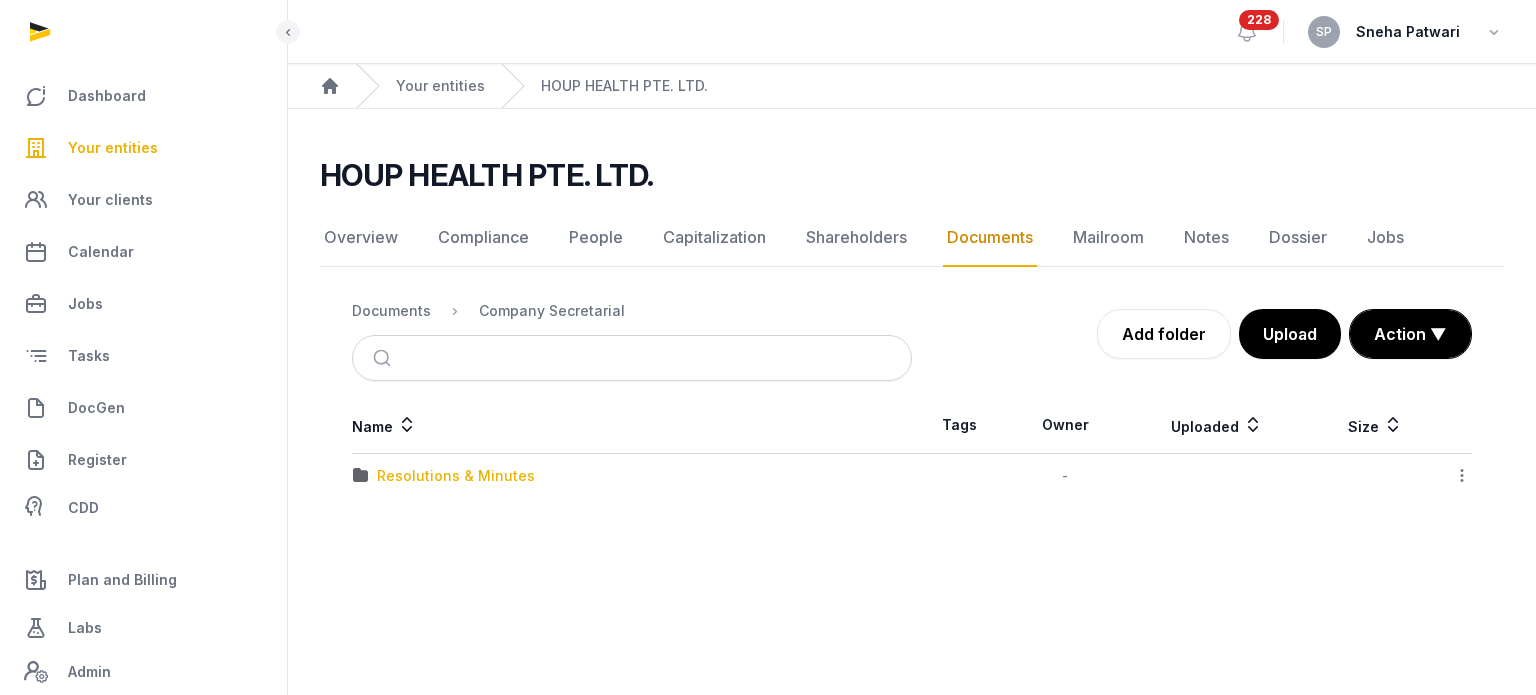 click on "Resolutions & Minutes" at bounding box center (456, 476) 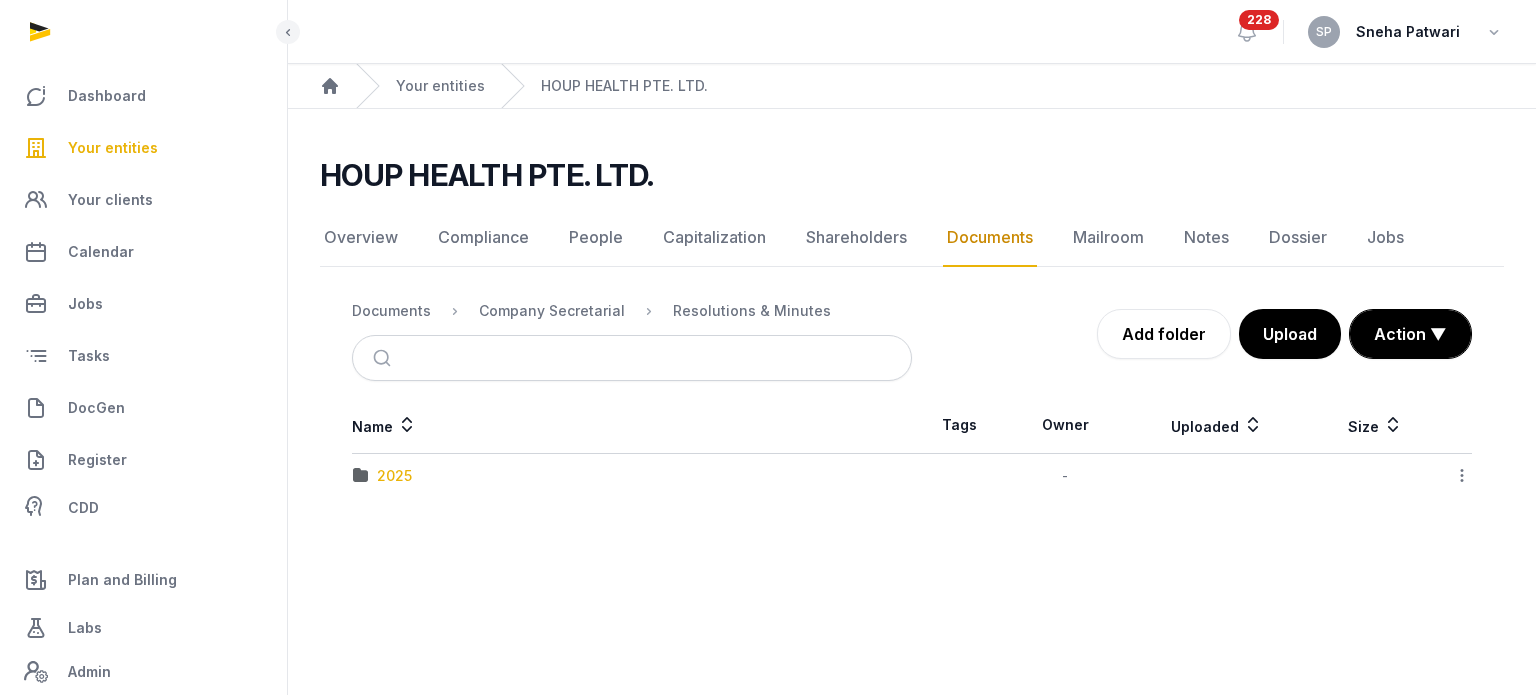 click on "2025" at bounding box center (394, 476) 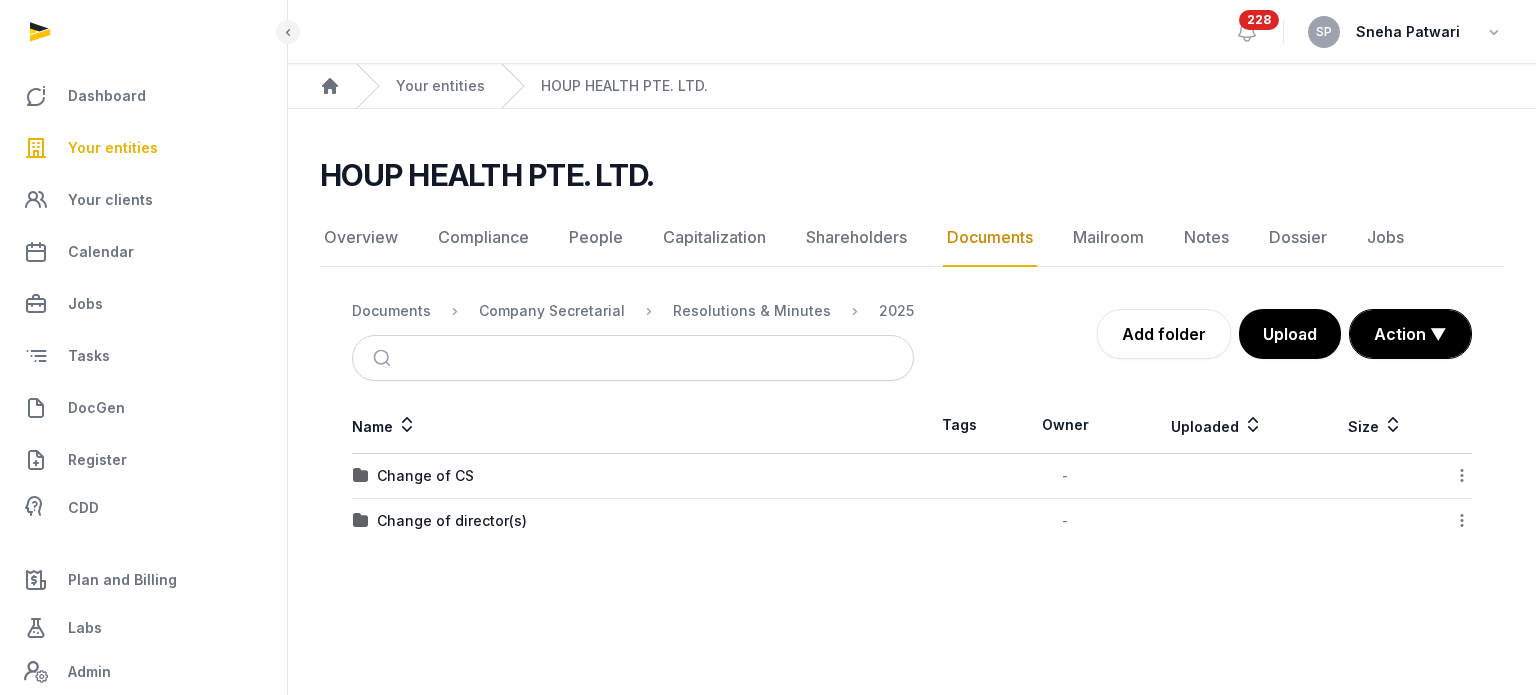 click 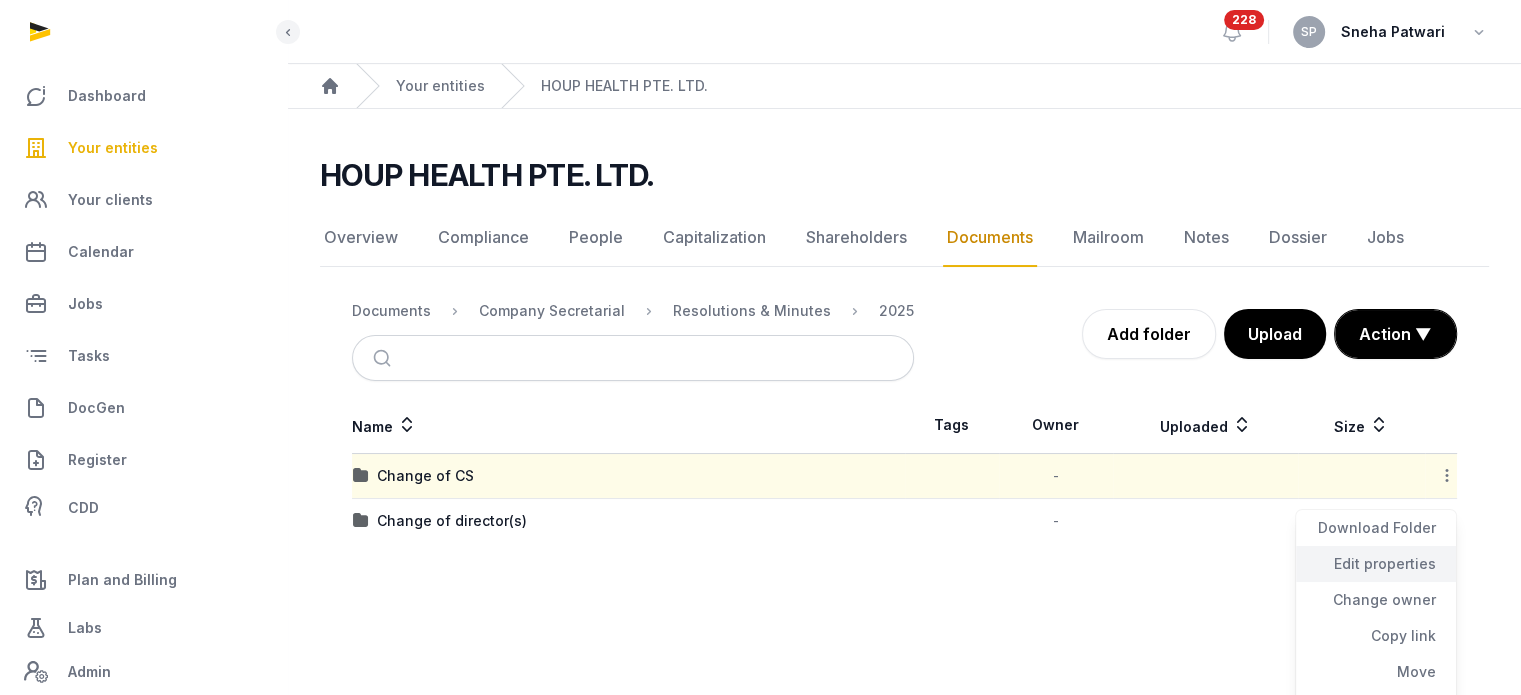 click on "Edit properties" 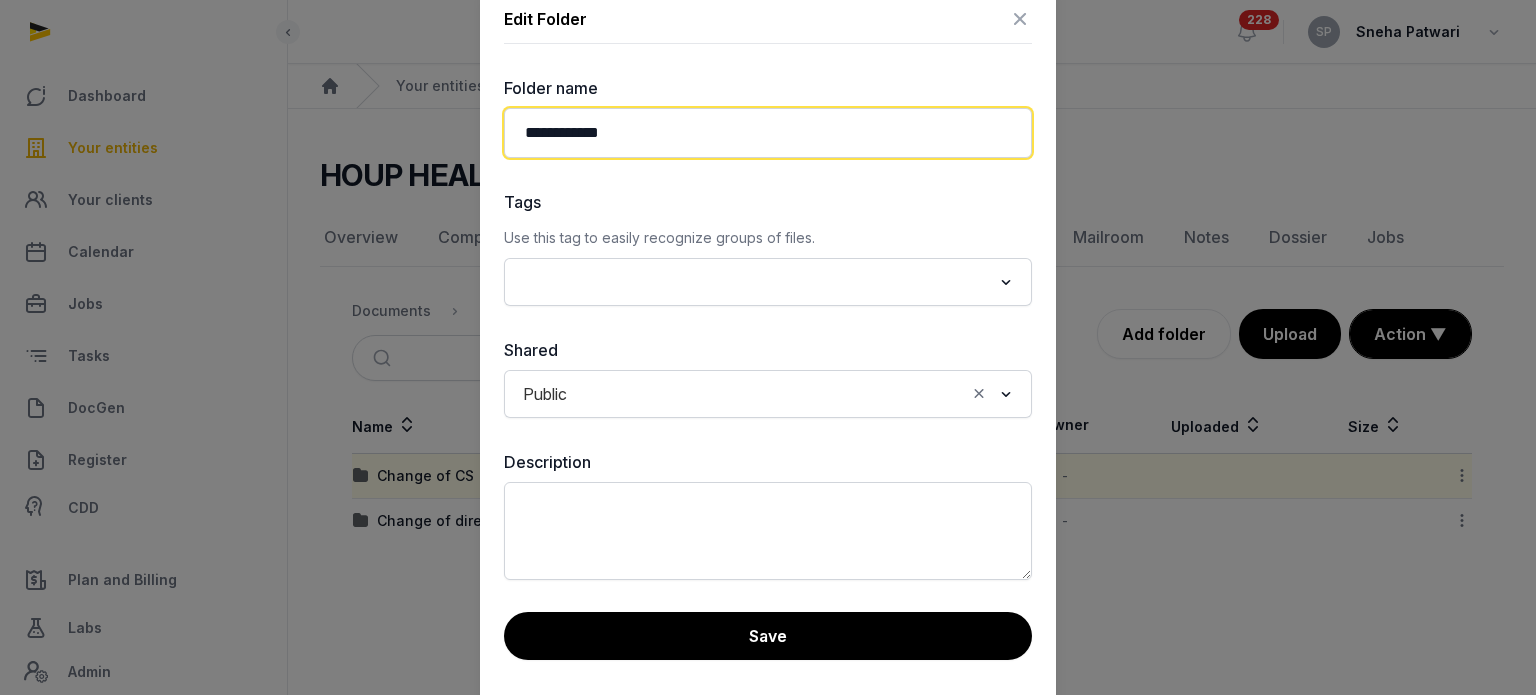 click on "**********" 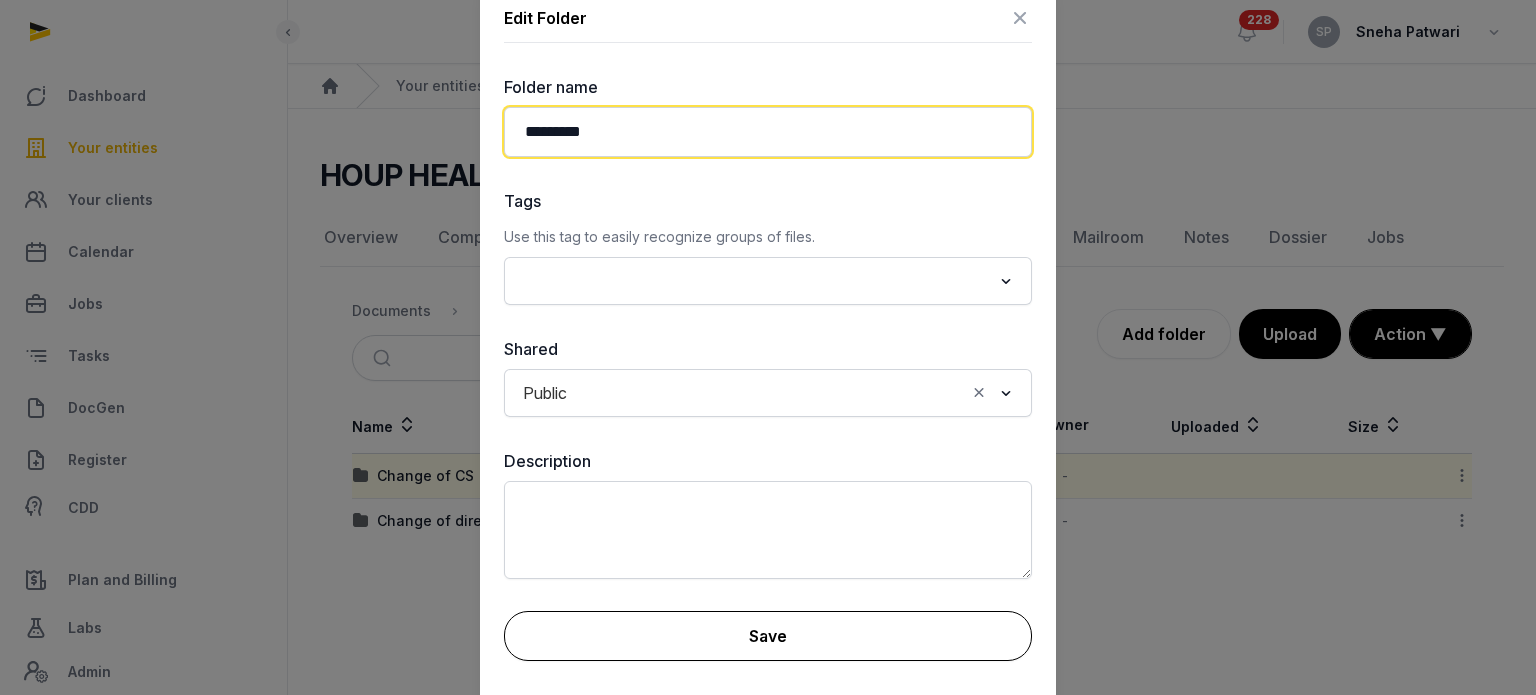 type on "*********" 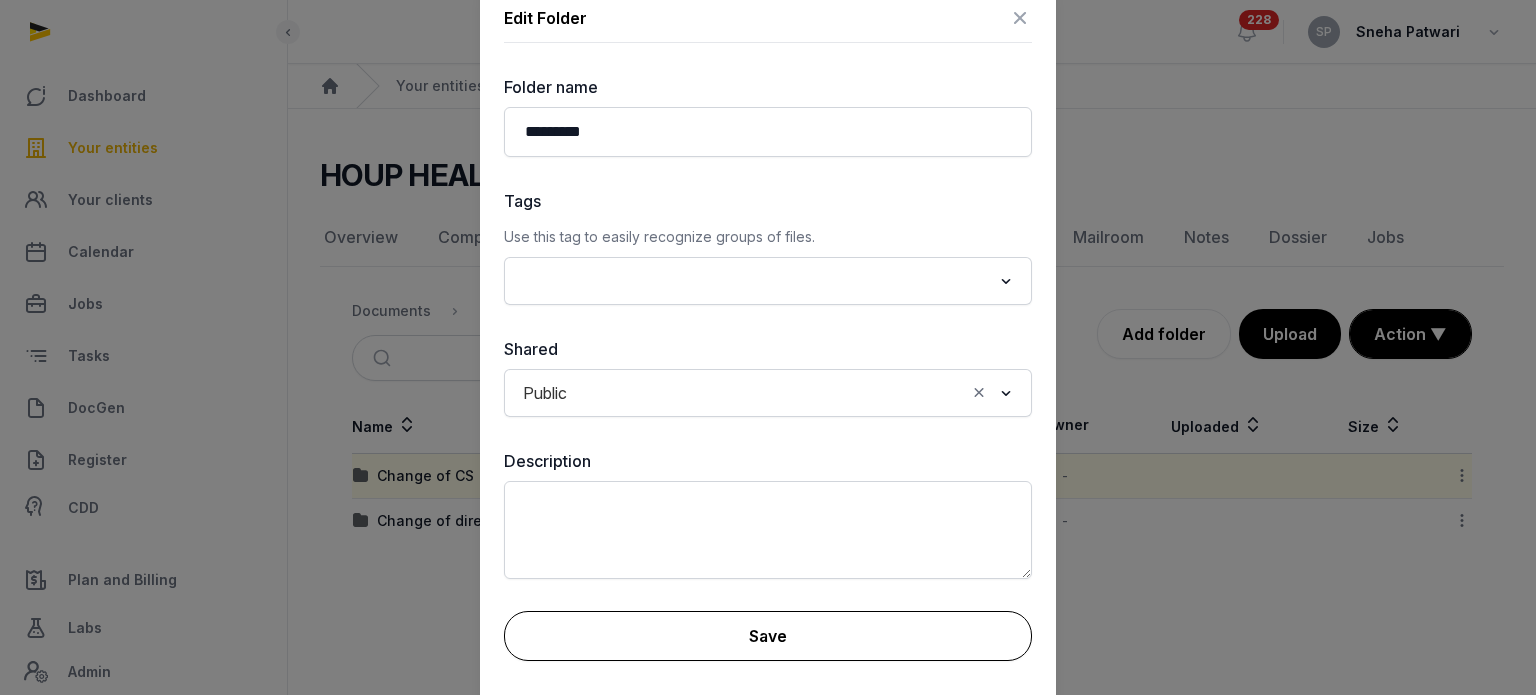 click on "Save" at bounding box center [768, 636] 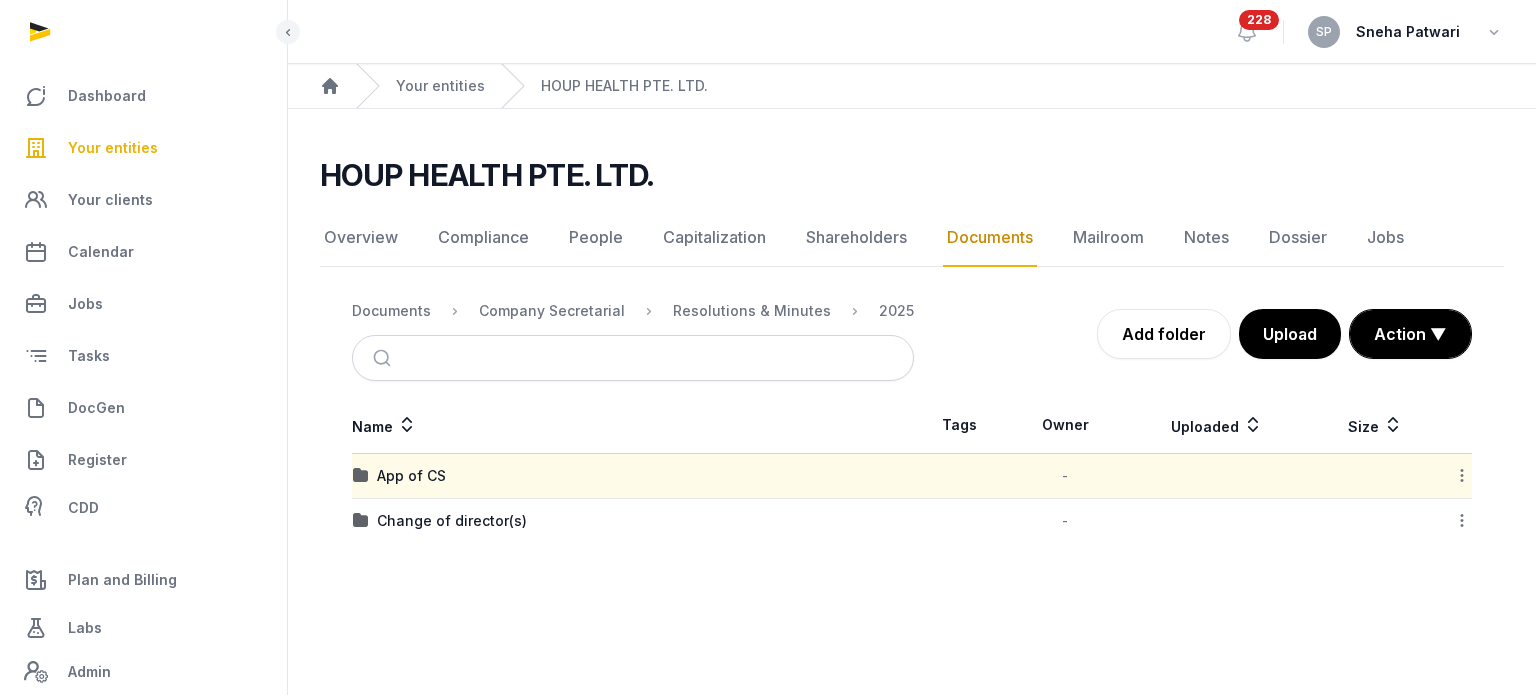click 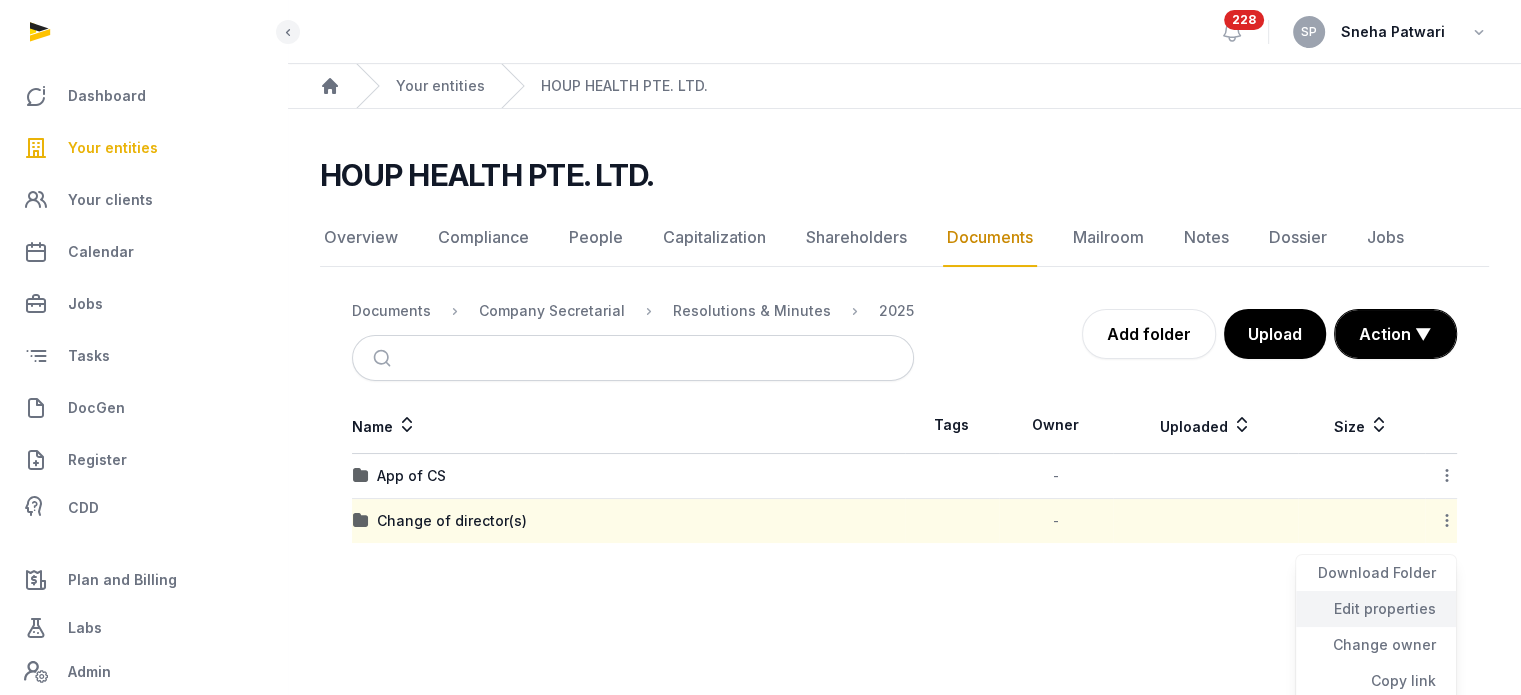 click on "Edit properties" 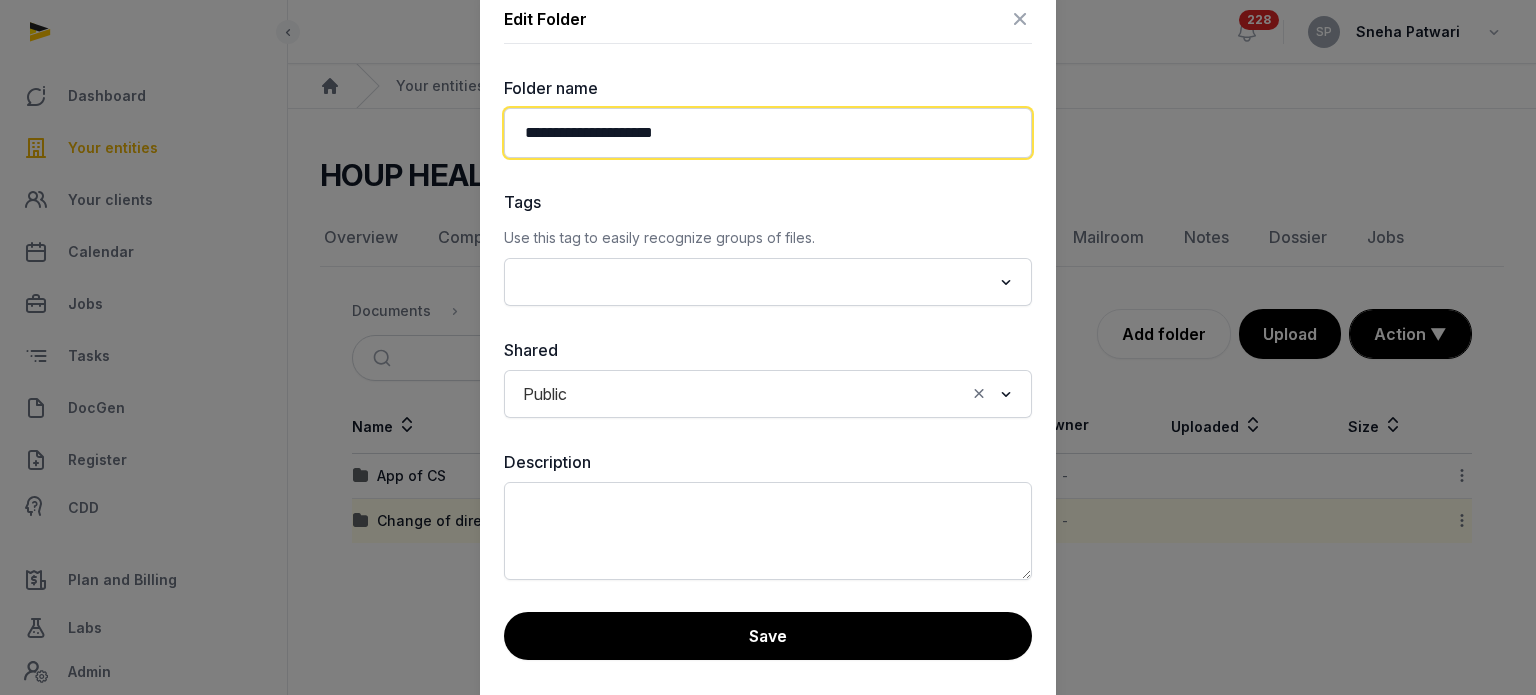click on "**********" 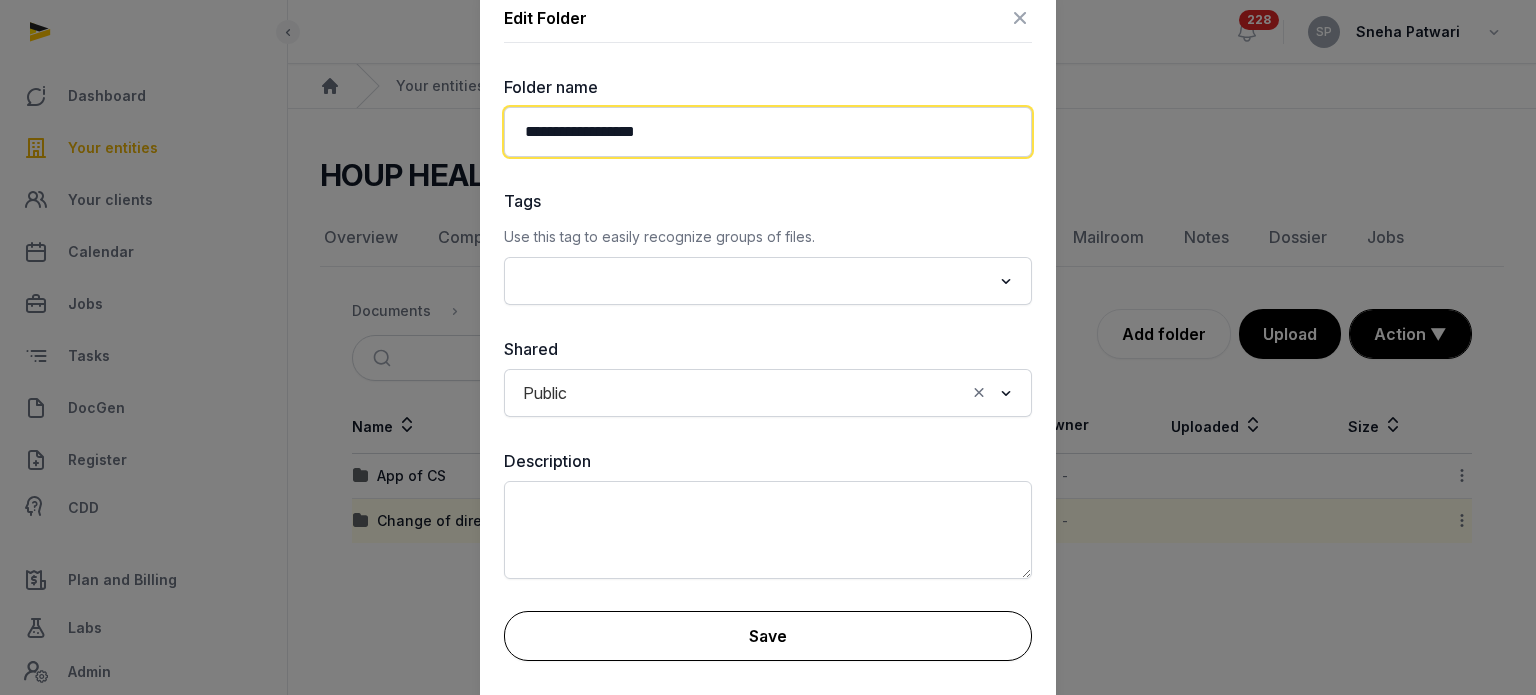 type on "**********" 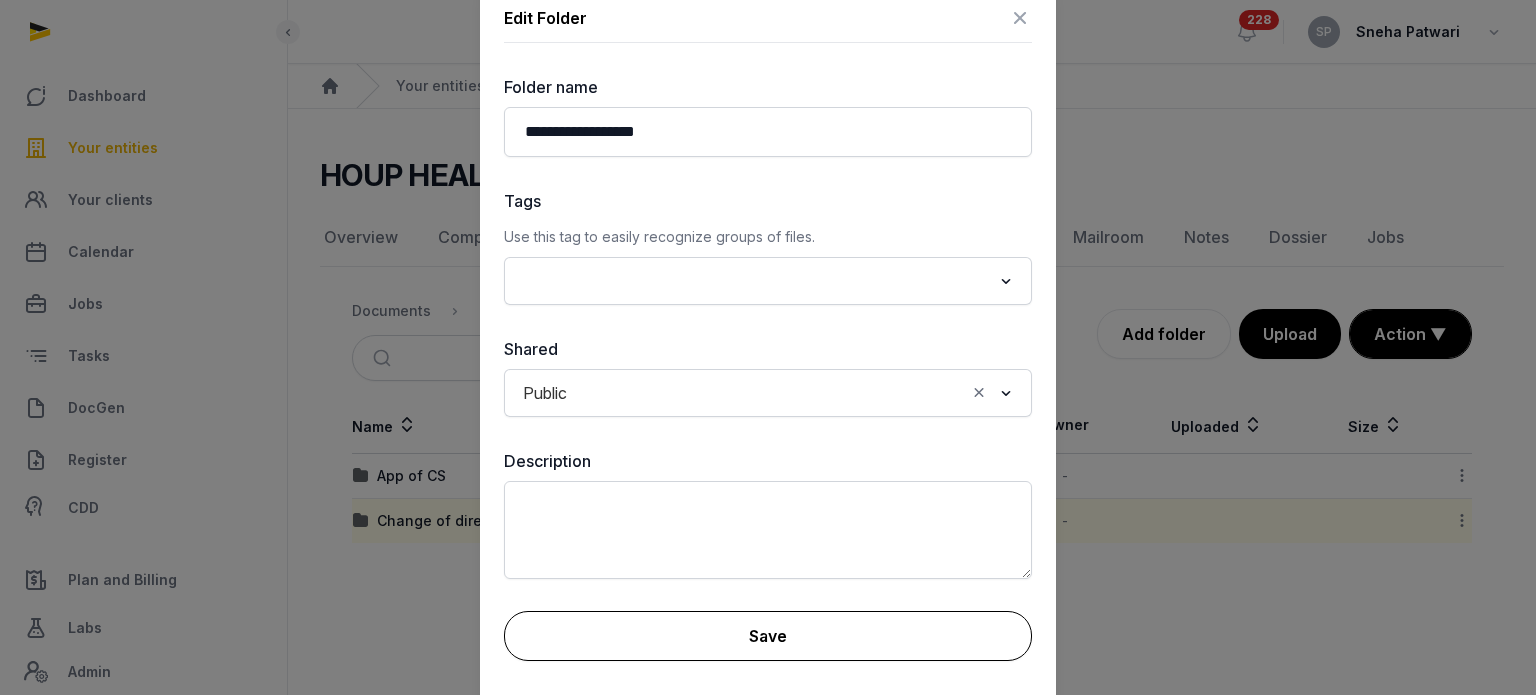 click on "Save" at bounding box center (768, 636) 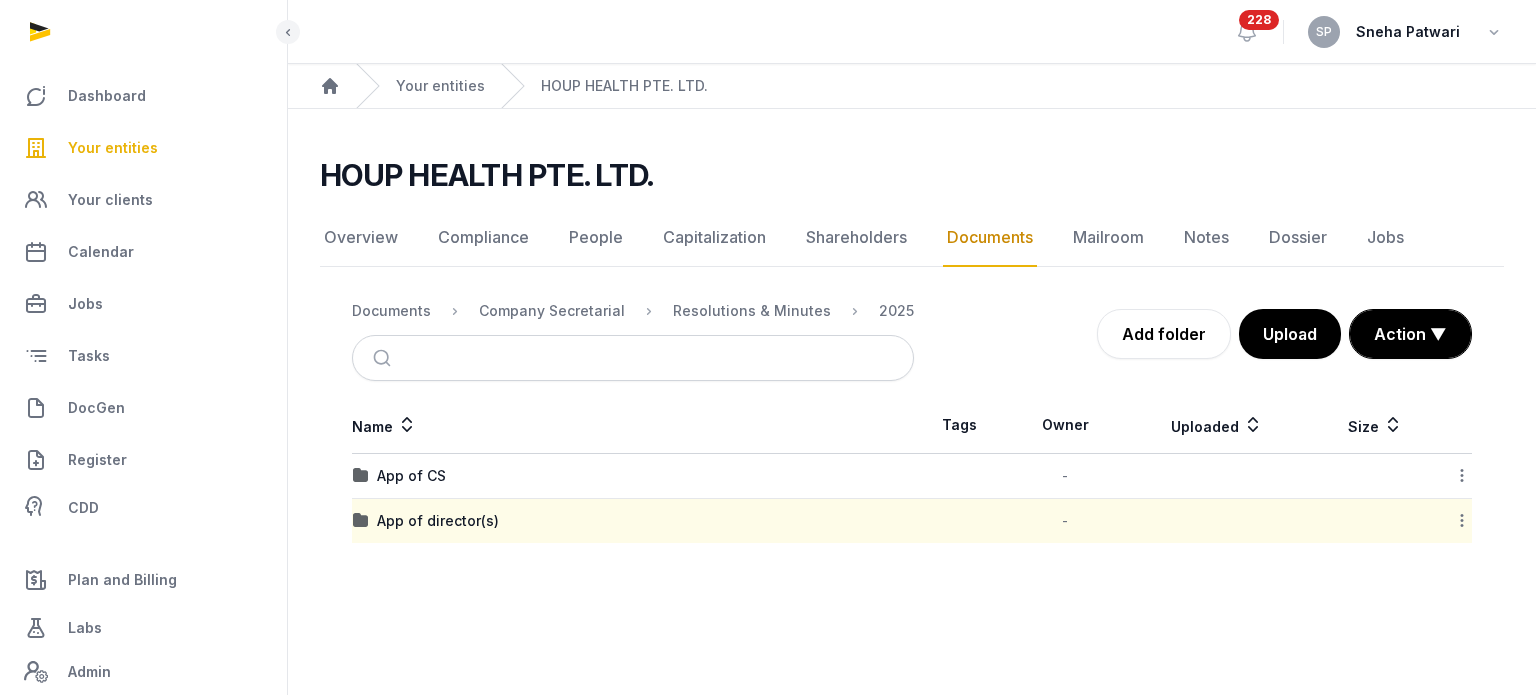 click 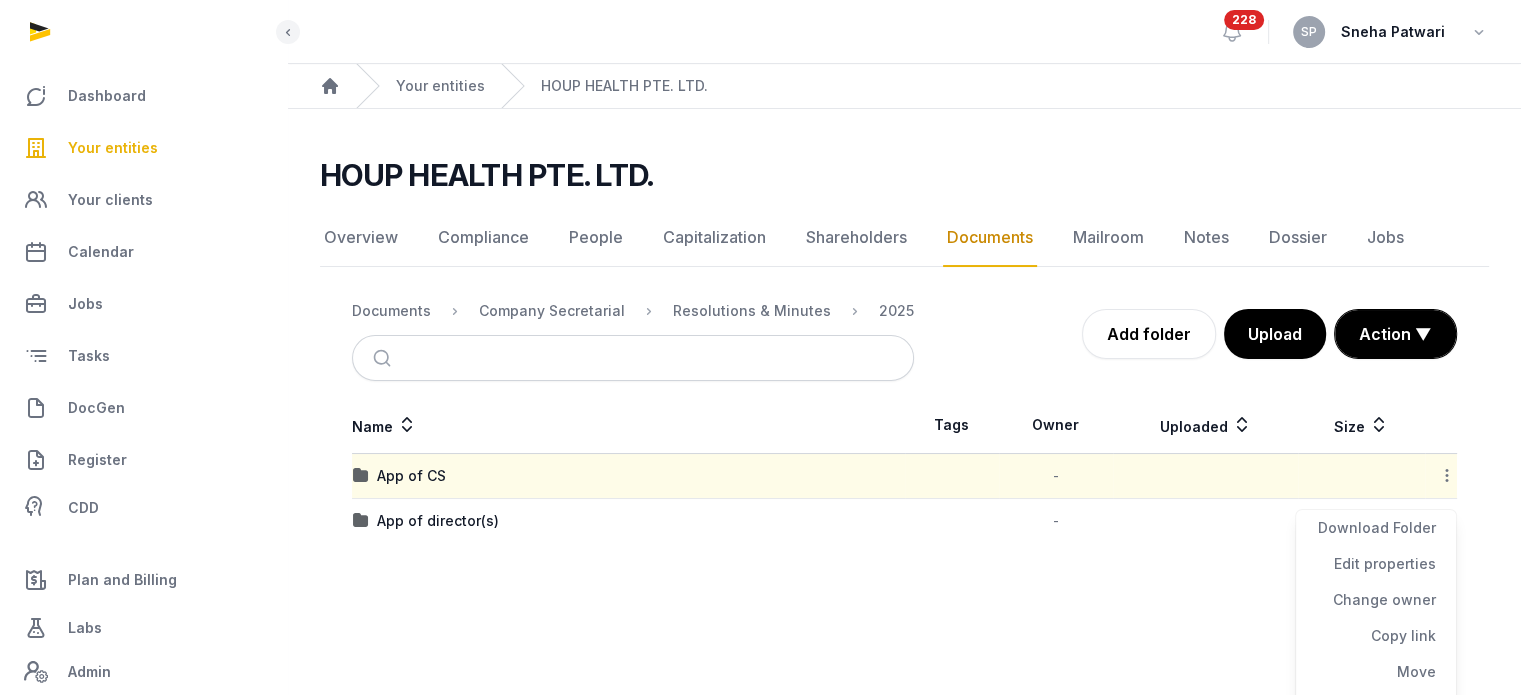 scroll, scrollTop: 65, scrollLeft: 0, axis: vertical 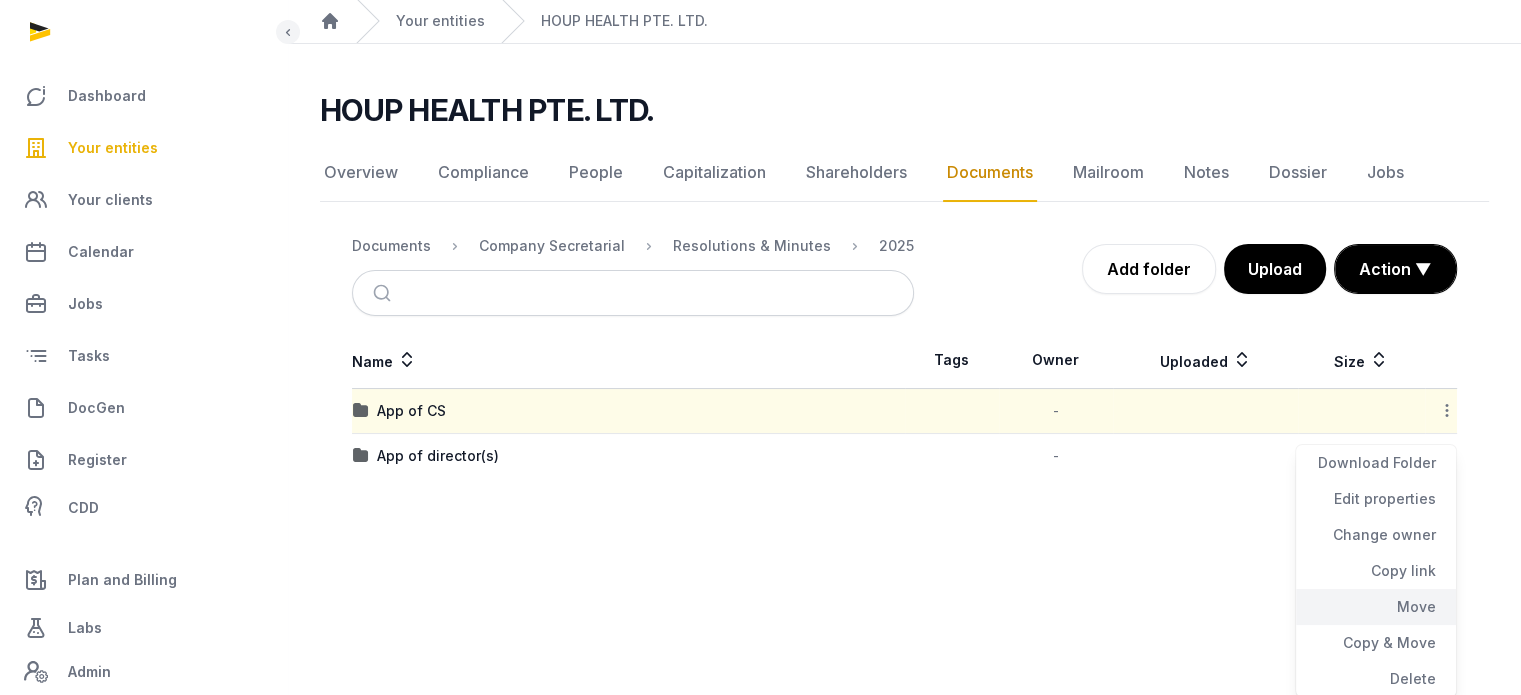 click on "Move" 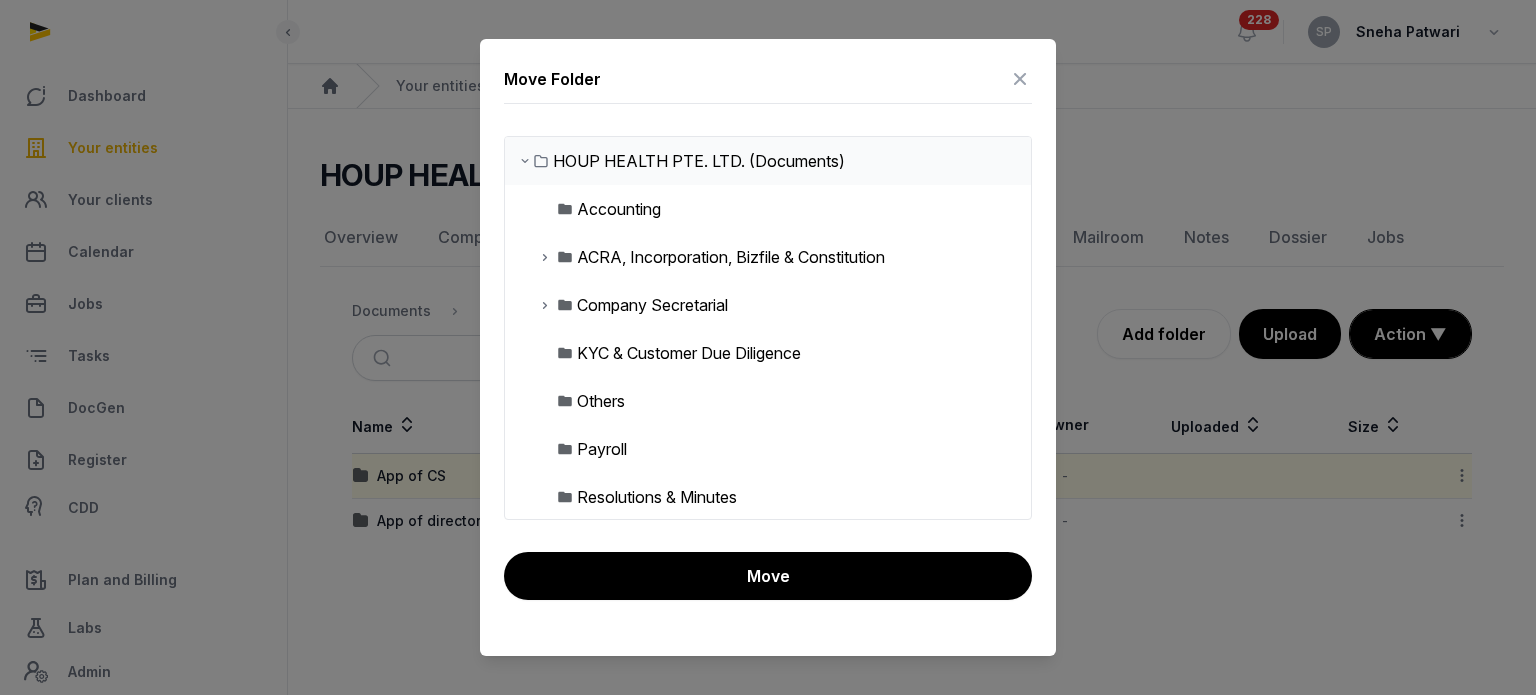 click at bounding box center [545, 257] 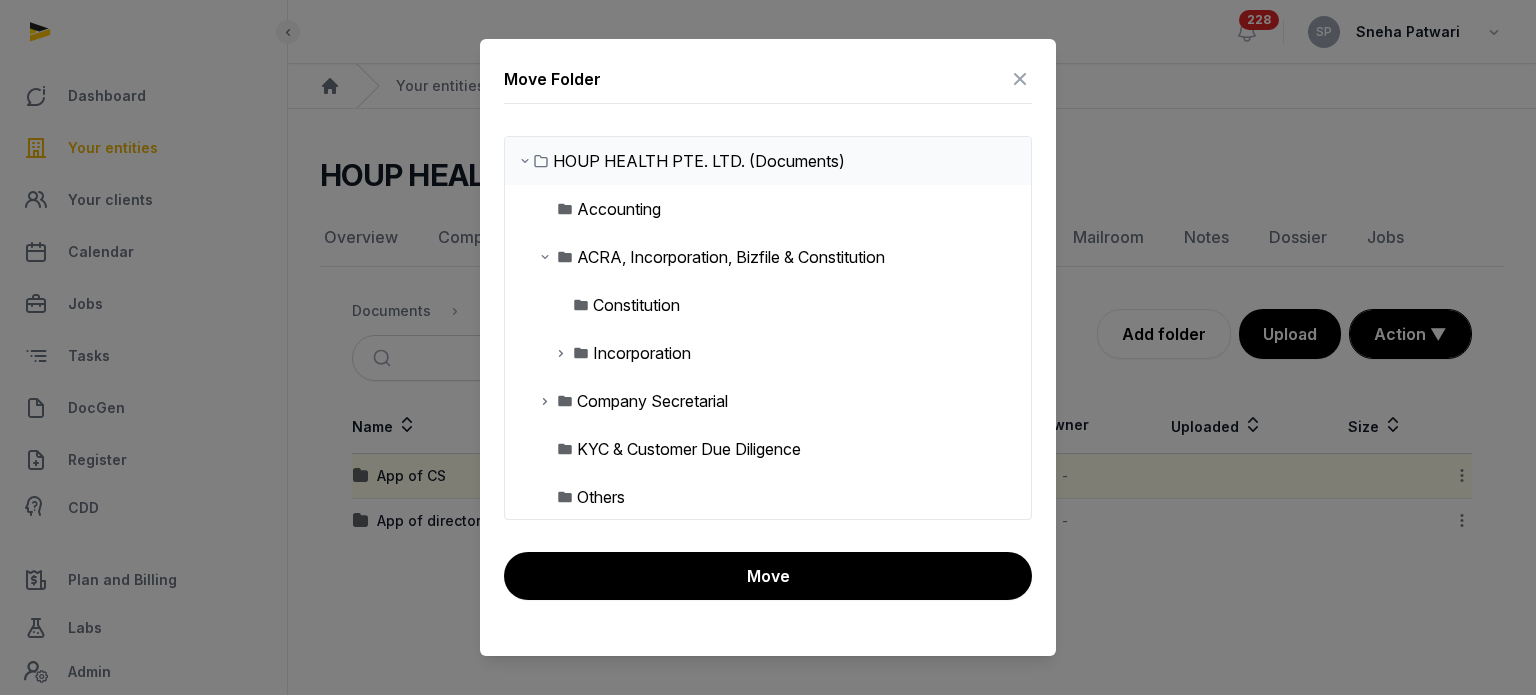 click at bounding box center [561, 353] 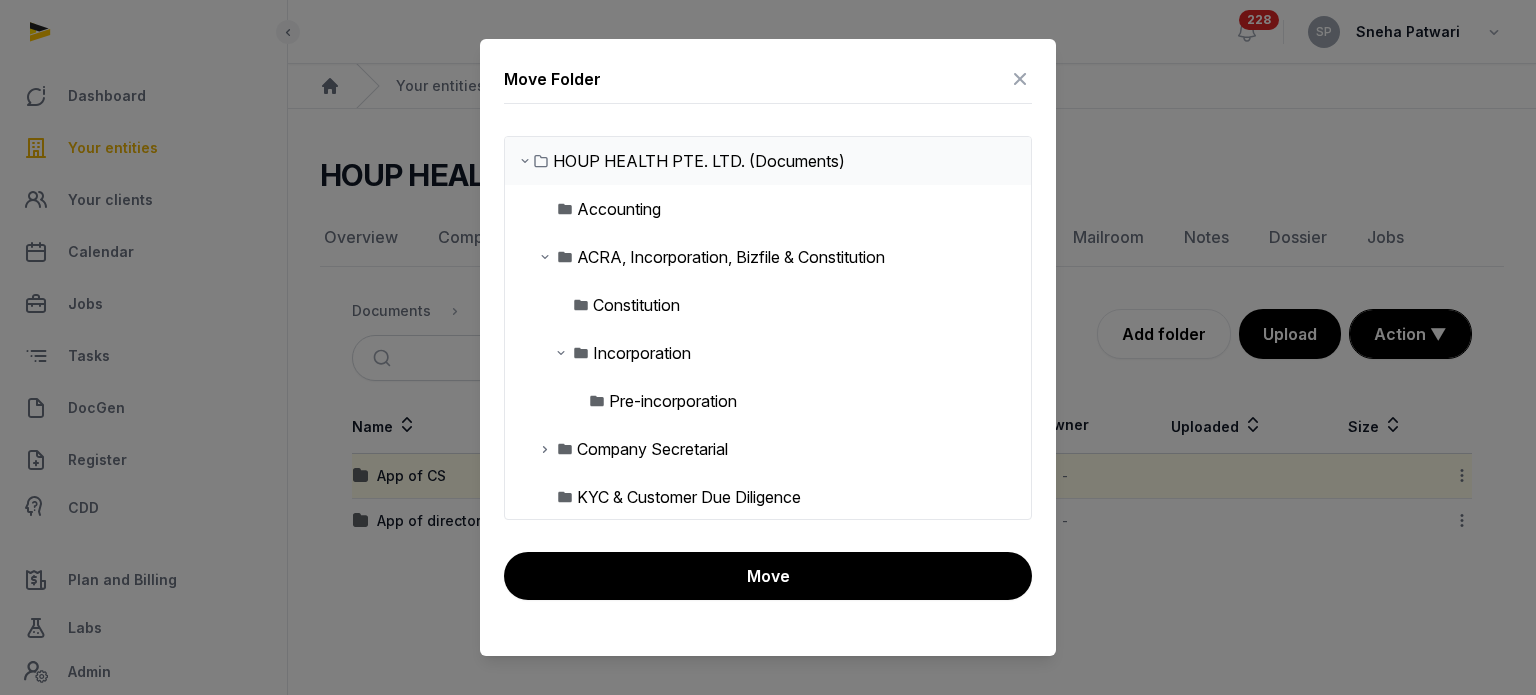click on "Pre-incorporation" at bounding box center [661, 401] 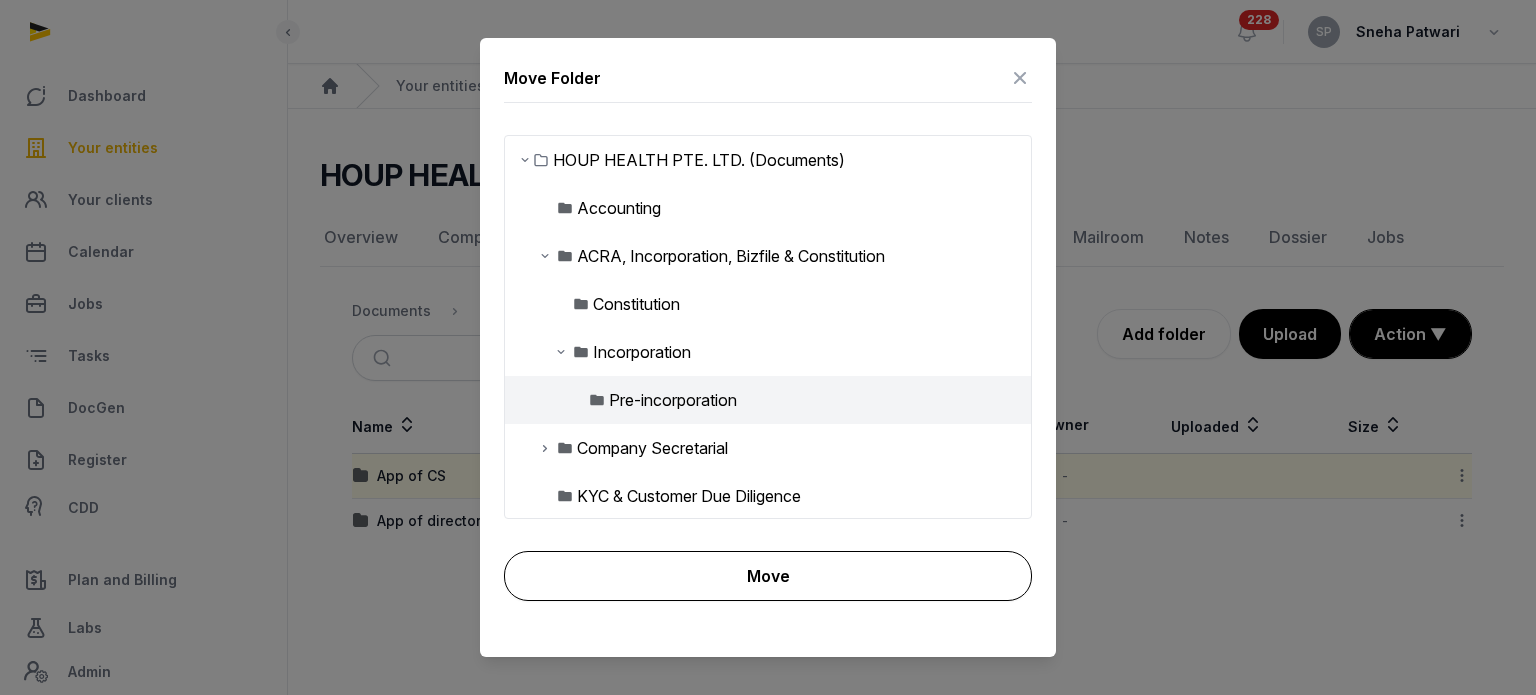 click on "Move" at bounding box center (768, 576) 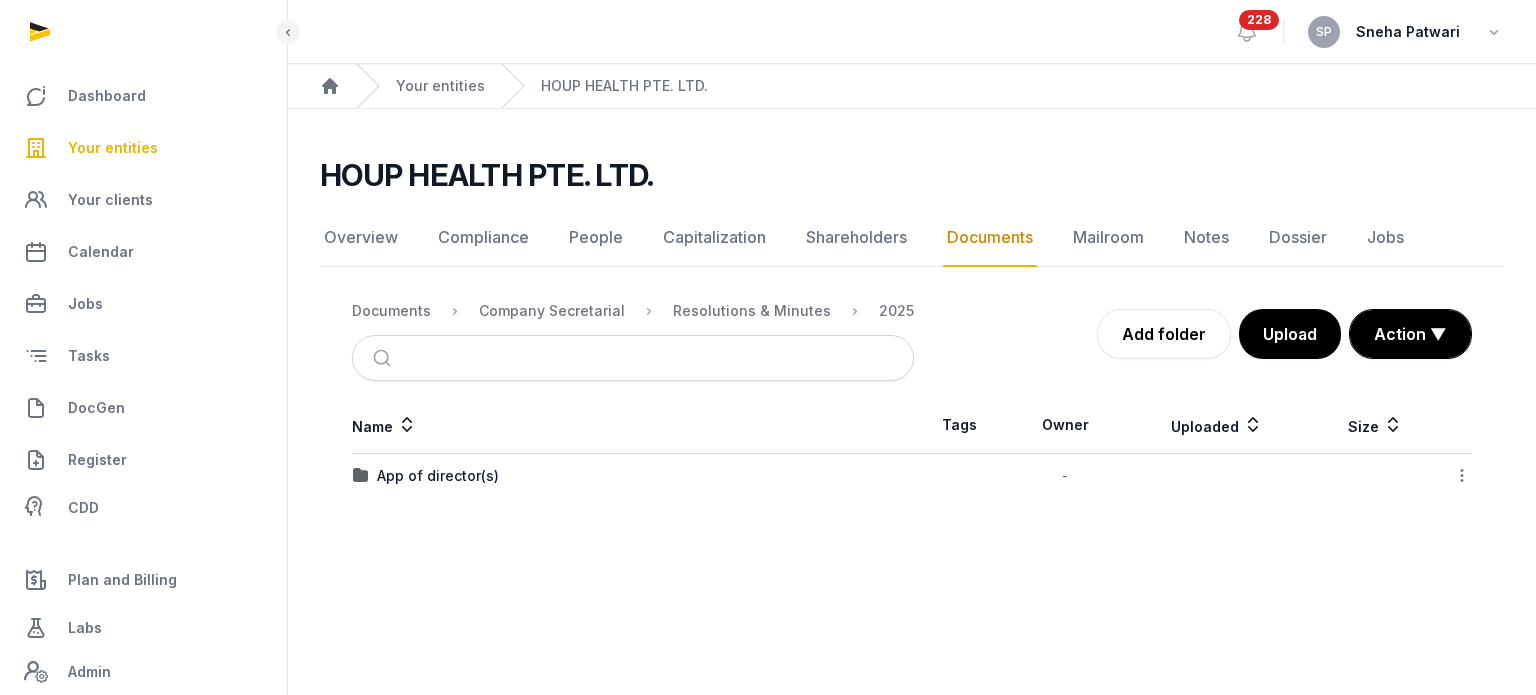 click 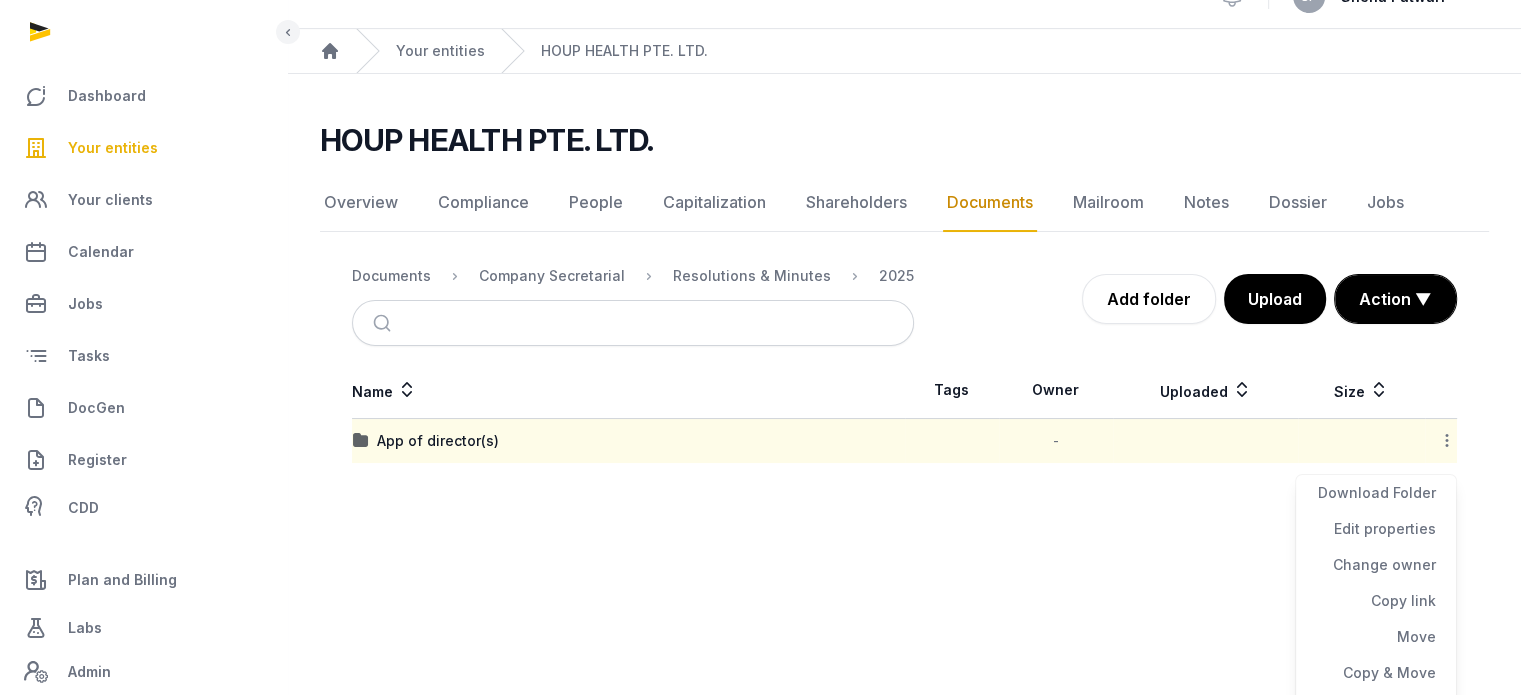 scroll, scrollTop: 65, scrollLeft: 0, axis: vertical 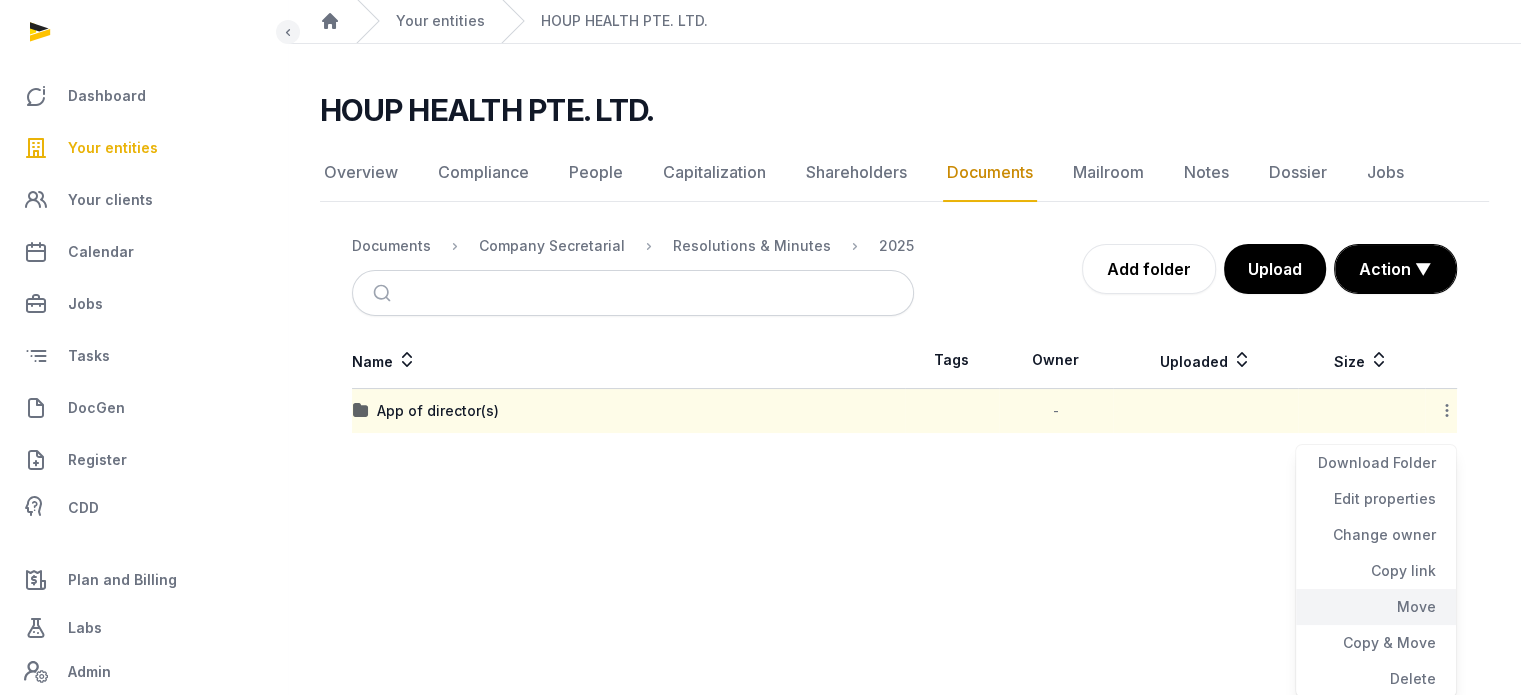 click on "Move" 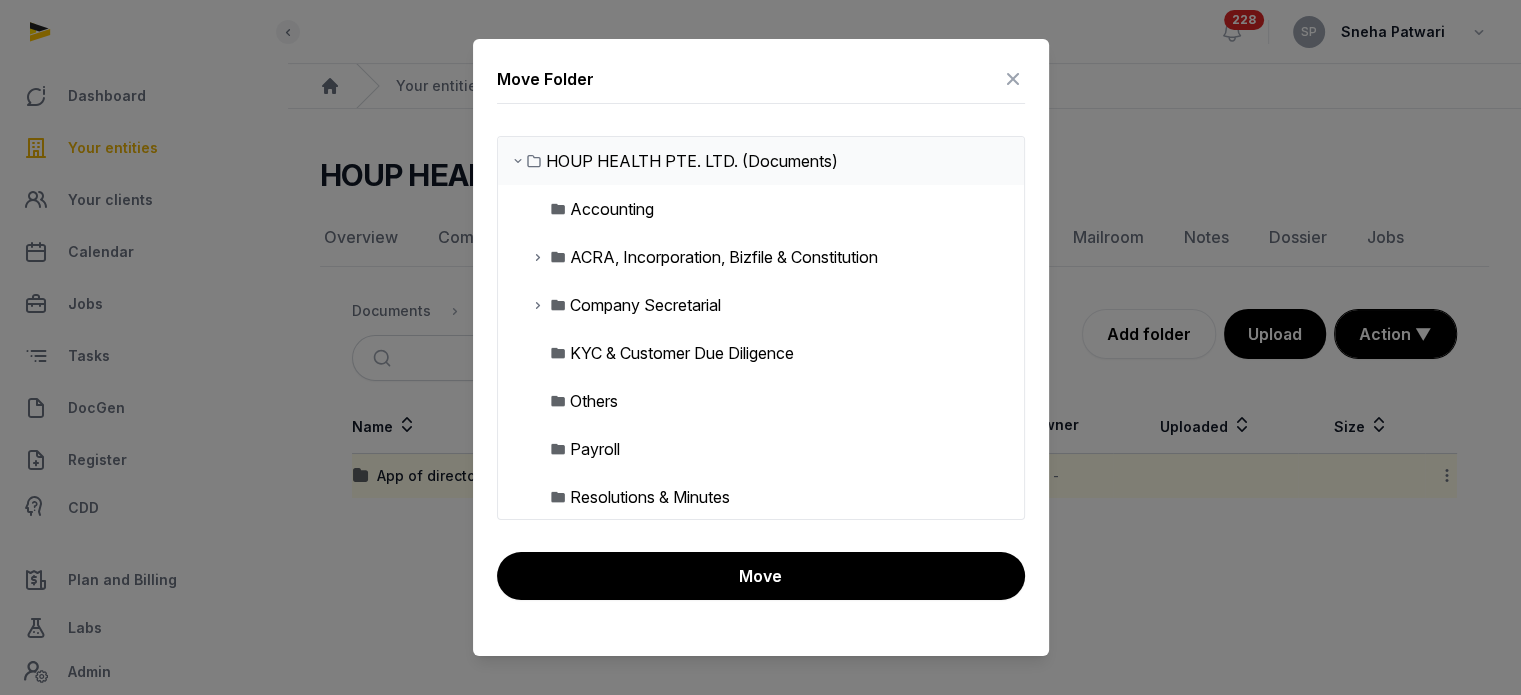 scroll, scrollTop: 0, scrollLeft: 0, axis: both 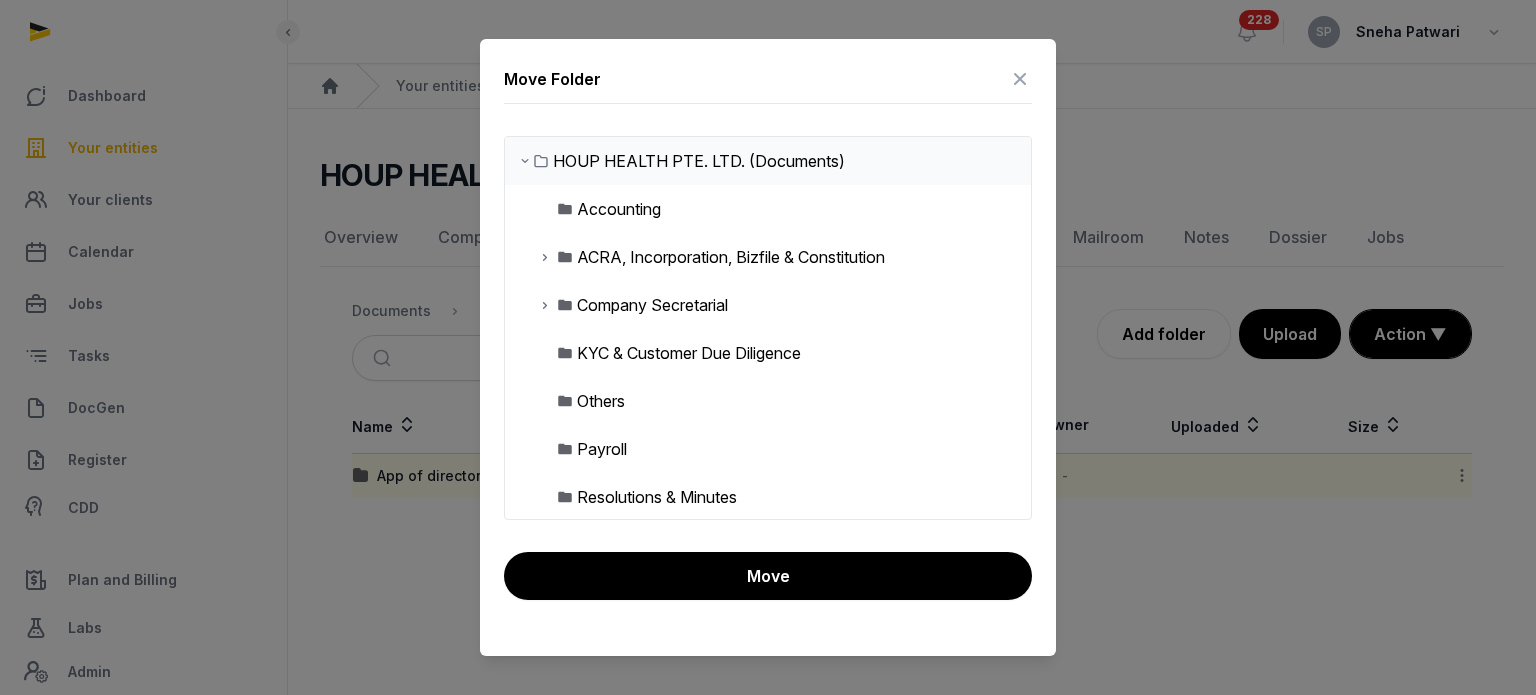 click at bounding box center [545, 257] 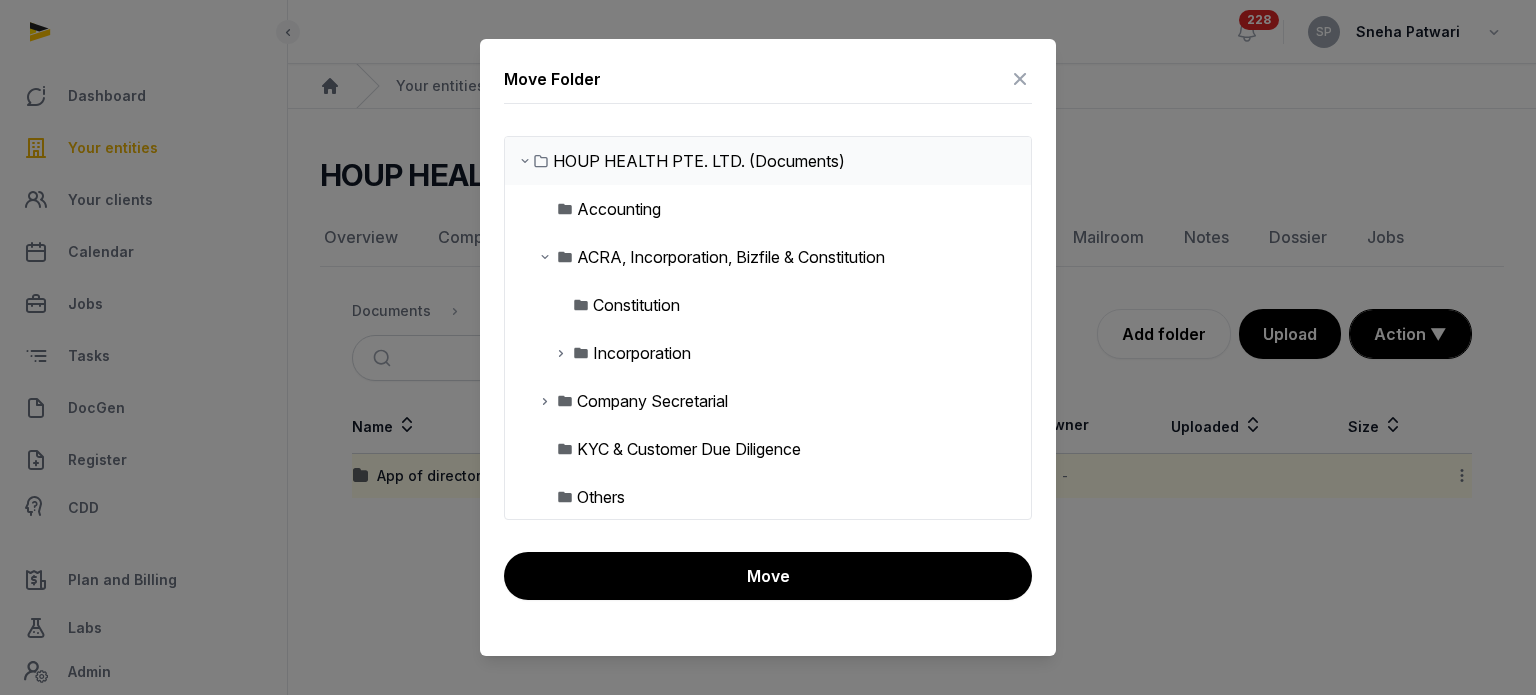 click at bounding box center [561, 353] 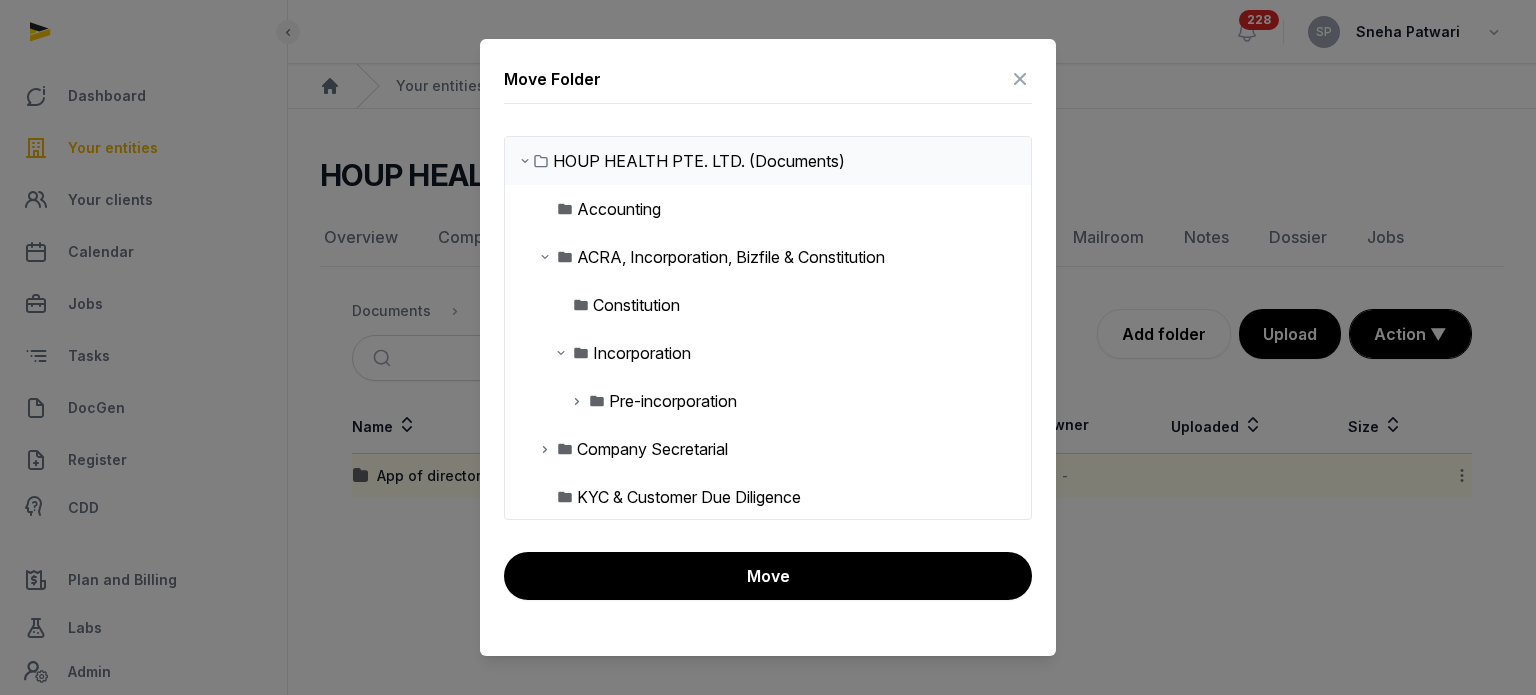 click at bounding box center [597, 401] 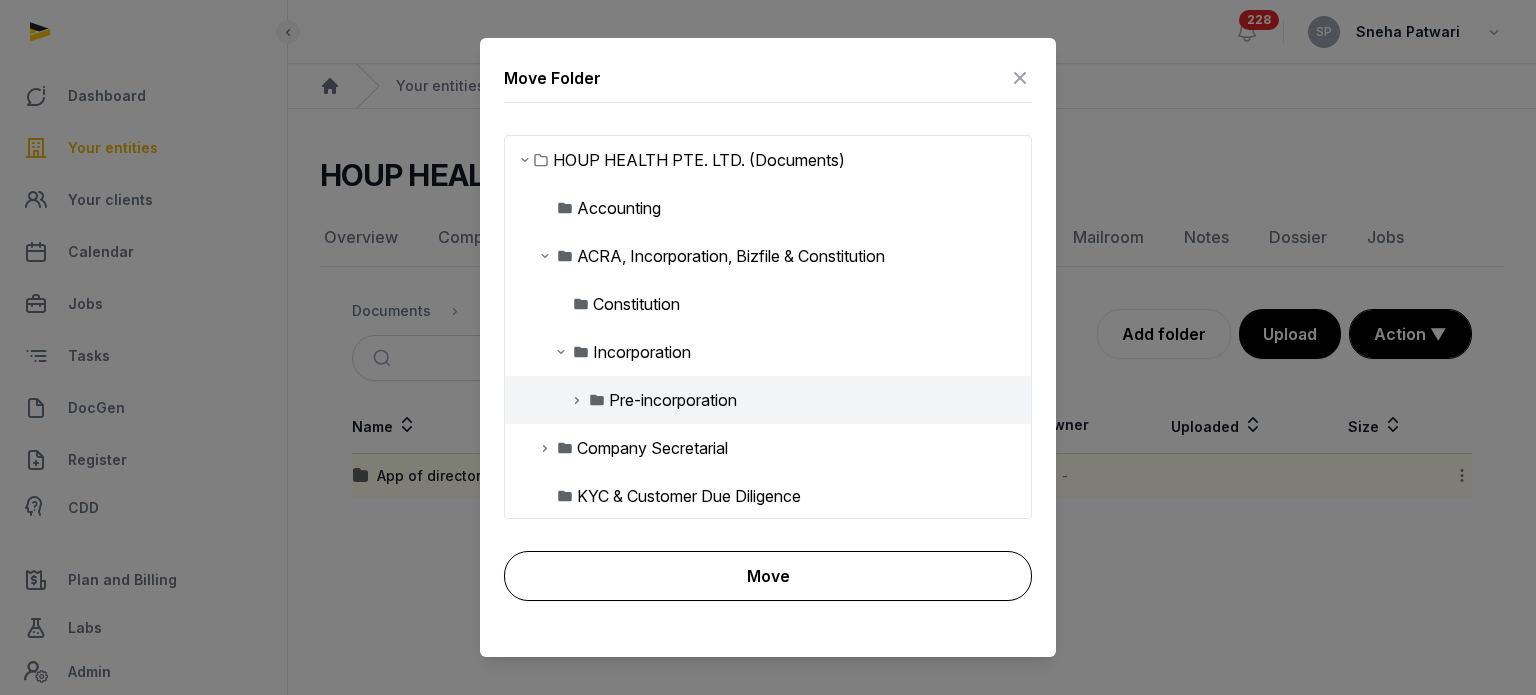 click on "Move" at bounding box center (768, 576) 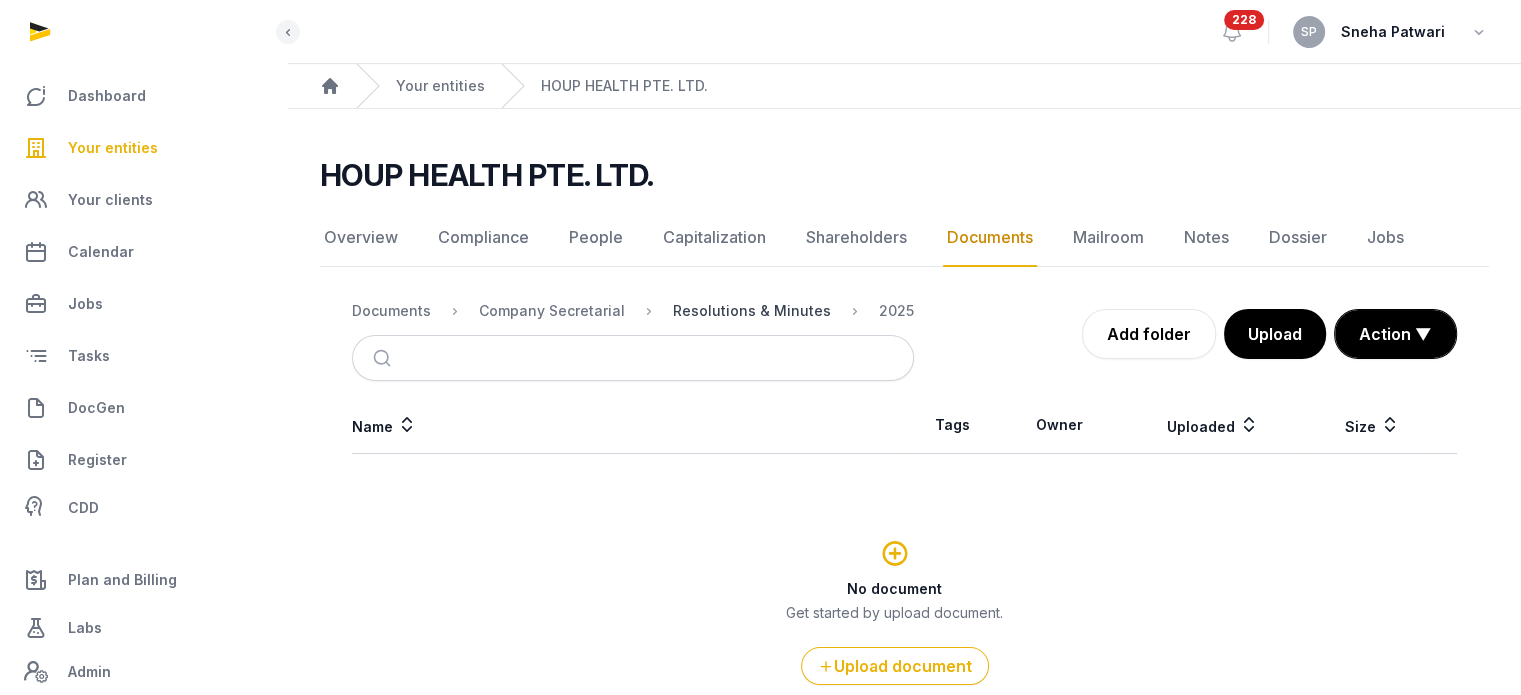click on "Resolutions & Minutes" at bounding box center (752, 311) 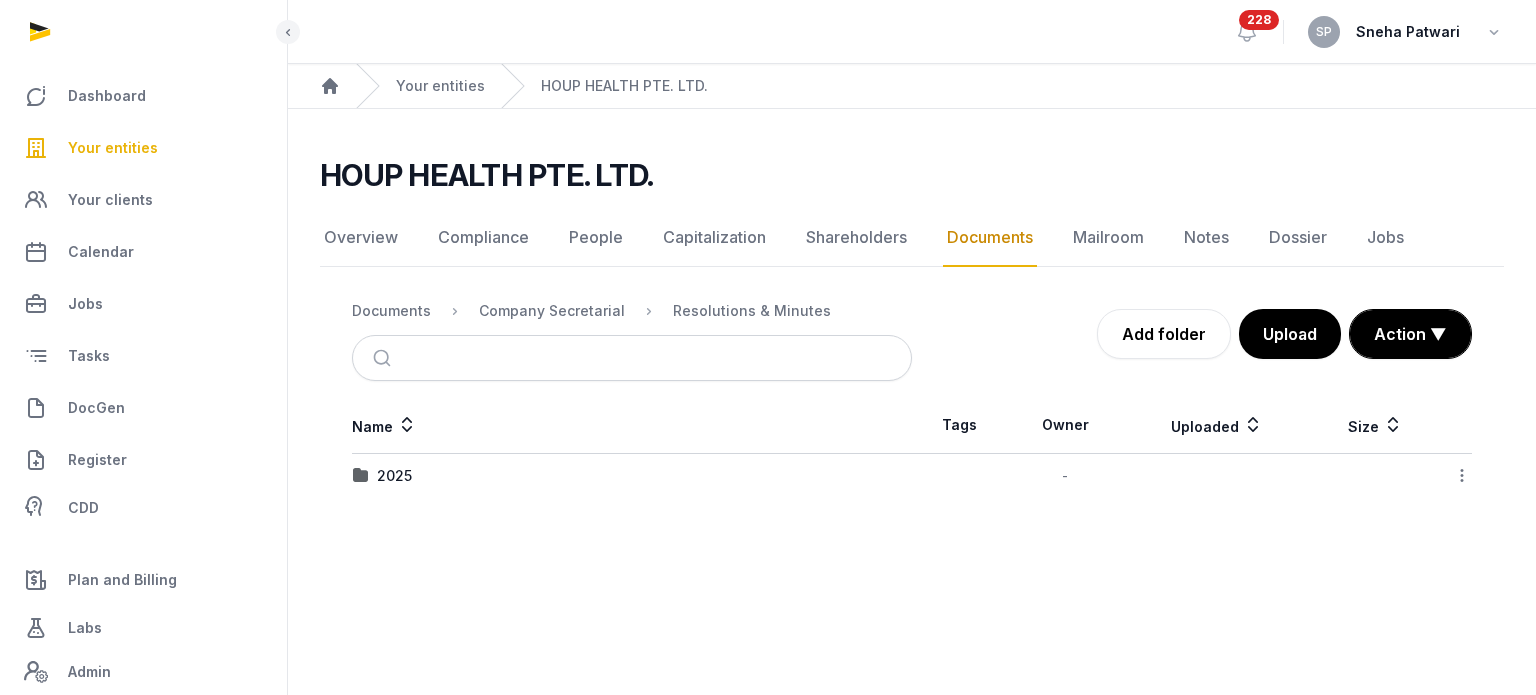 click on "Company Secretarial" at bounding box center [536, 311] 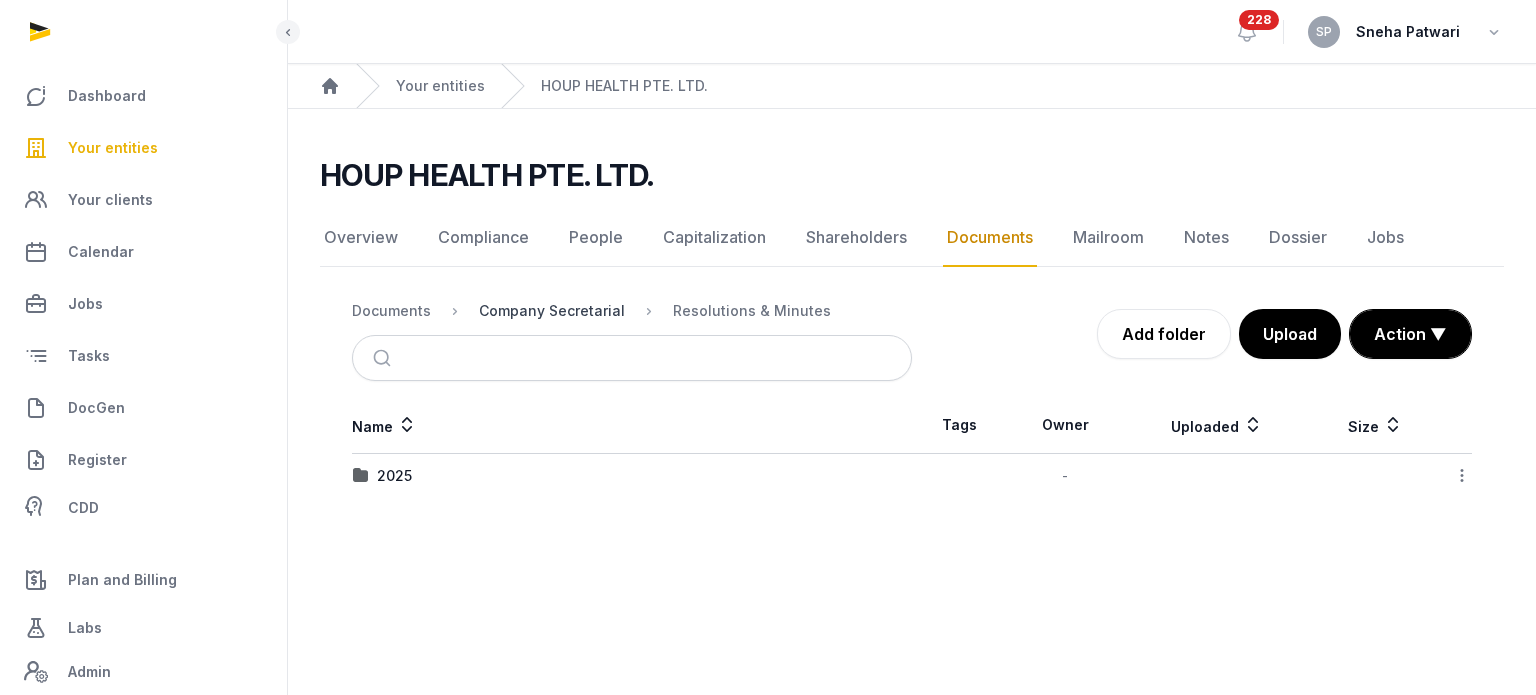 click on "Company Secretarial" at bounding box center (552, 311) 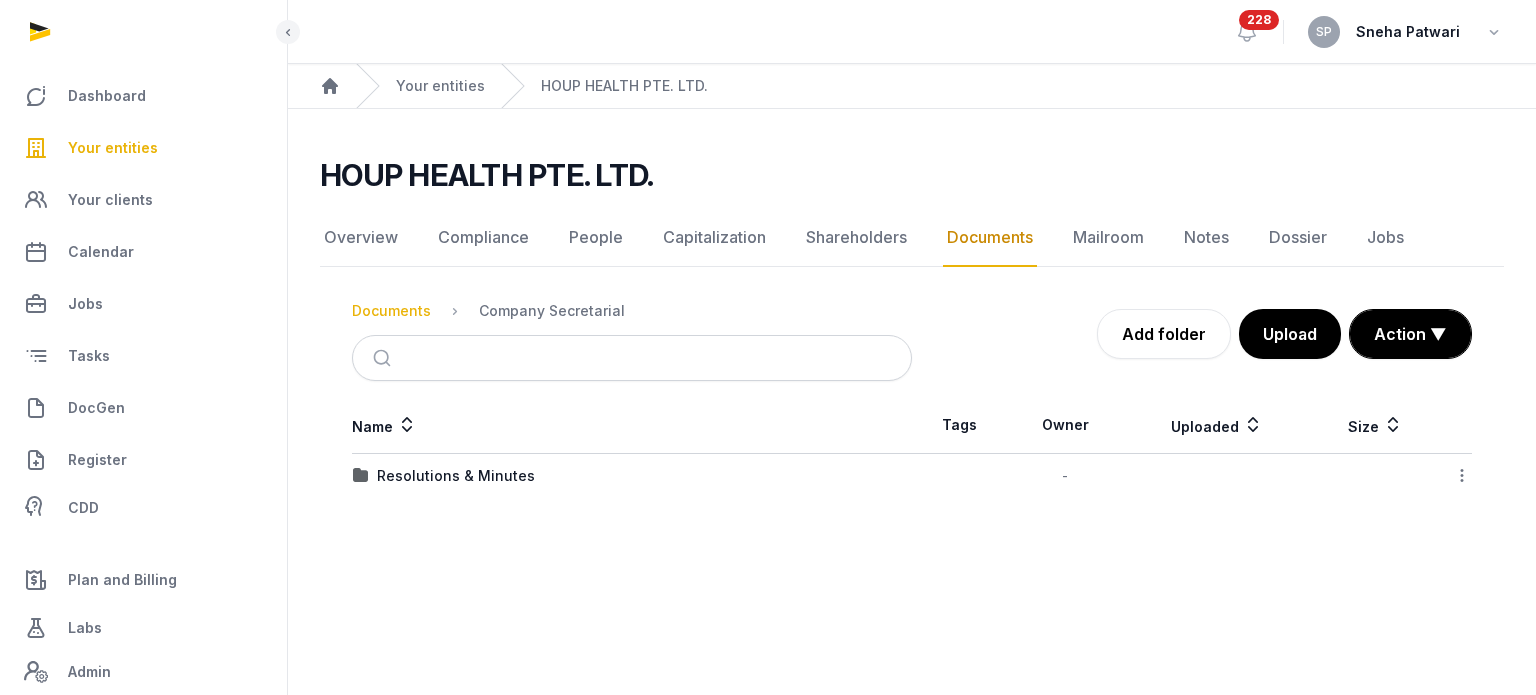 click on "Documents" at bounding box center [391, 311] 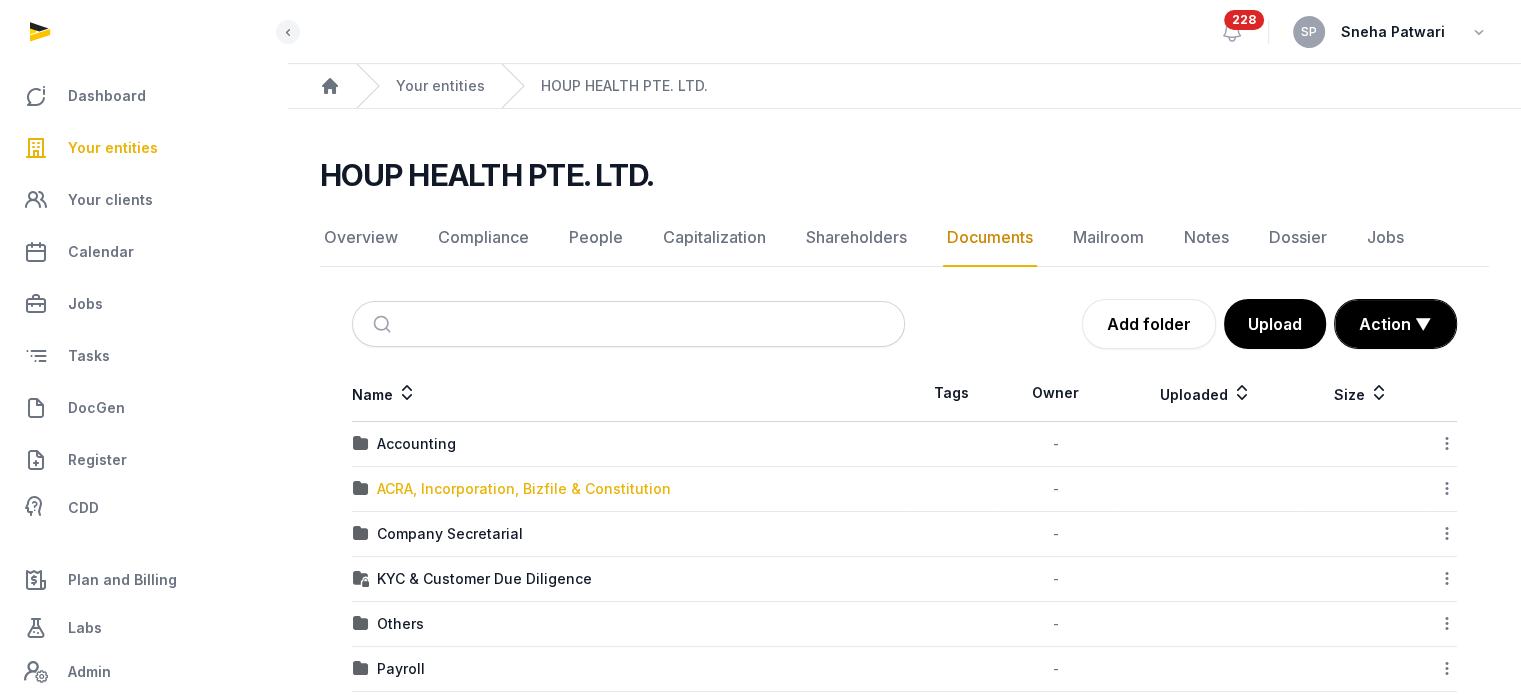 click on "ACRA, Incorporation, Bizfile & Constitution" at bounding box center (524, 489) 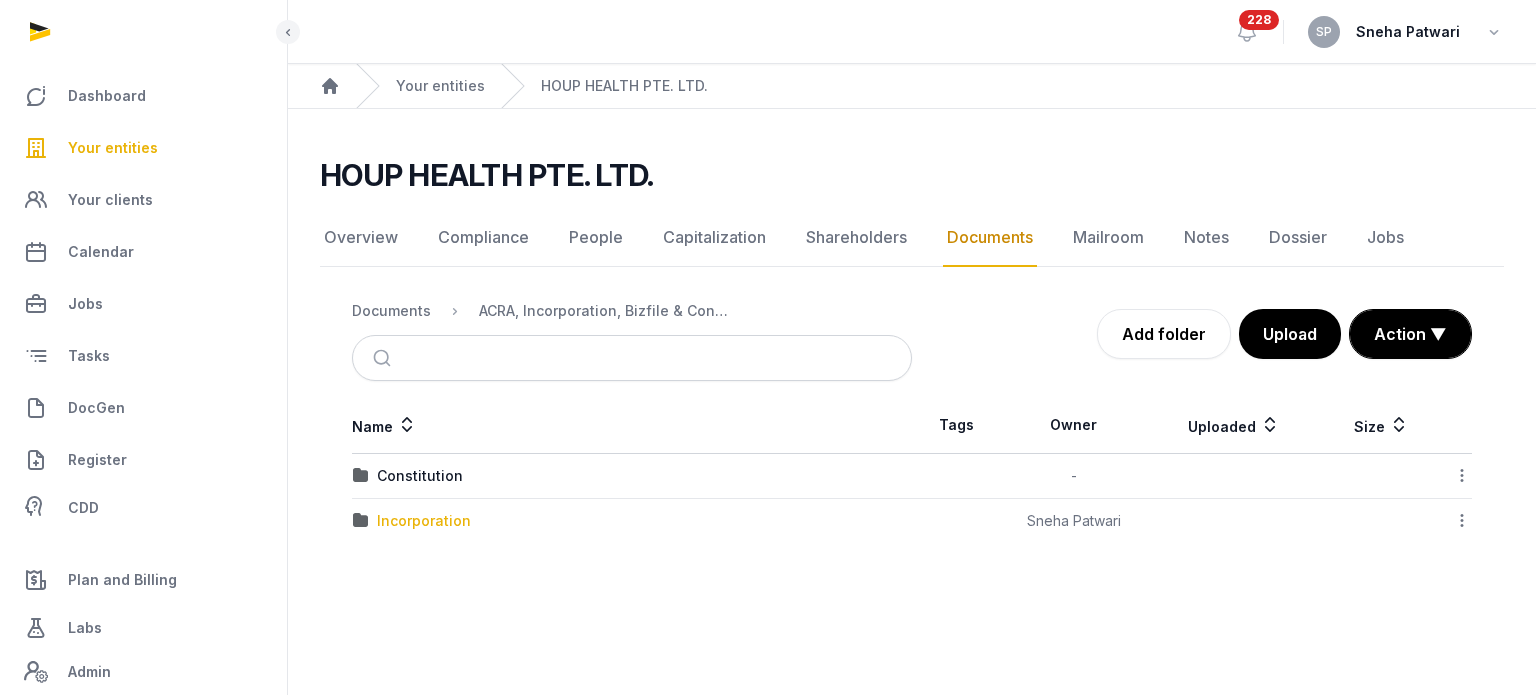 click on "Incorporation" at bounding box center (424, 521) 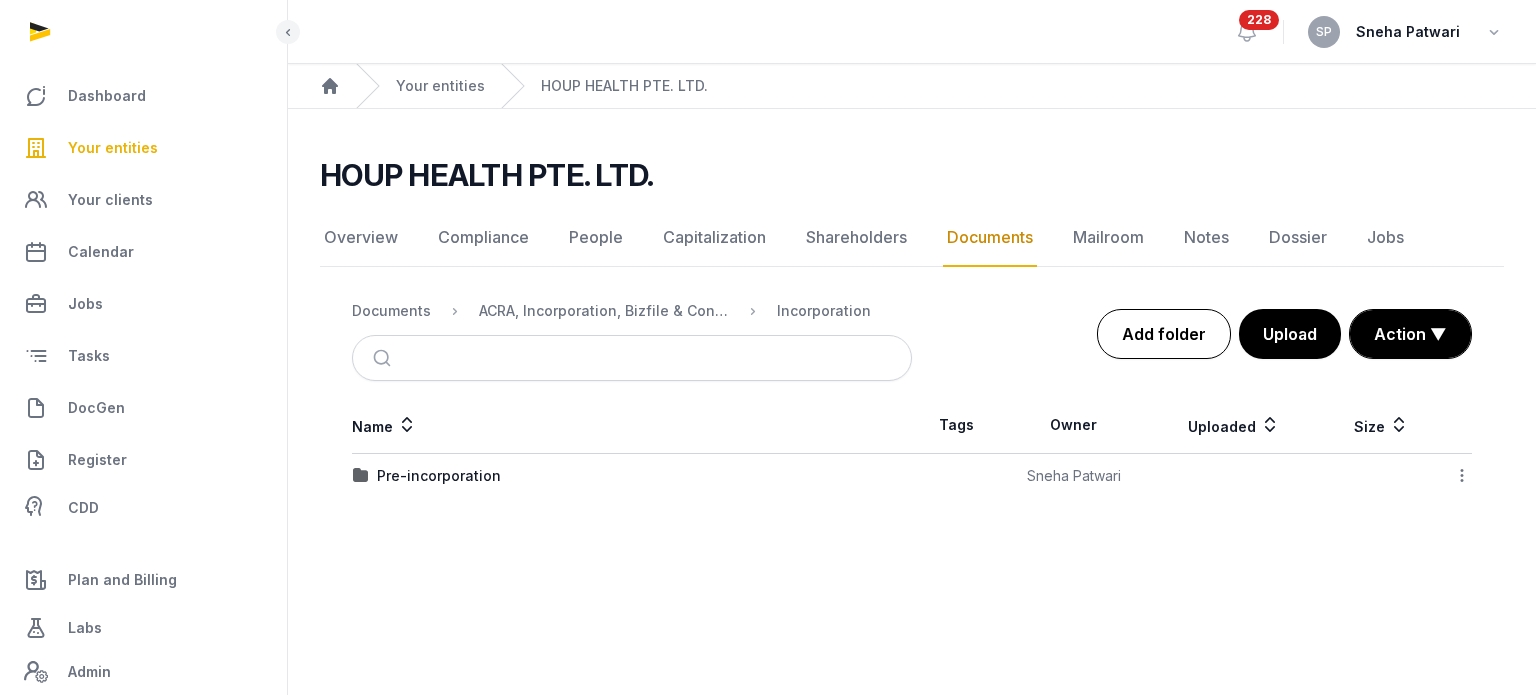 click on "Add folder" at bounding box center (1164, 334) 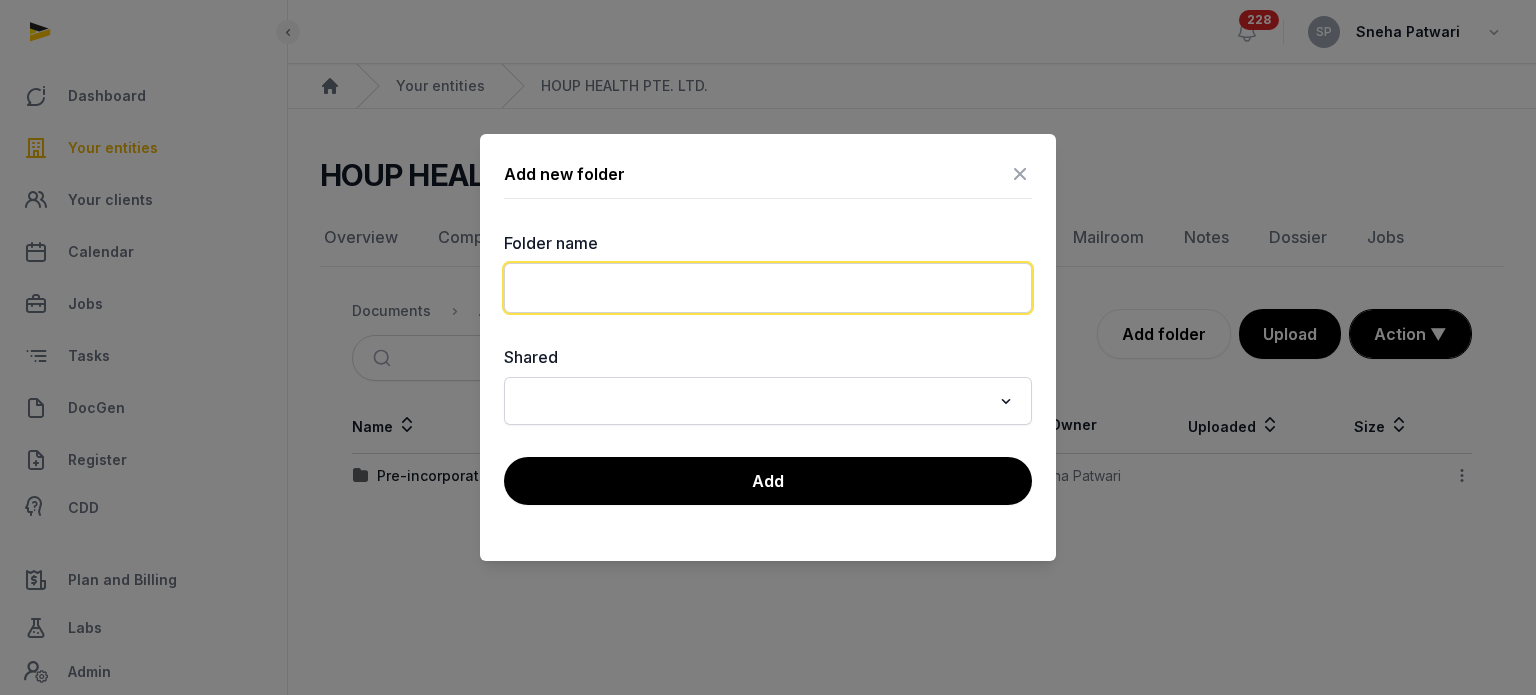 click 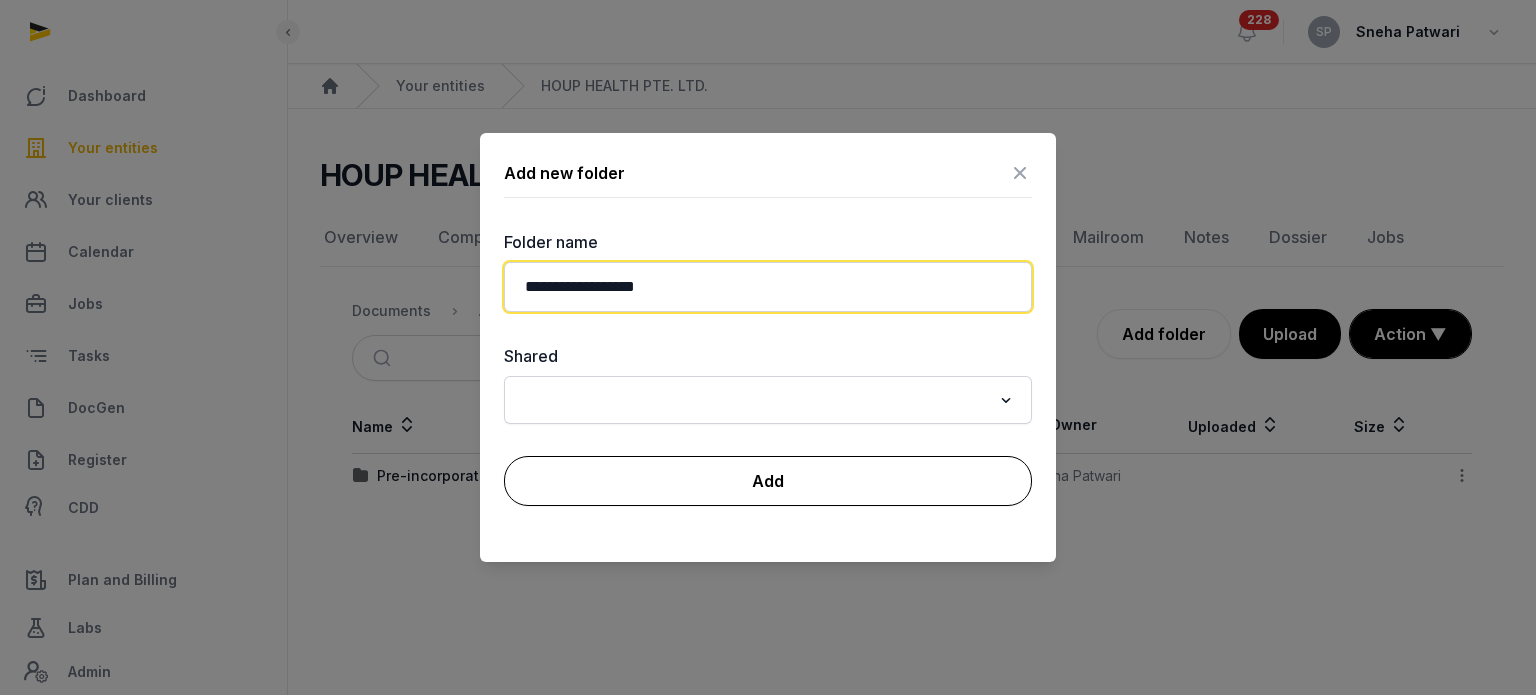 type on "**********" 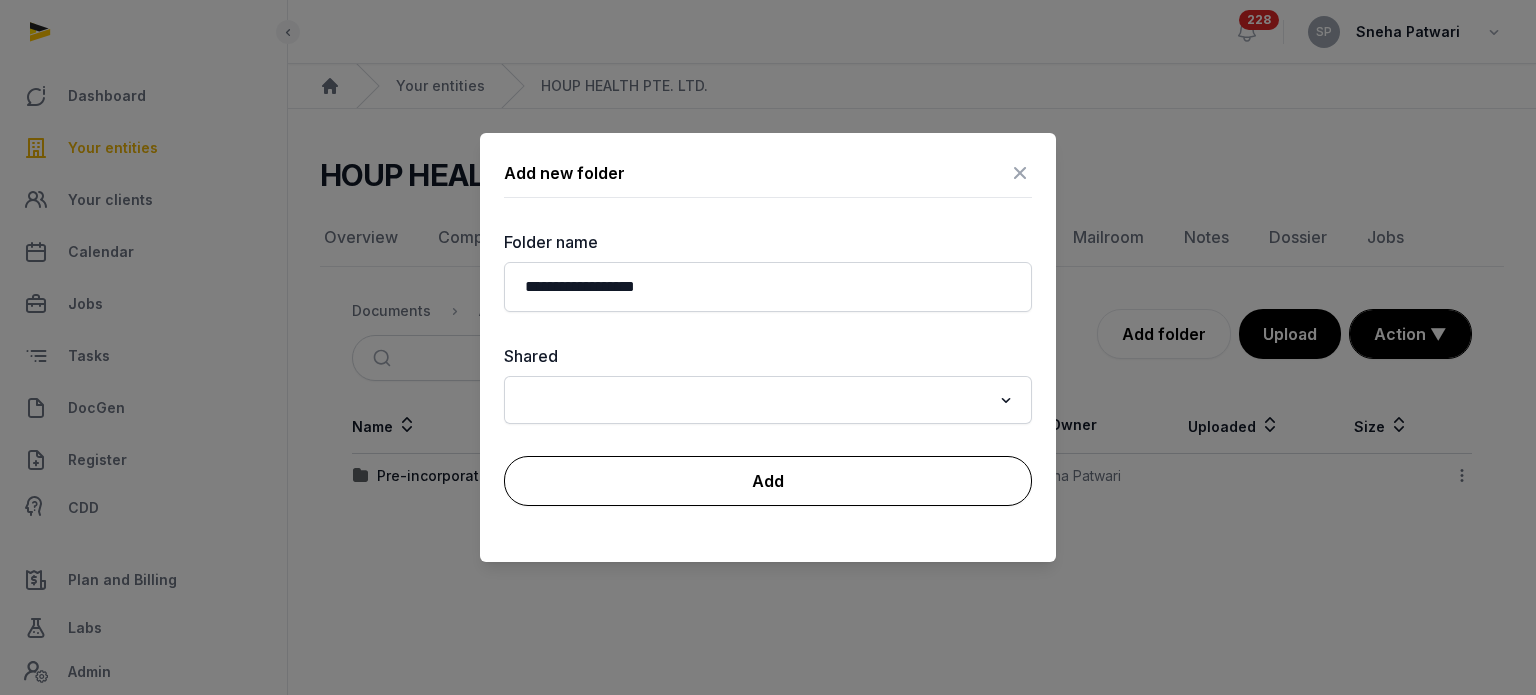 click on "Add" at bounding box center [768, 481] 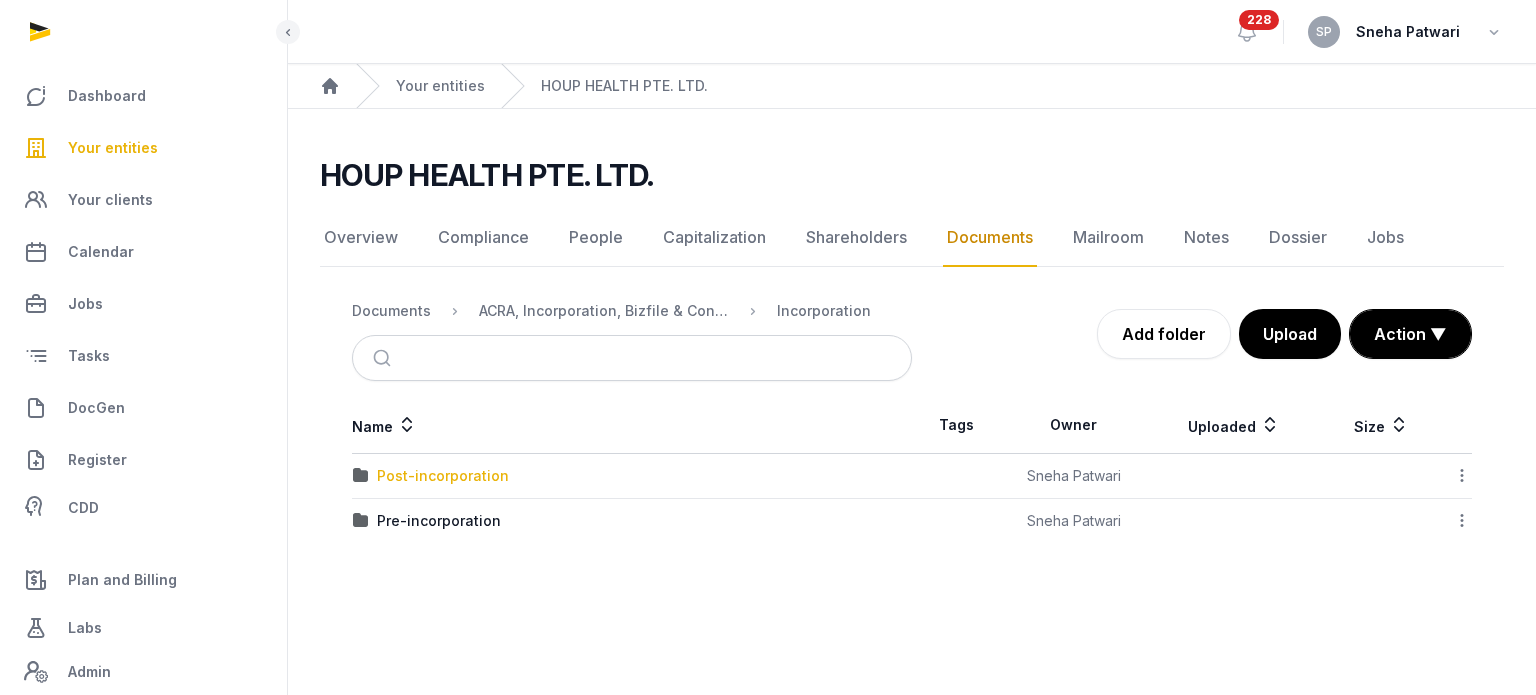 click on "Post-incorporation" at bounding box center [443, 476] 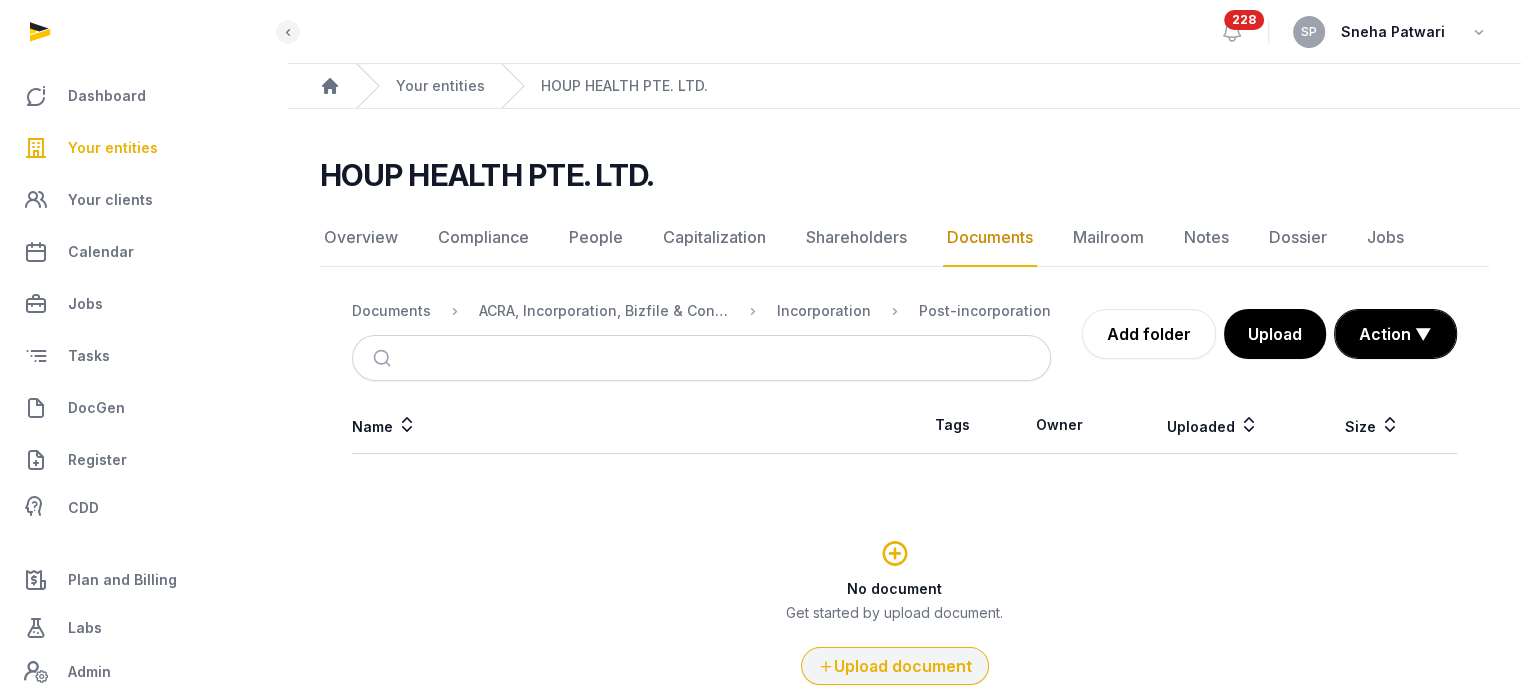 click on "Upload document" at bounding box center (895, 666) 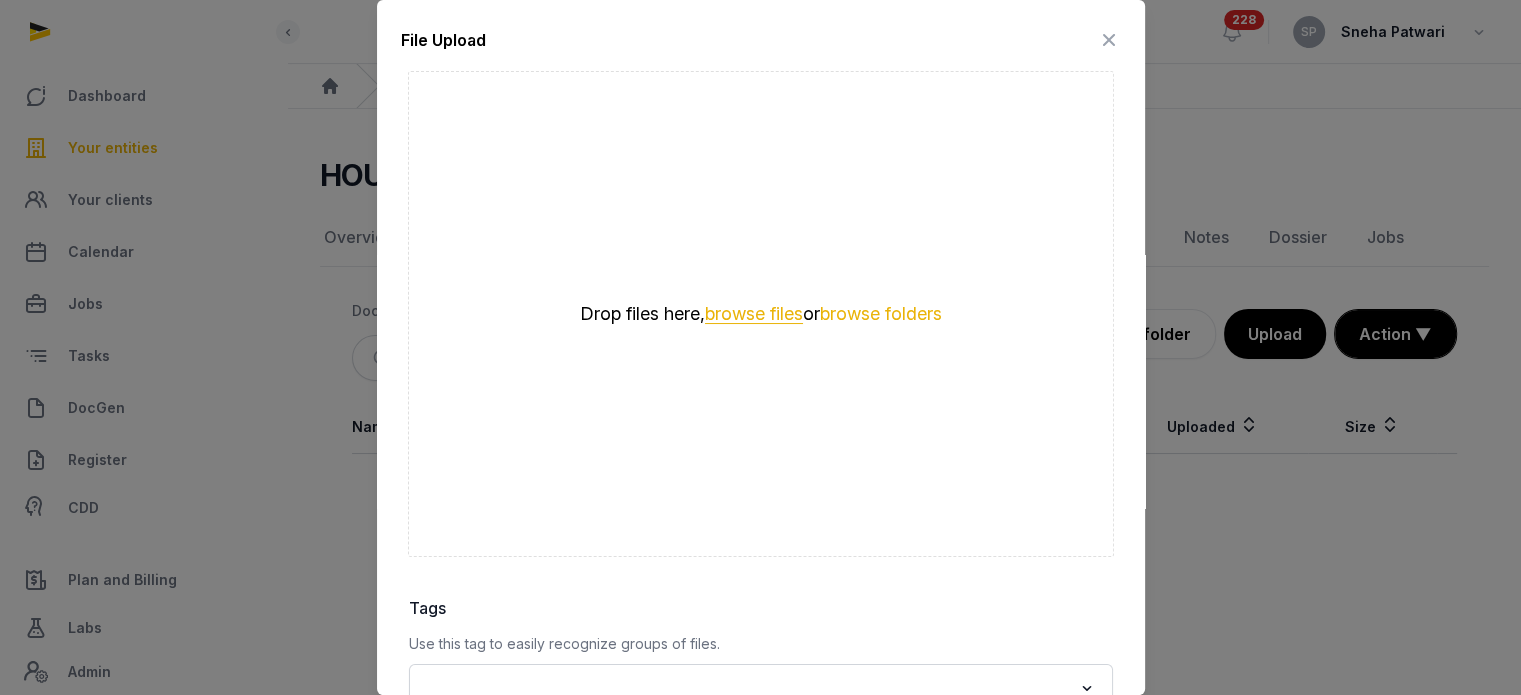 click on "browse files" at bounding box center (754, 314) 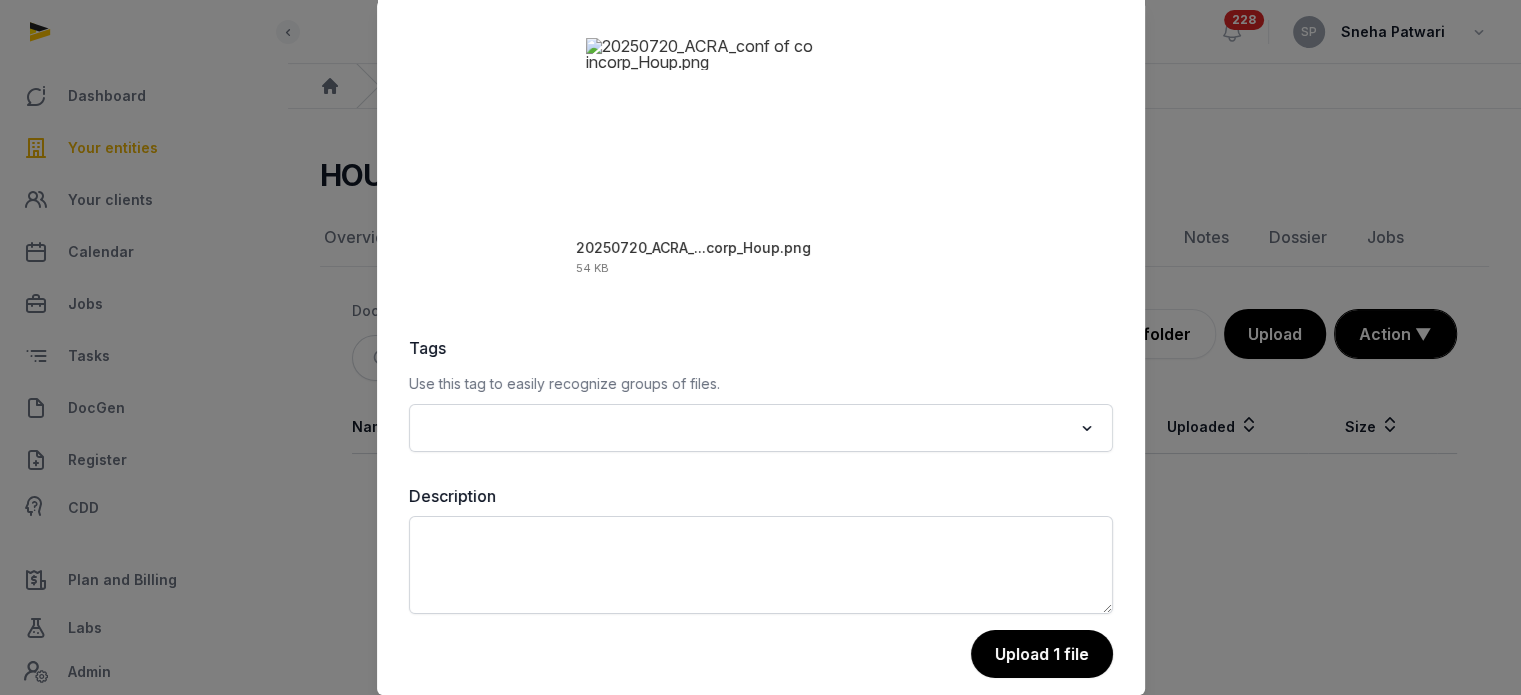 scroll, scrollTop: 282, scrollLeft: 0, axis: vertical 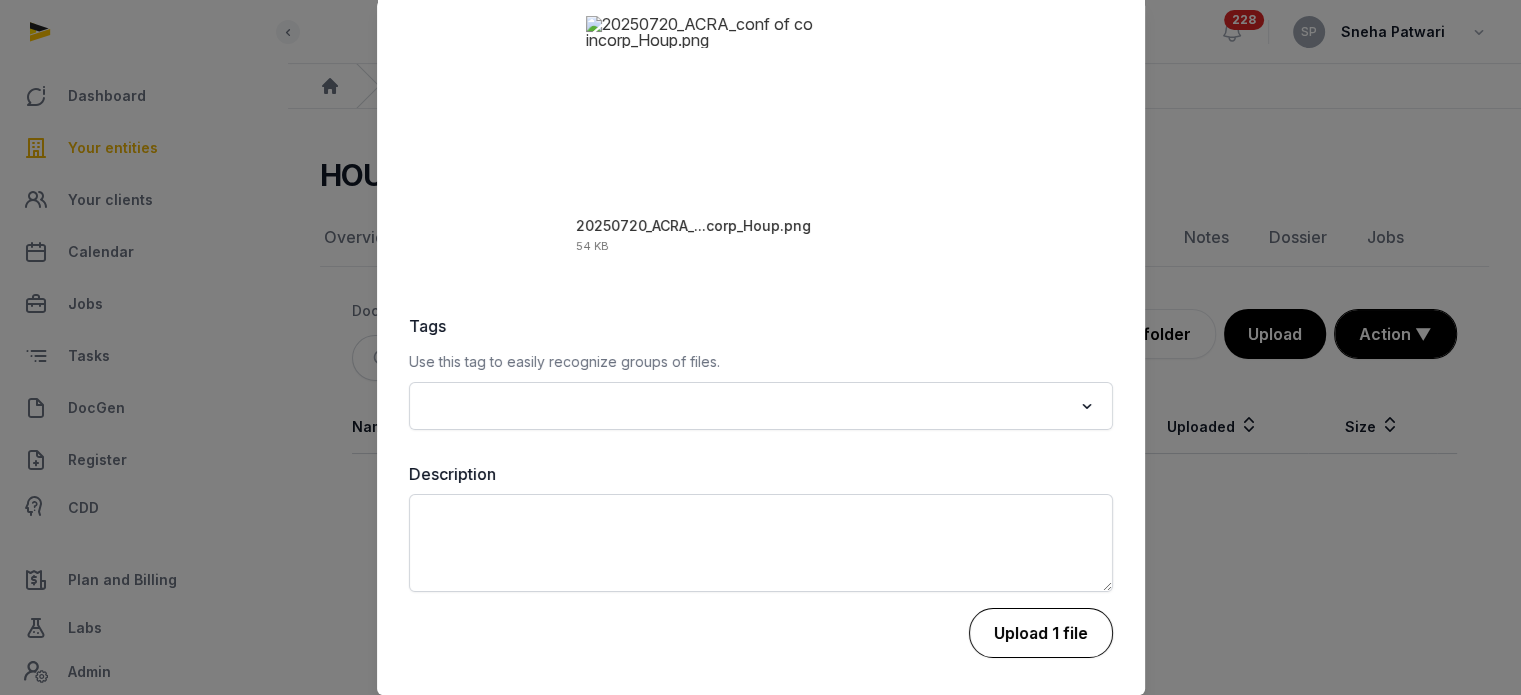 click on "Upload 1 file" at bounding box center [1041, 633] 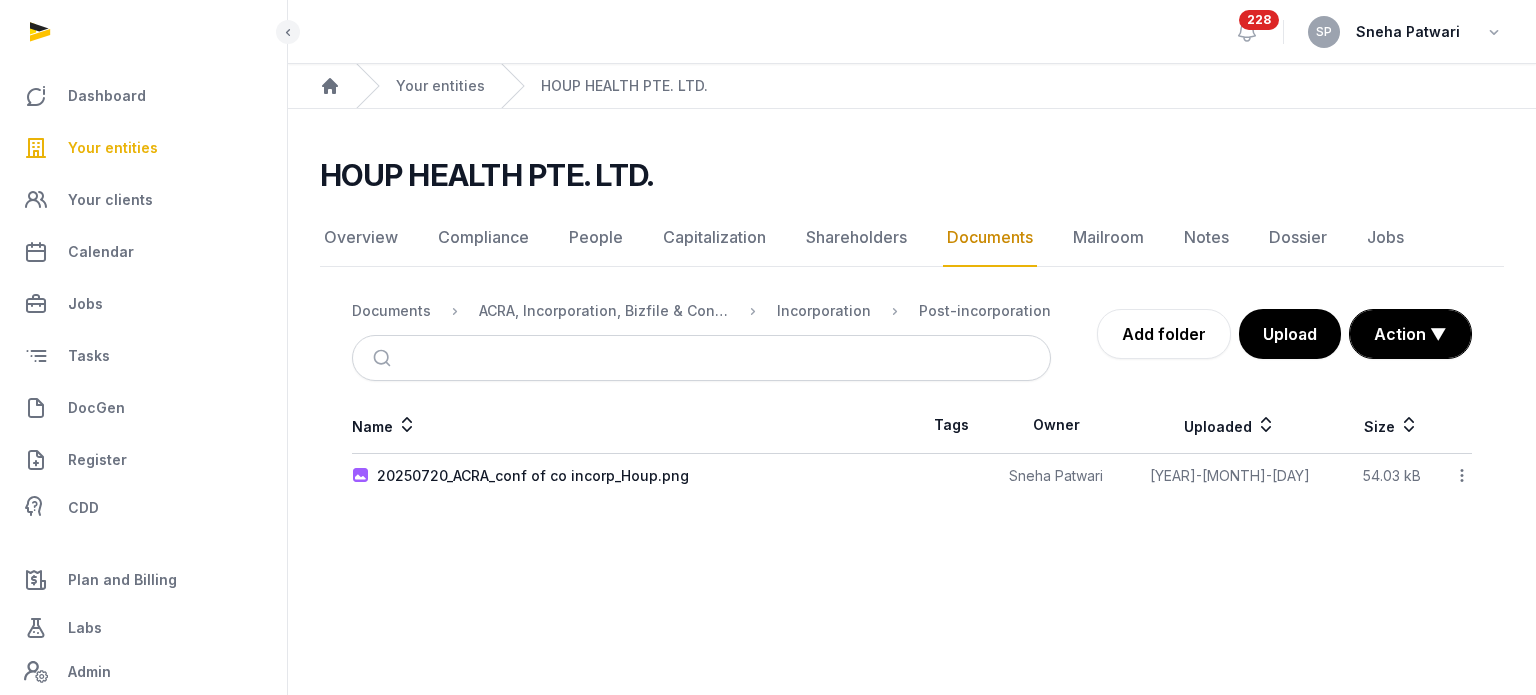 click on "Your entities" at bounding box center [113, 148] 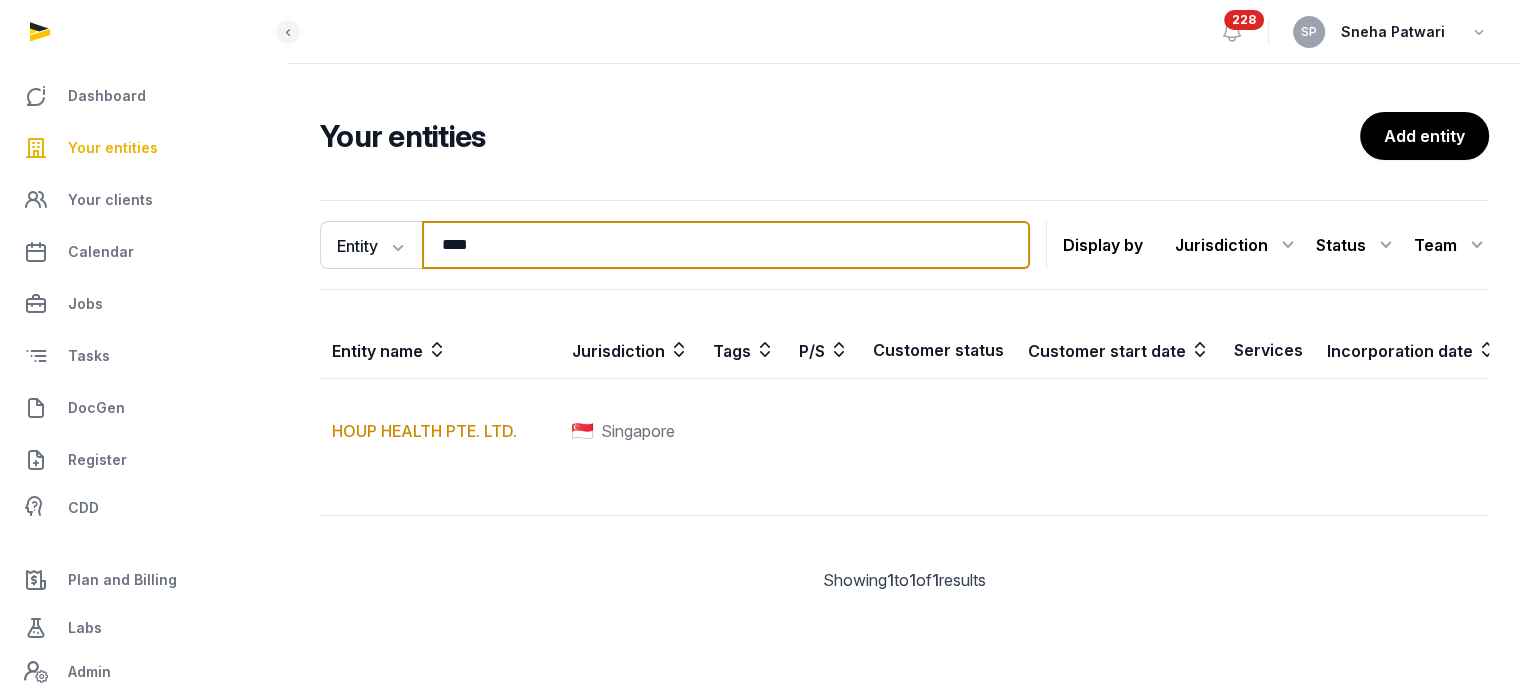 click on "****" at bounding box center [726, 245] 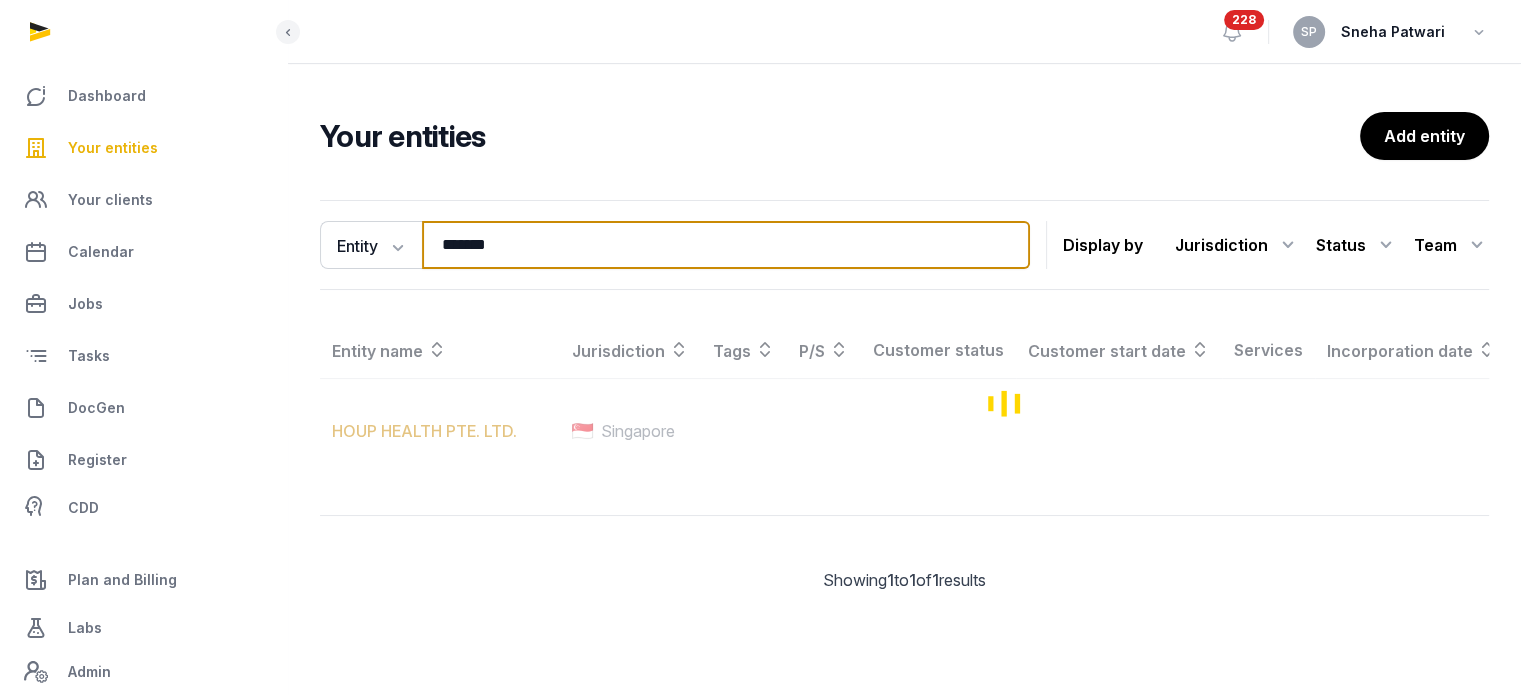 type on "*******" 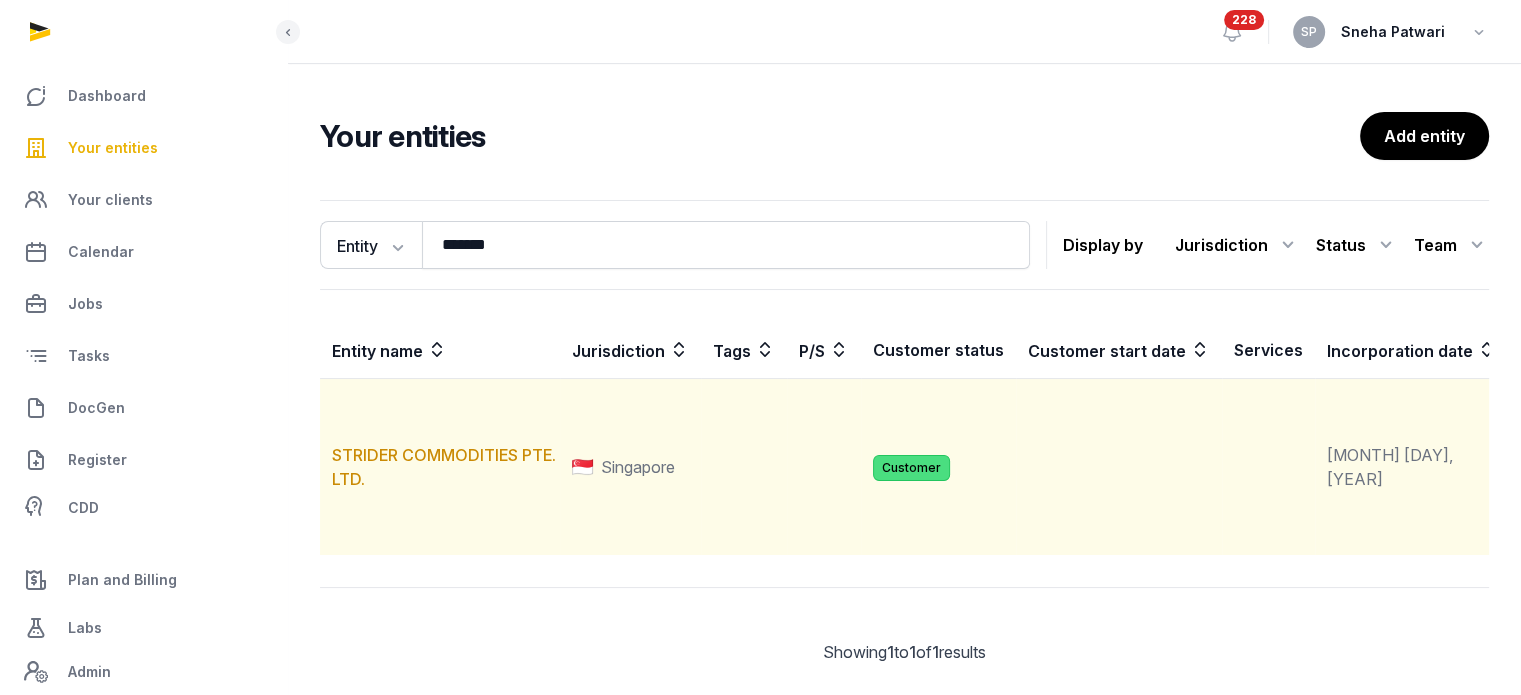 click on "STRIDER COMMODITIES PTE. LTD." at bounding box center [440, 467] 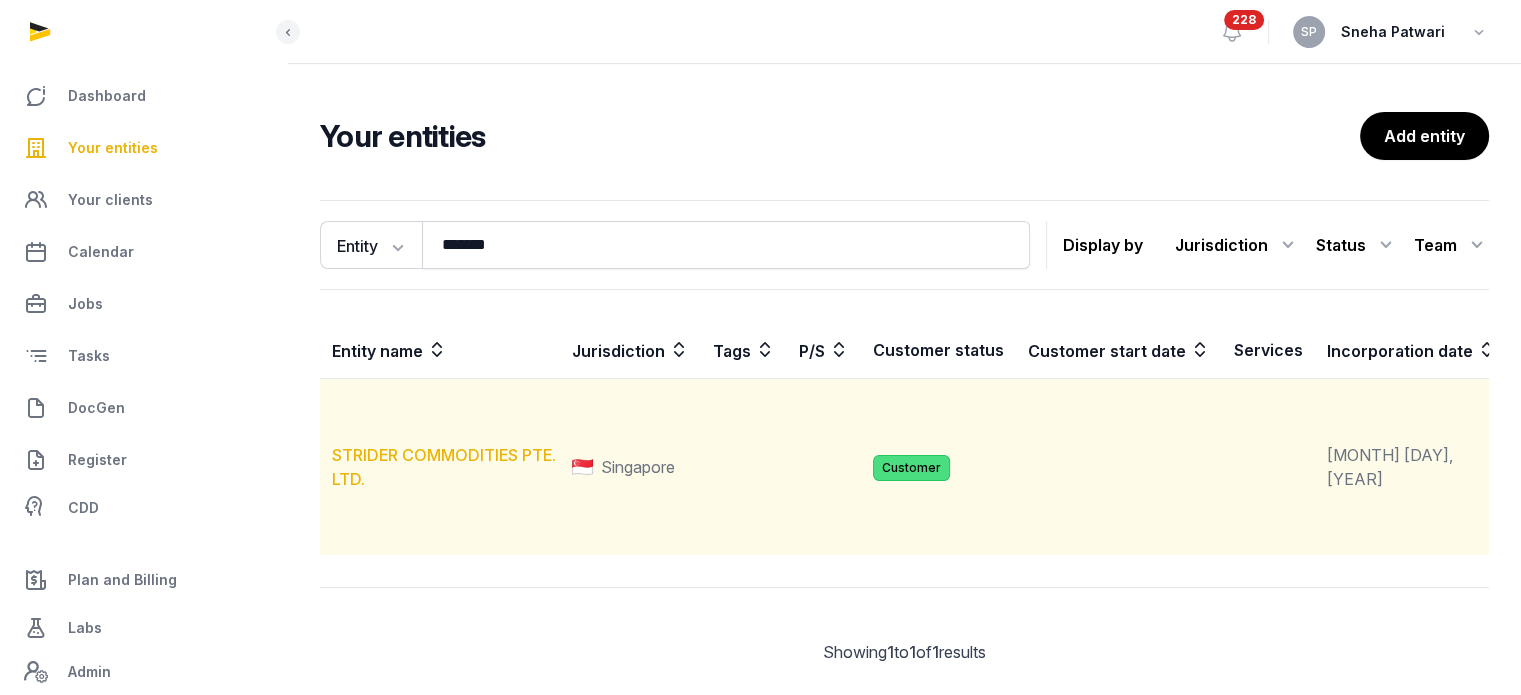 click on "STRIDER COMMODITIES PTE. LTD." at bounding box center (444, 467) 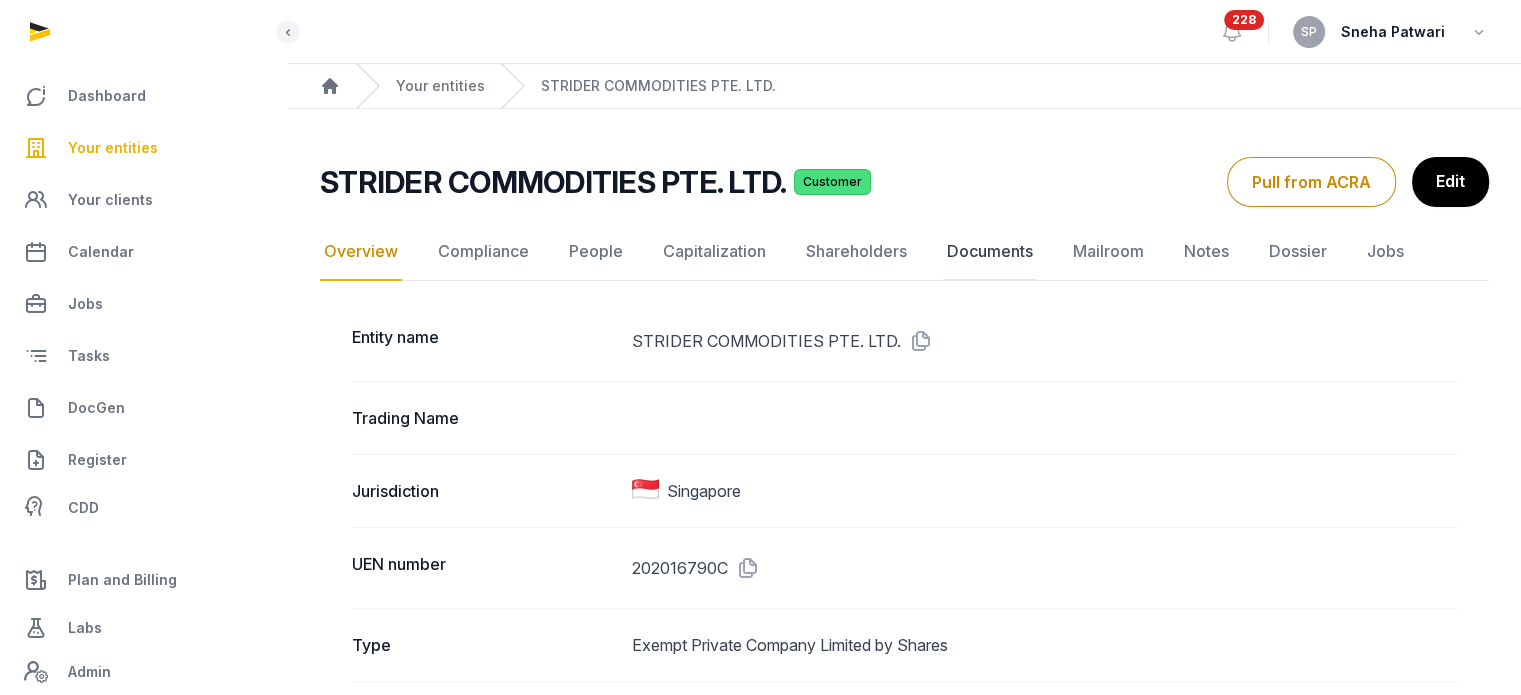 click on "Documents" 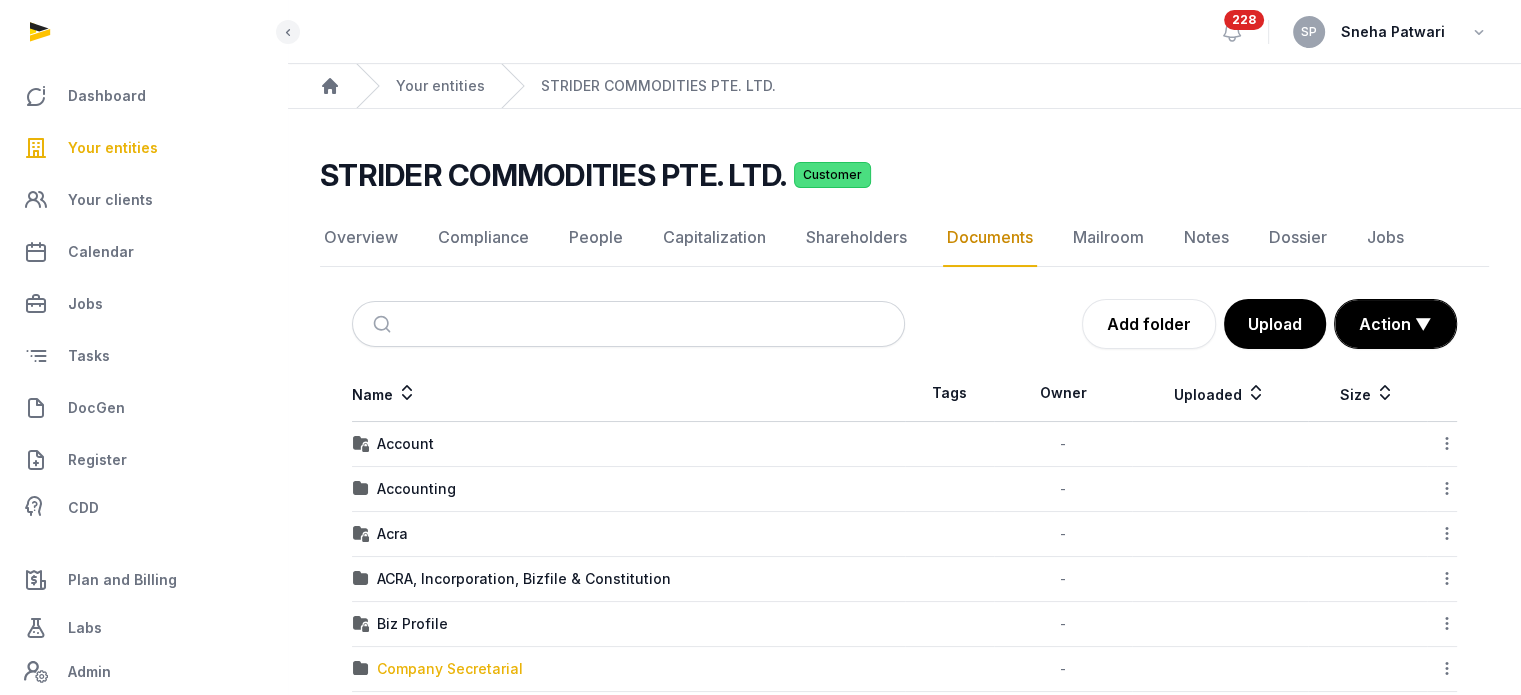 click on "Company Secretarial" at bounding box center [450, 669] 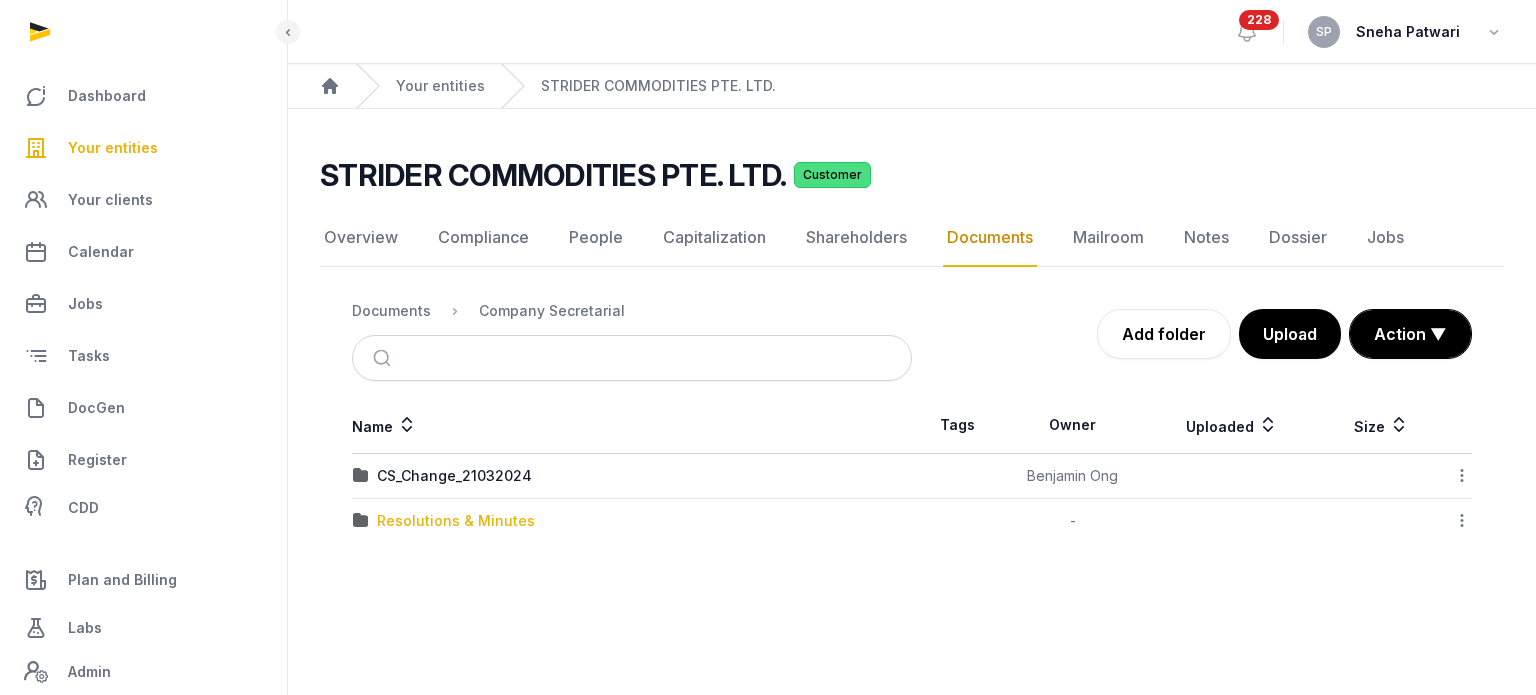 click on "Resolutions & Minutes" at bounding box center (456, 521) 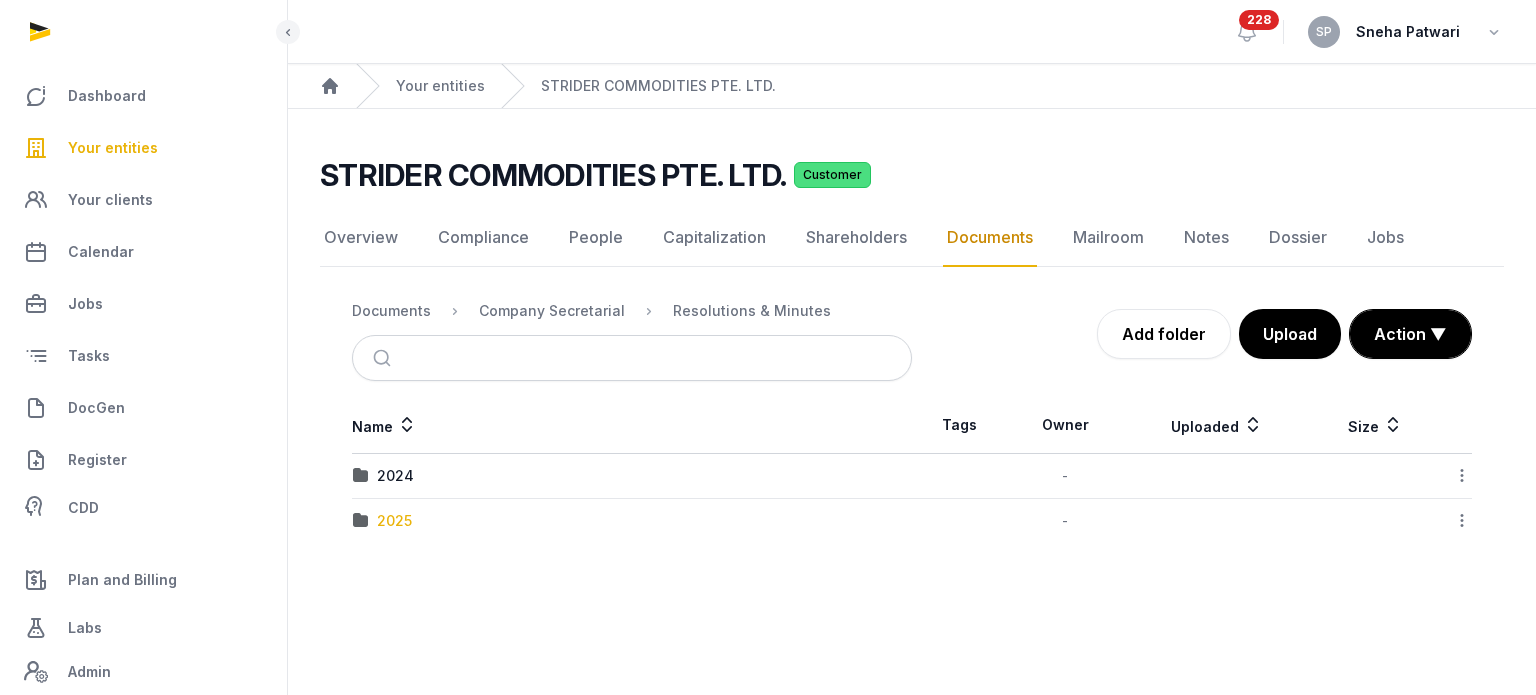 click on "2025" at bounding box center (394, 521) 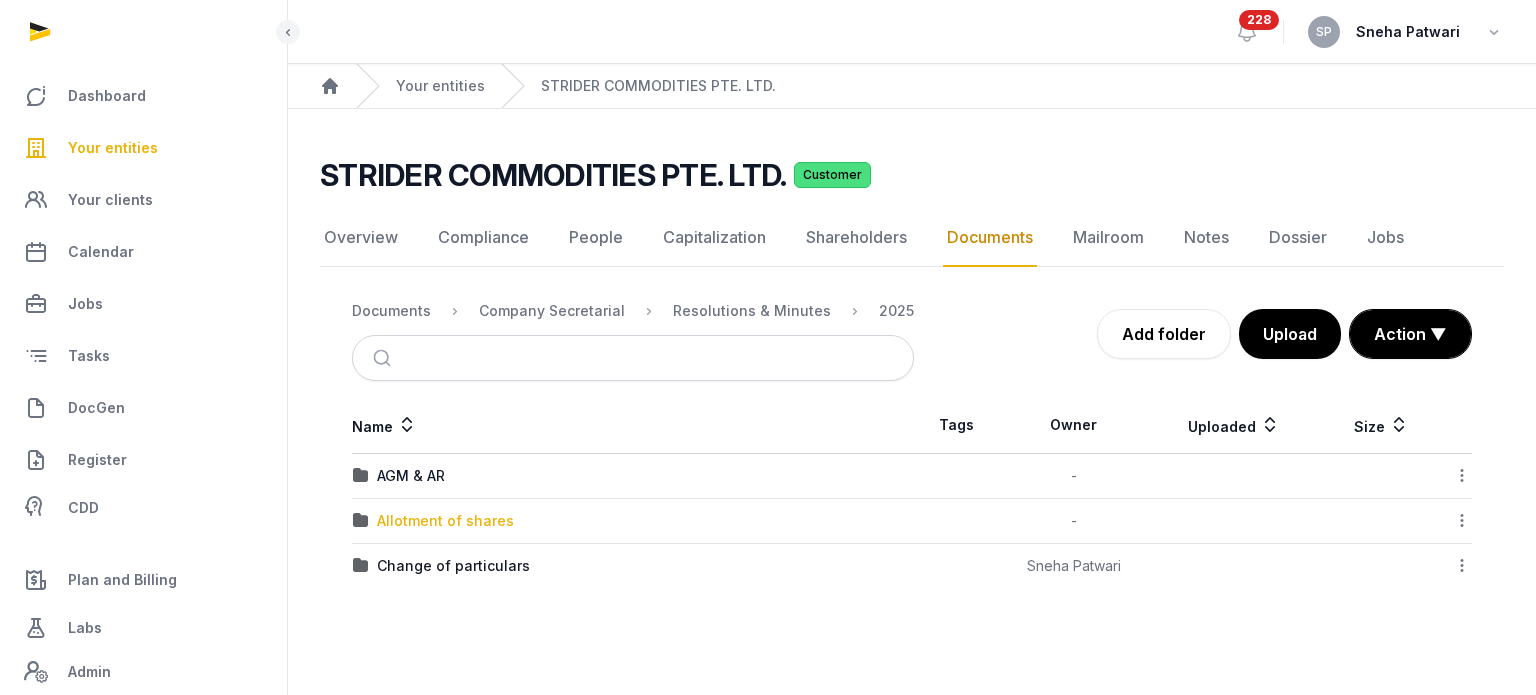 click on "Allotment of shares" at bounding box center (445, 521) 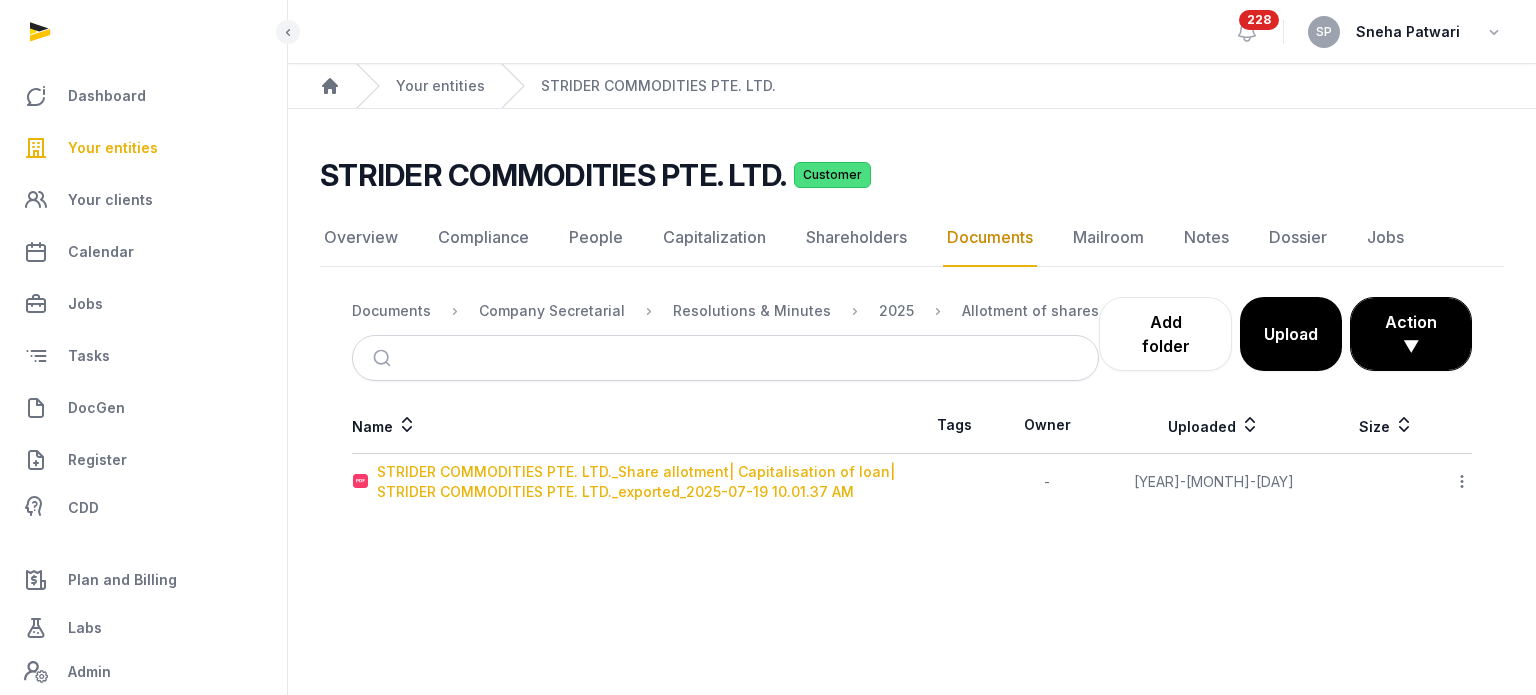 click on "STRIDER COMMODITIES PTE. LTD._Share allotment| Capitalisation of loan| STRIDER COMMODITIES PTE. LTD._exported_2025-07-19 10.01.37 AM" at bounding box center (644, 482) 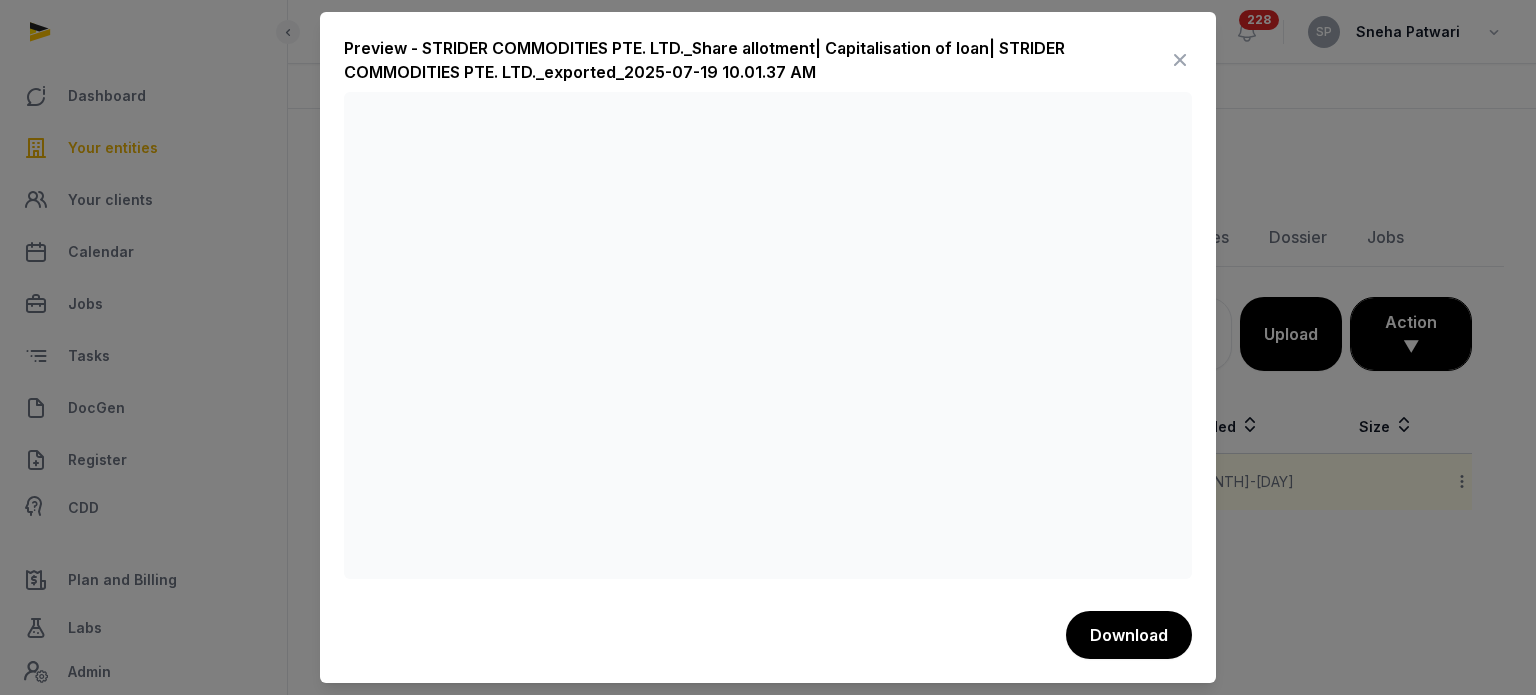 click at bounding box center (768, 347) 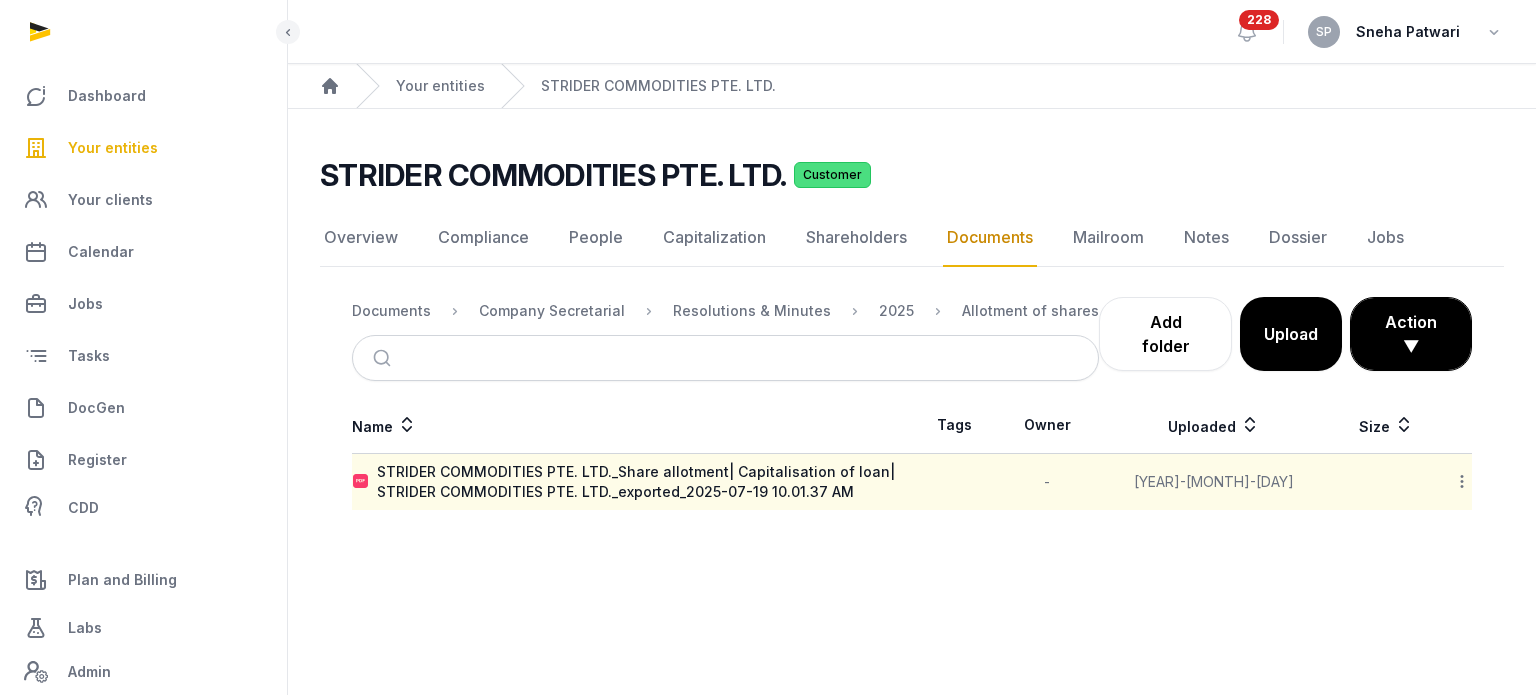 click on "Your entities" at bounding box center [143, 148] 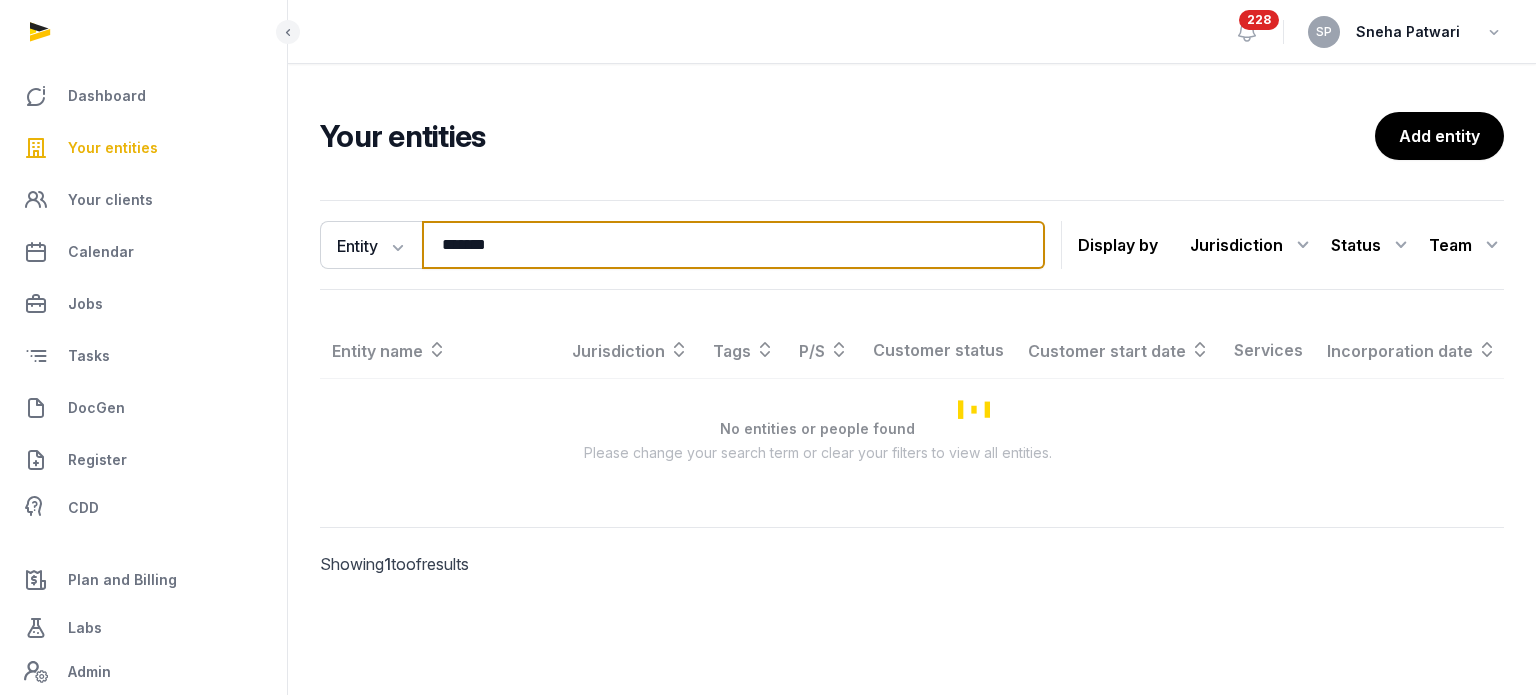 click on "*******" at bounding box center (733, 245) 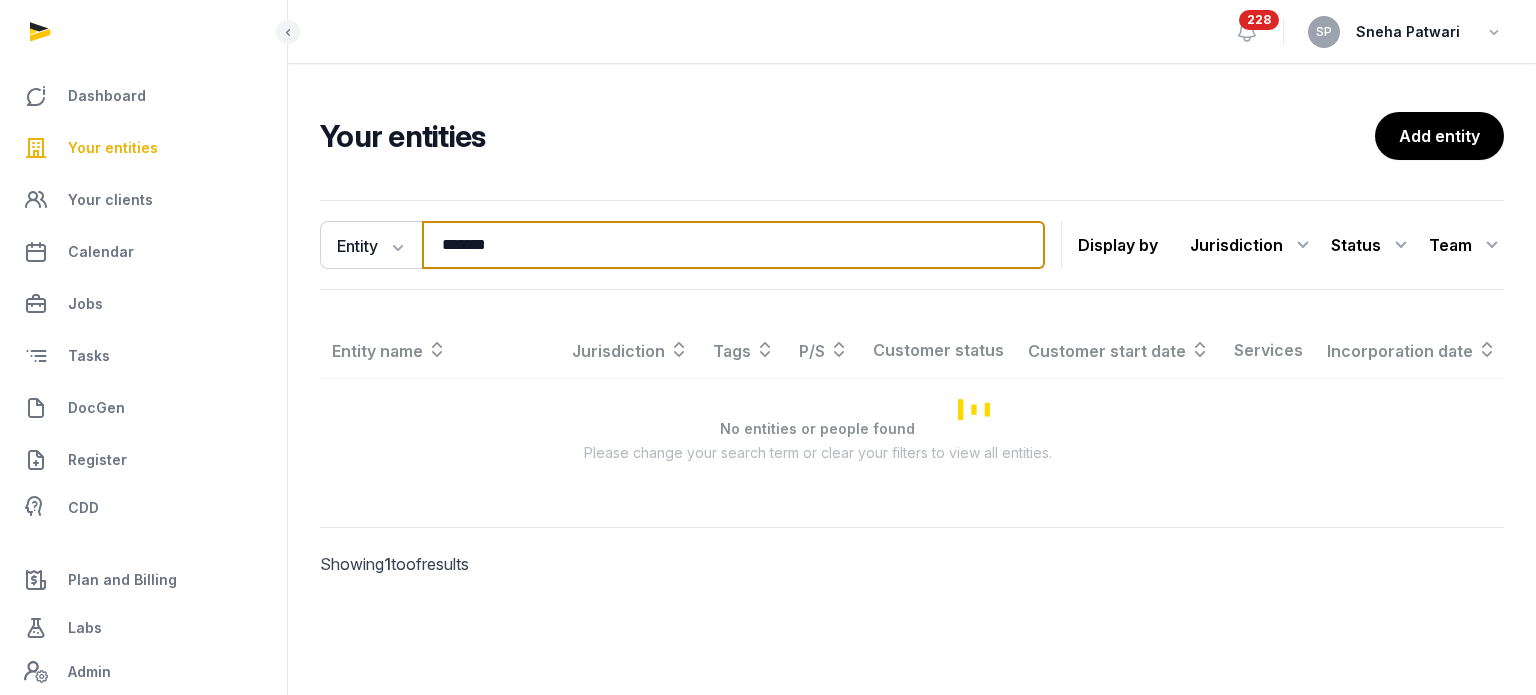 click on "*******" at bounding box center [733, 245] 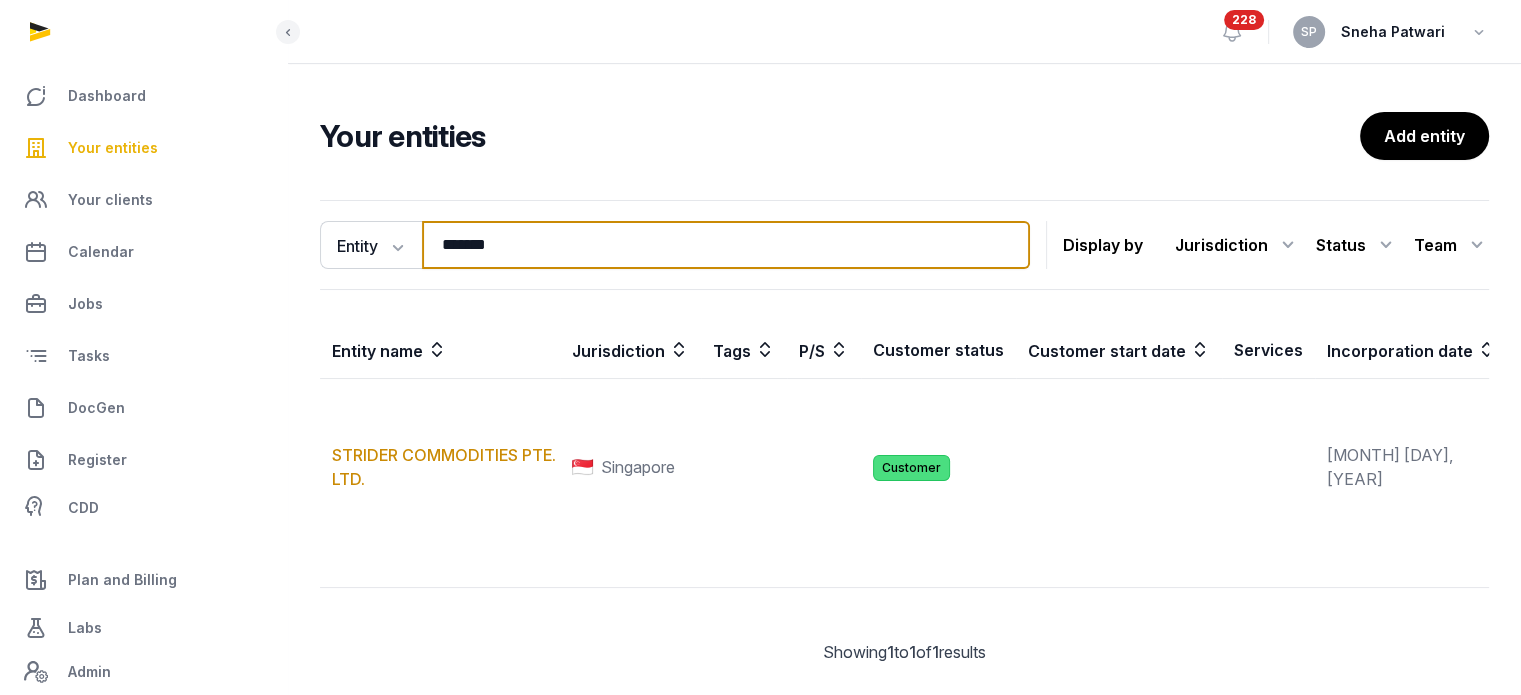 click on "*******" at bounding box center [726, 245] 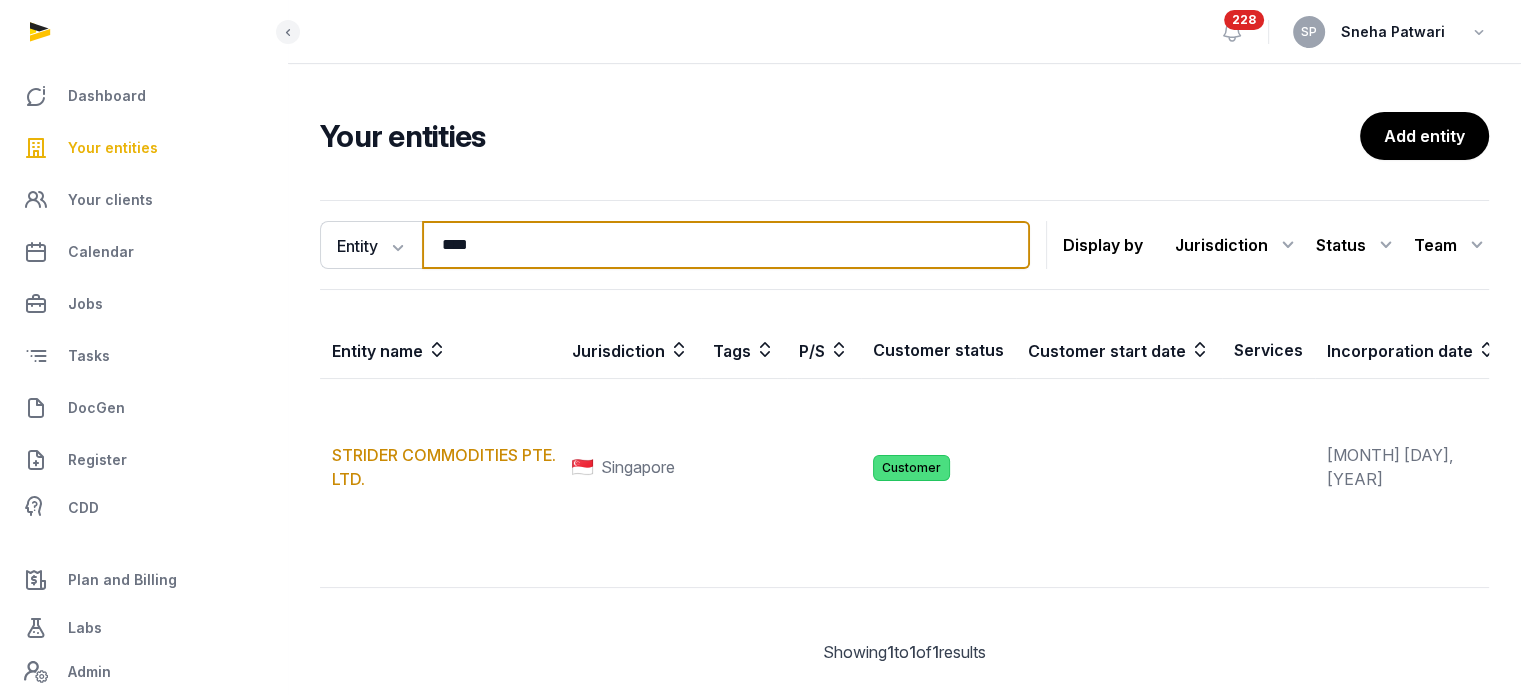 type on "****" 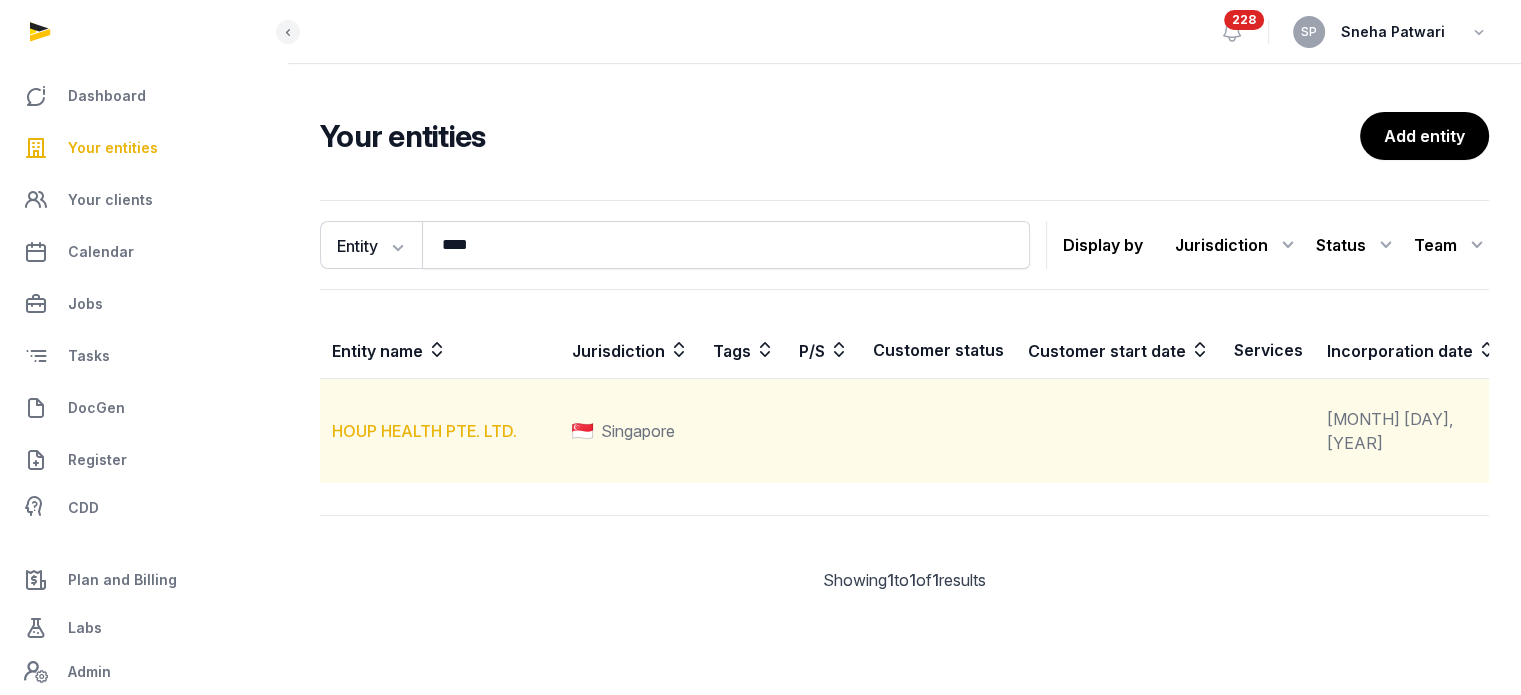 click on "HOUP HEALTH PTE. LTD." at bounding box center (424, 431) 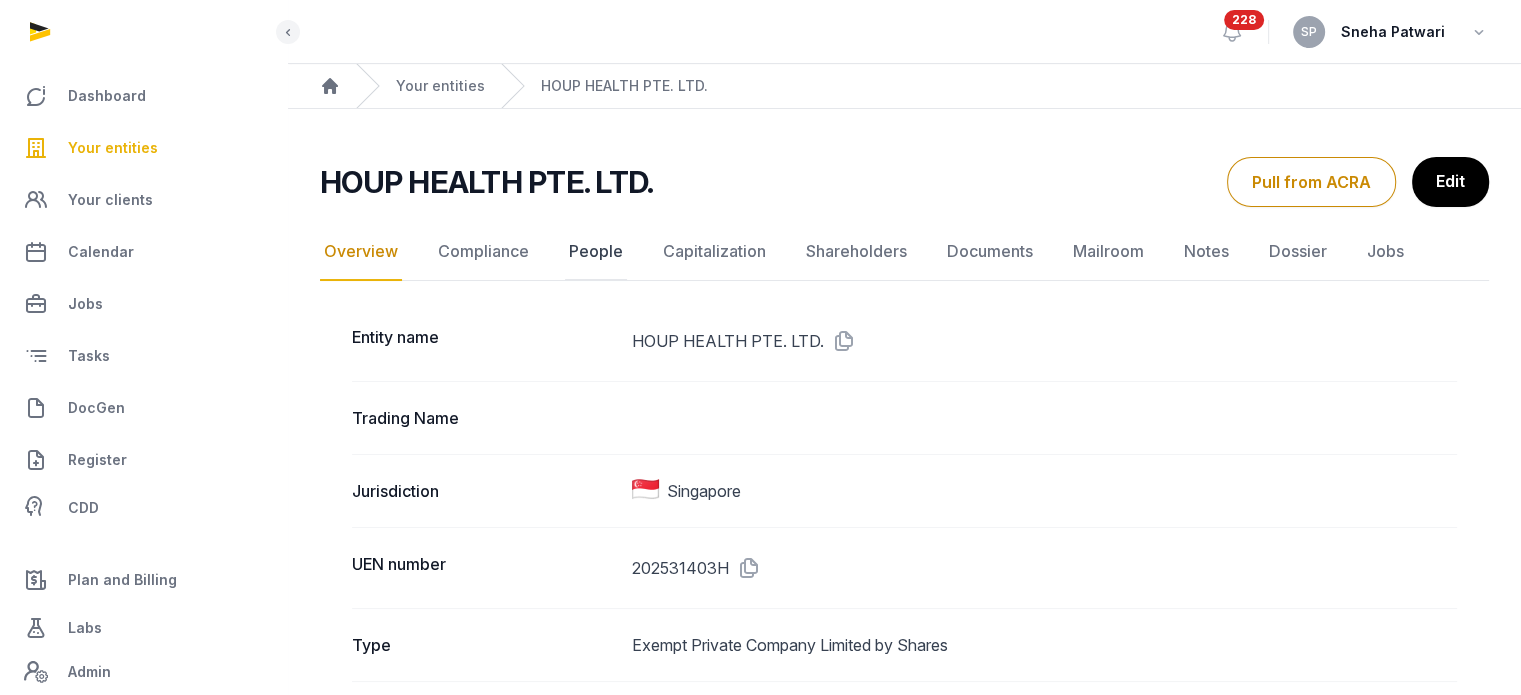 click on "People" 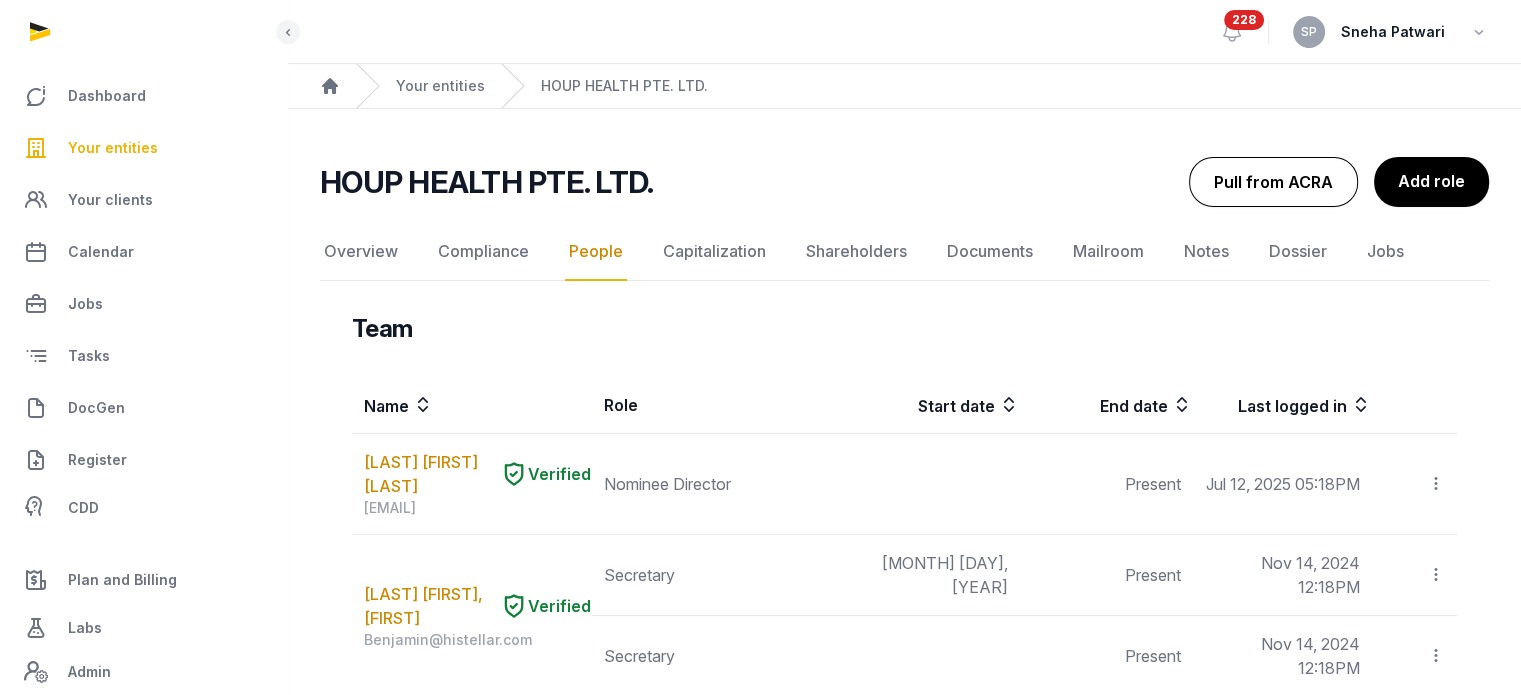 click on "Pull from ACRA" at bounding box center [1273, 182] 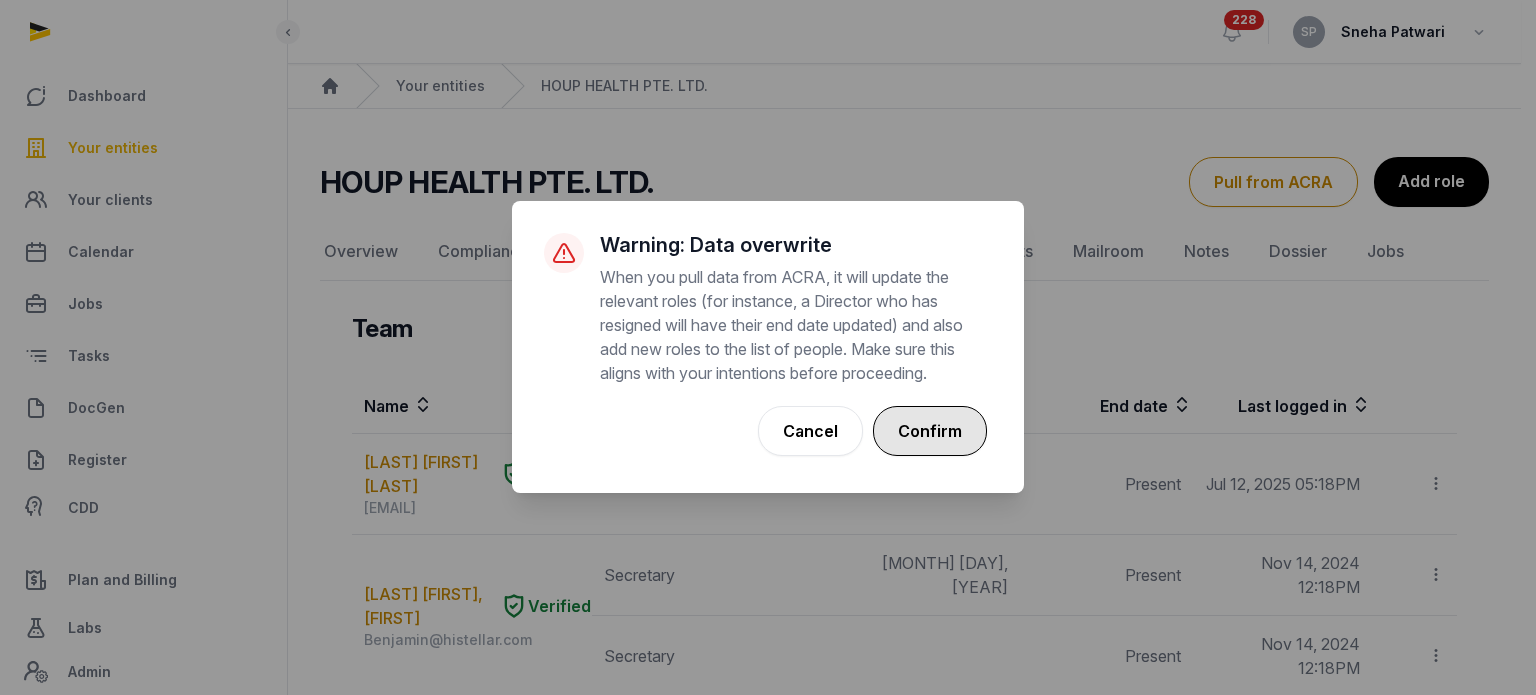 click on "Confirm" at bounding box center (930, 431) 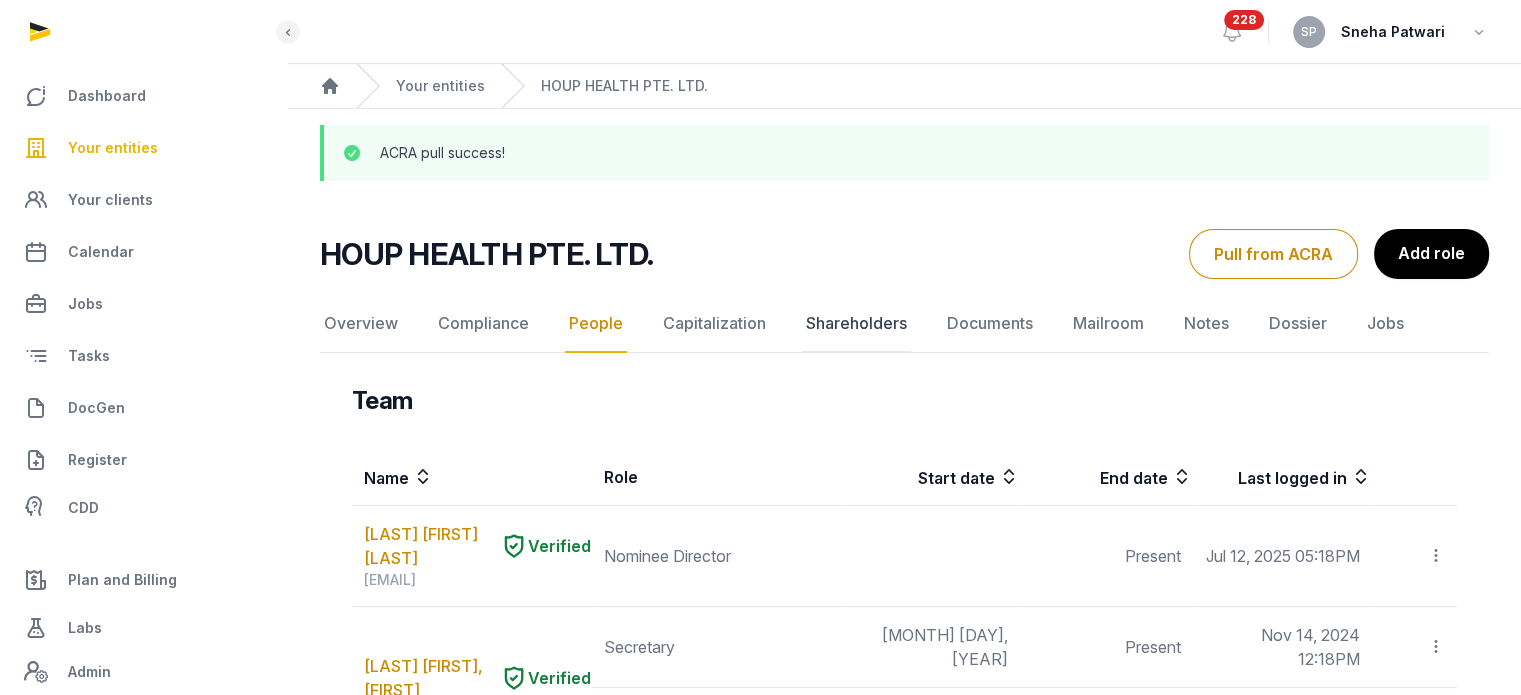 click on "Shareholders" 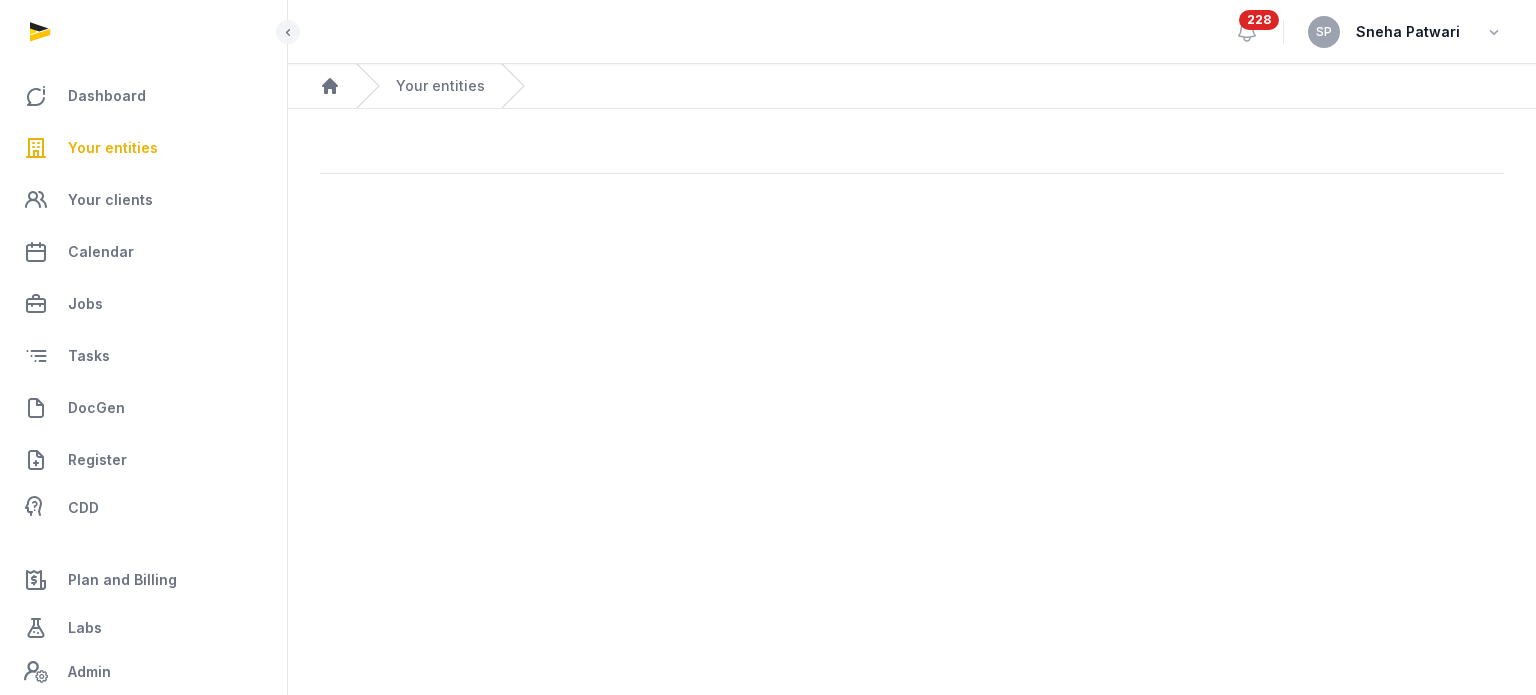 click on "Open sidebar [NUMBER] SP [LAST] [FIRST] Home Your entities" at bounding box center [768, 347] 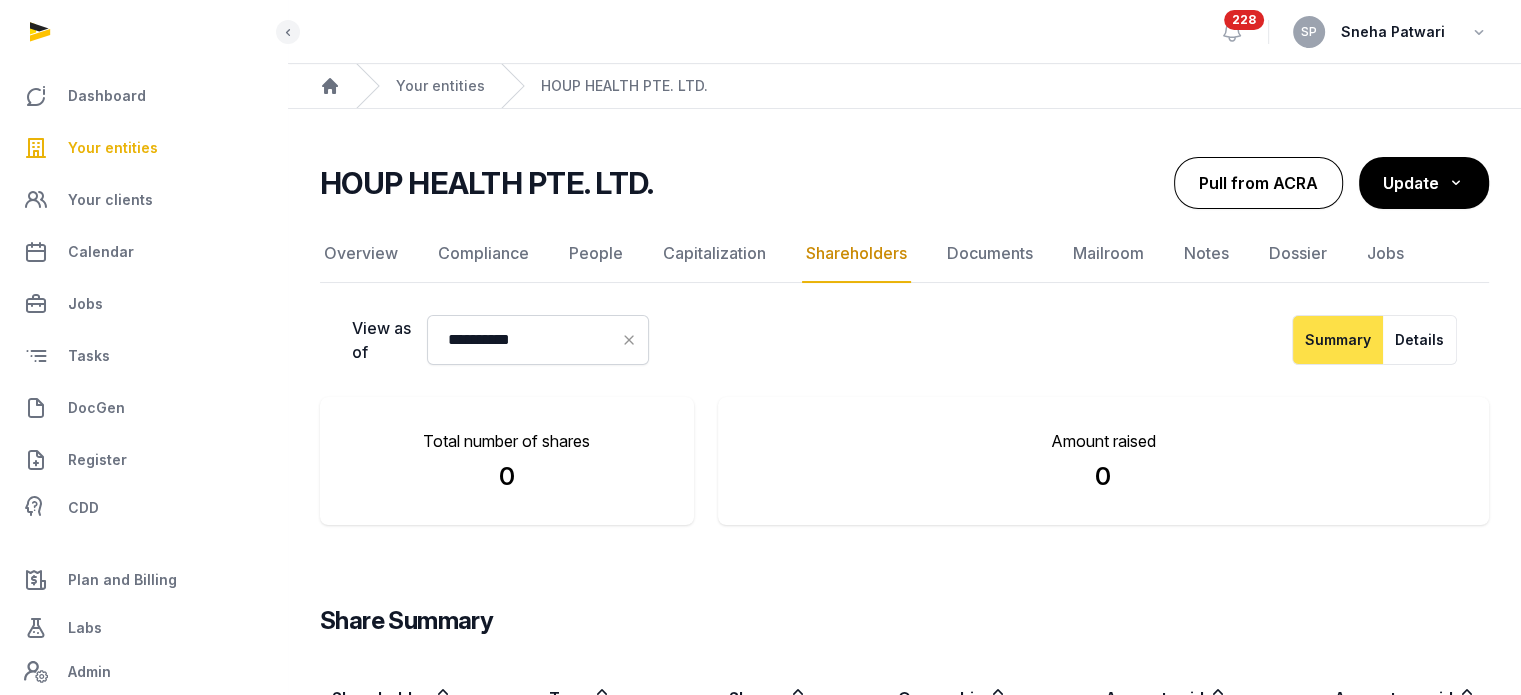 click on "Pull from ACRA" at bounding box center [1258, 183] 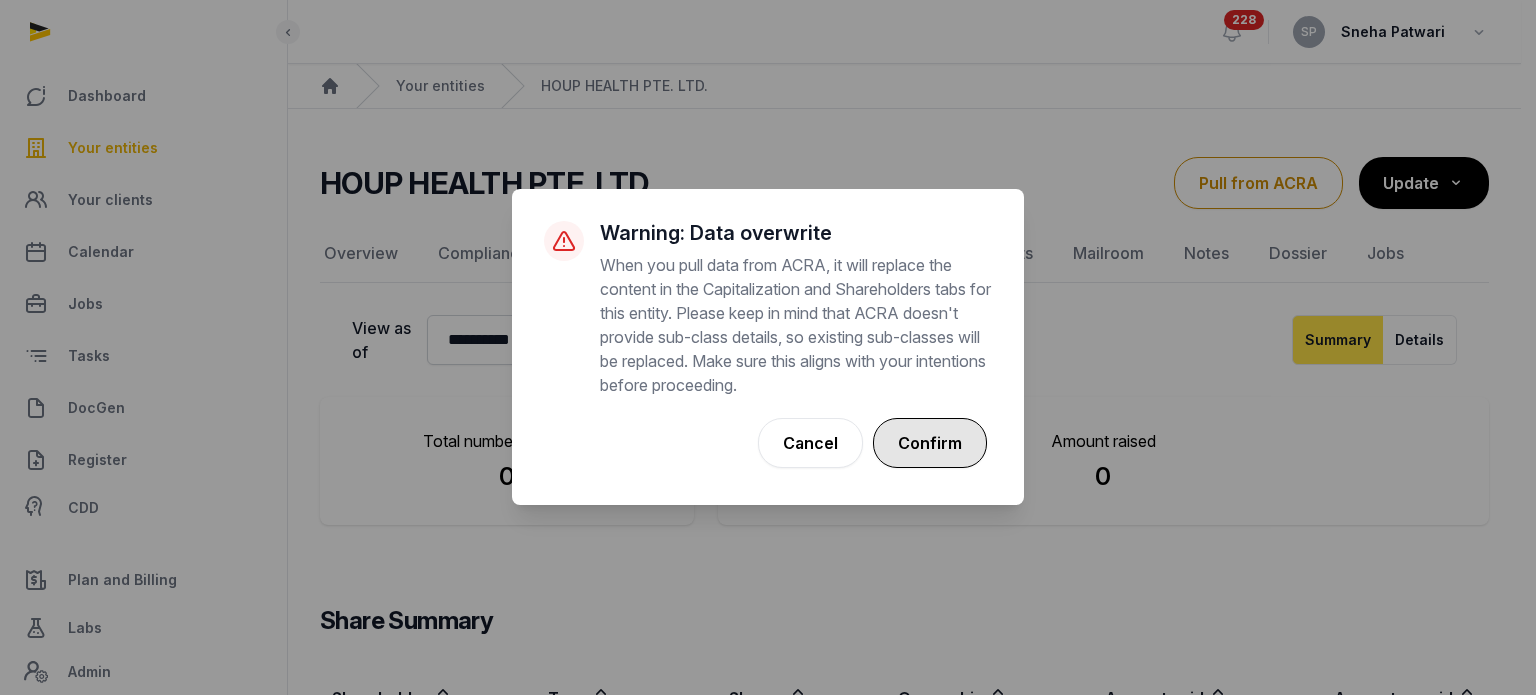 click on "Confirm" at bounding box center [930, 443] 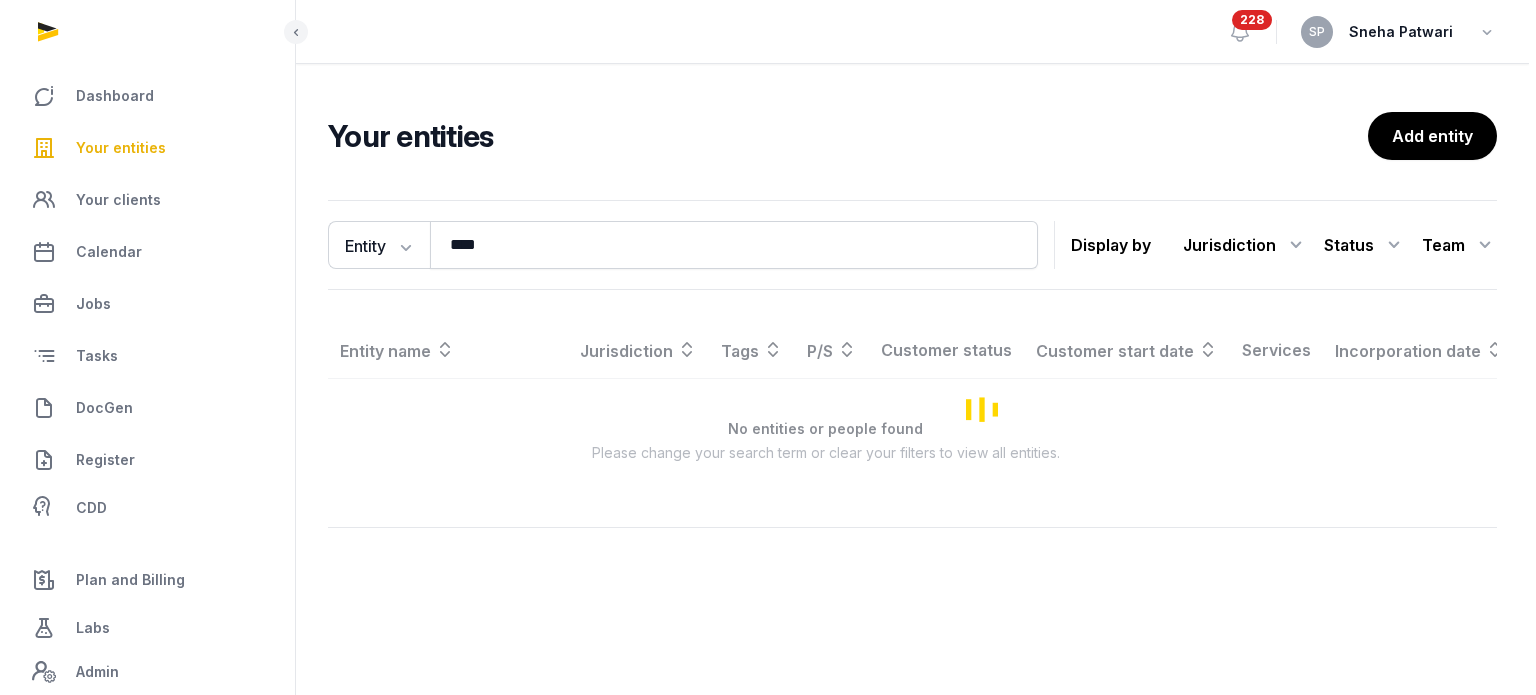 scroll, scrollTop: 0, scrollLeft: 0, axis: both 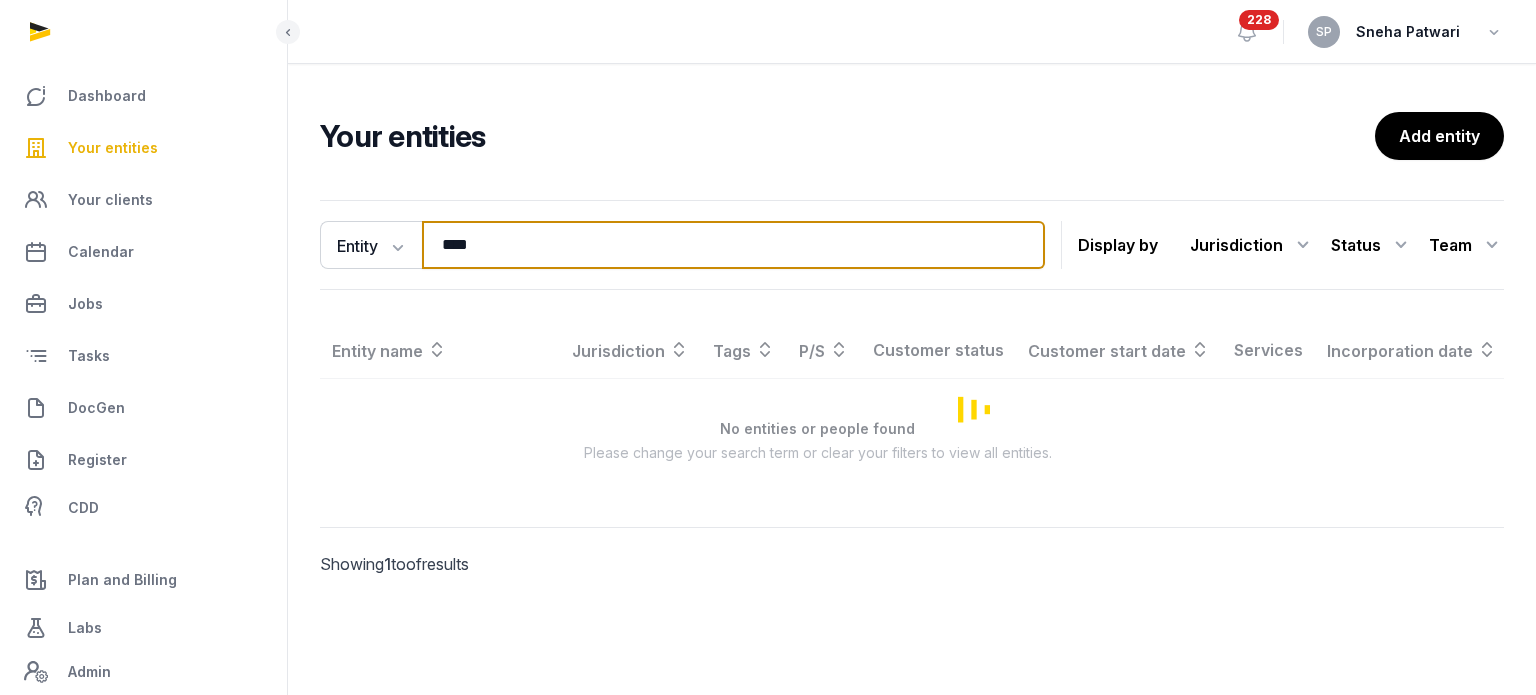 click on "****" at bounding box center (733, 245) 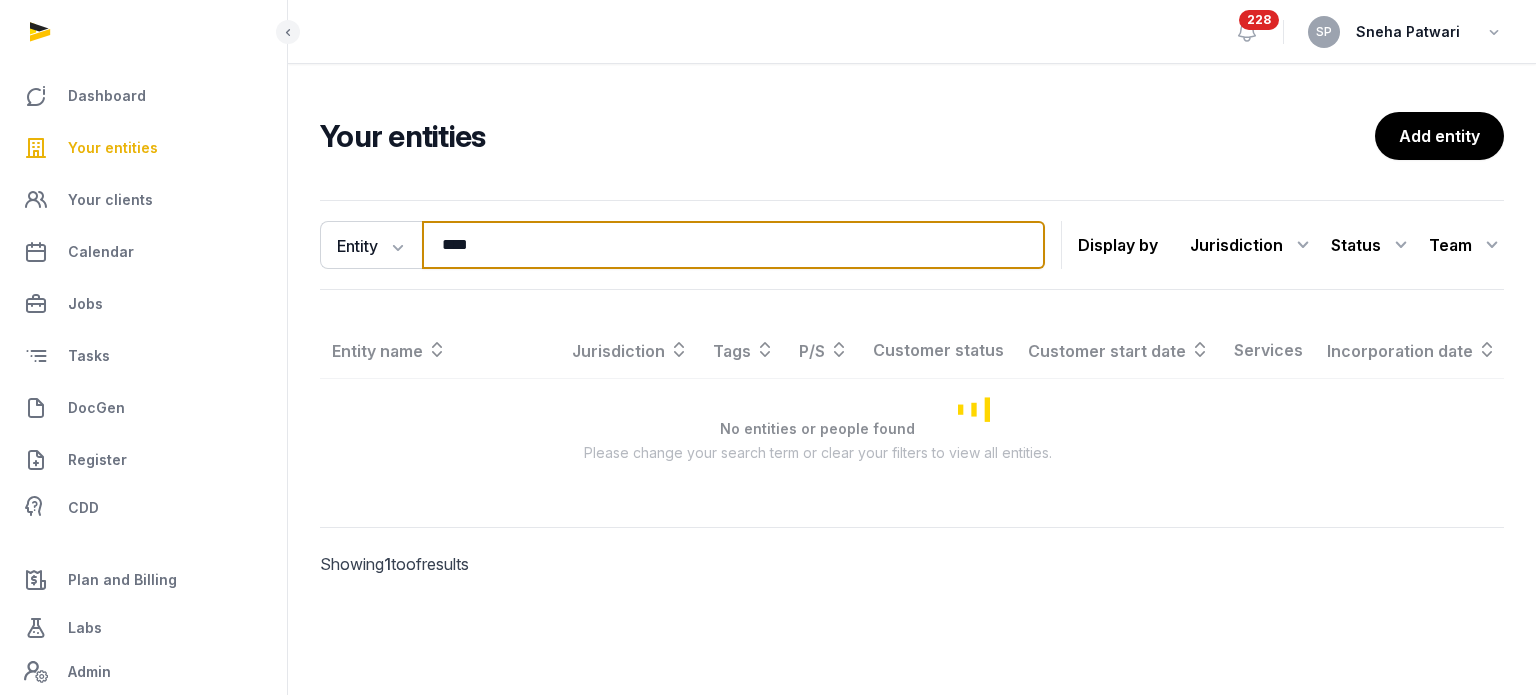 click on "****" at bounding box center (733, 245) 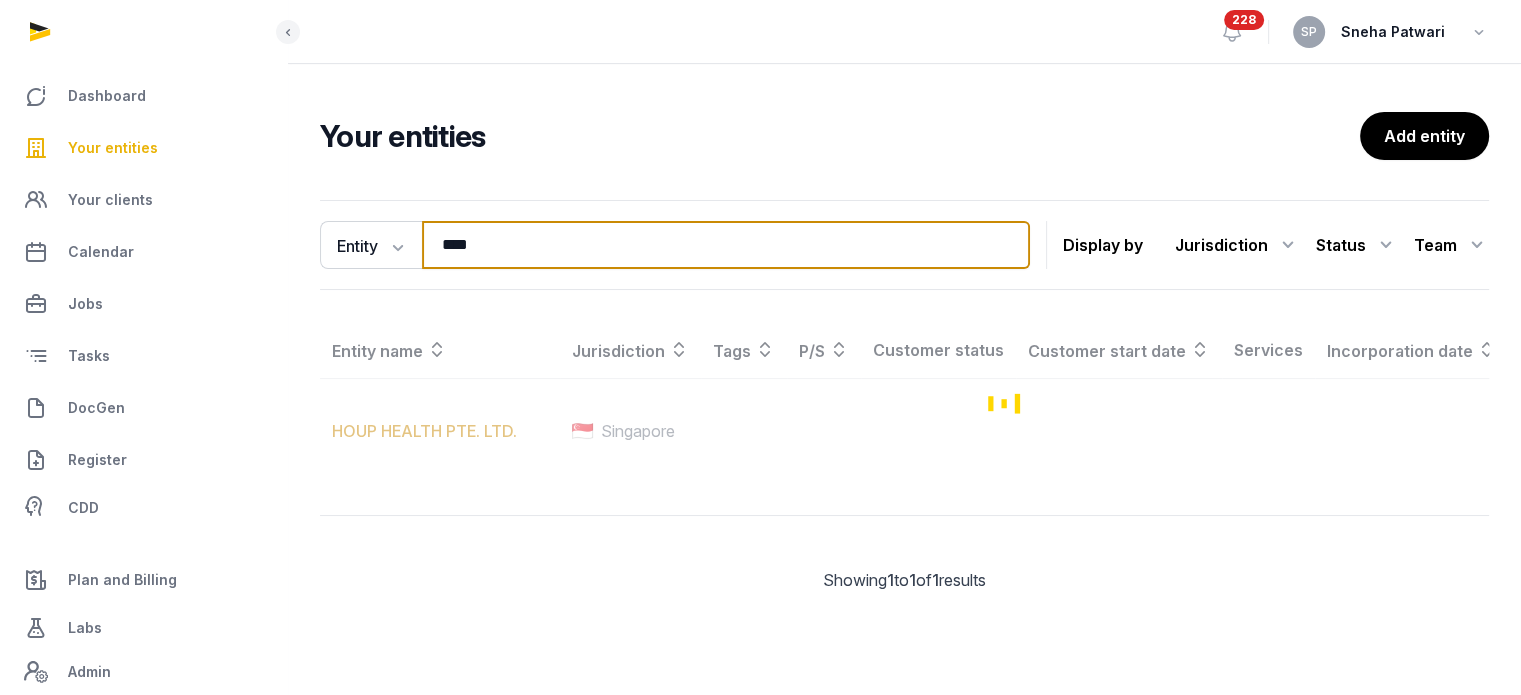 click on "****" at bounding box center (726, 245) 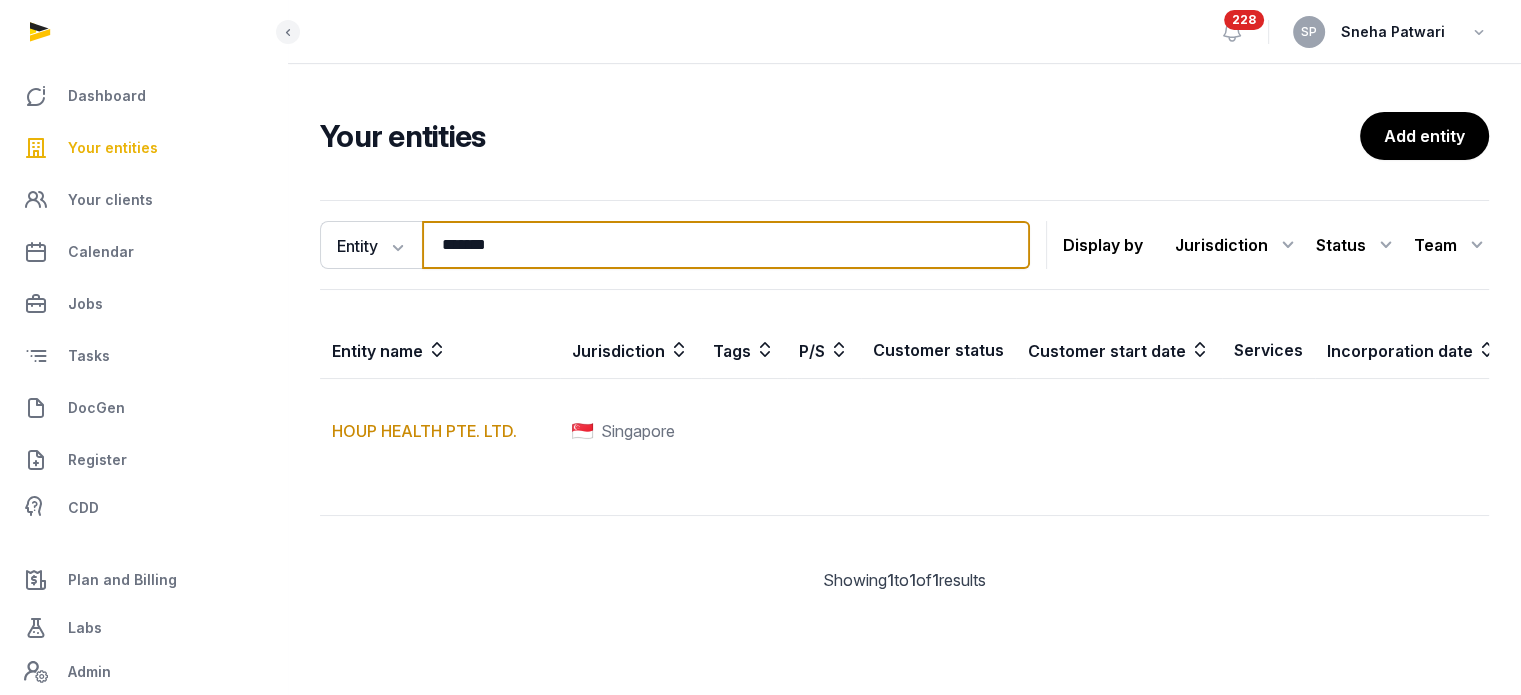 type on "*******" 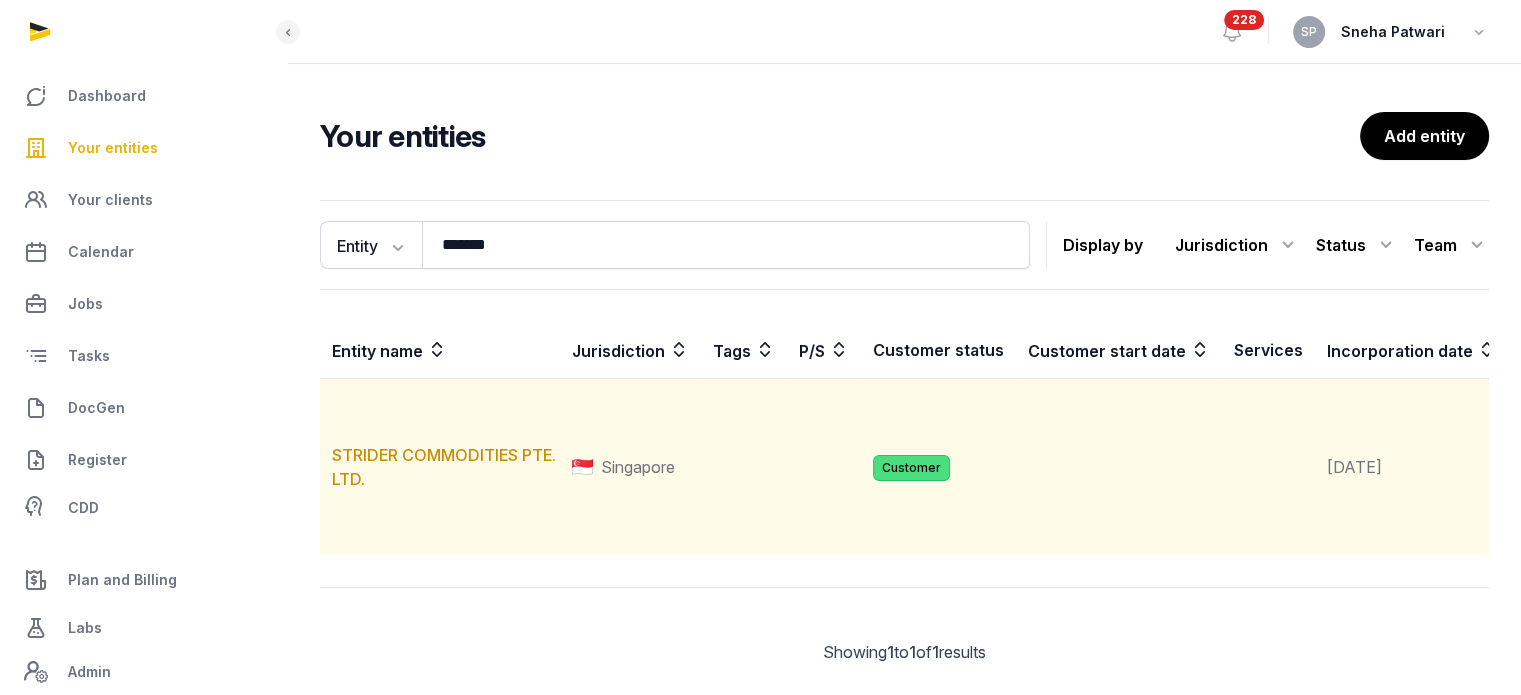 click on "STRIDER COMMODITIES PTE. LTD." at bounding box center (440, 467) 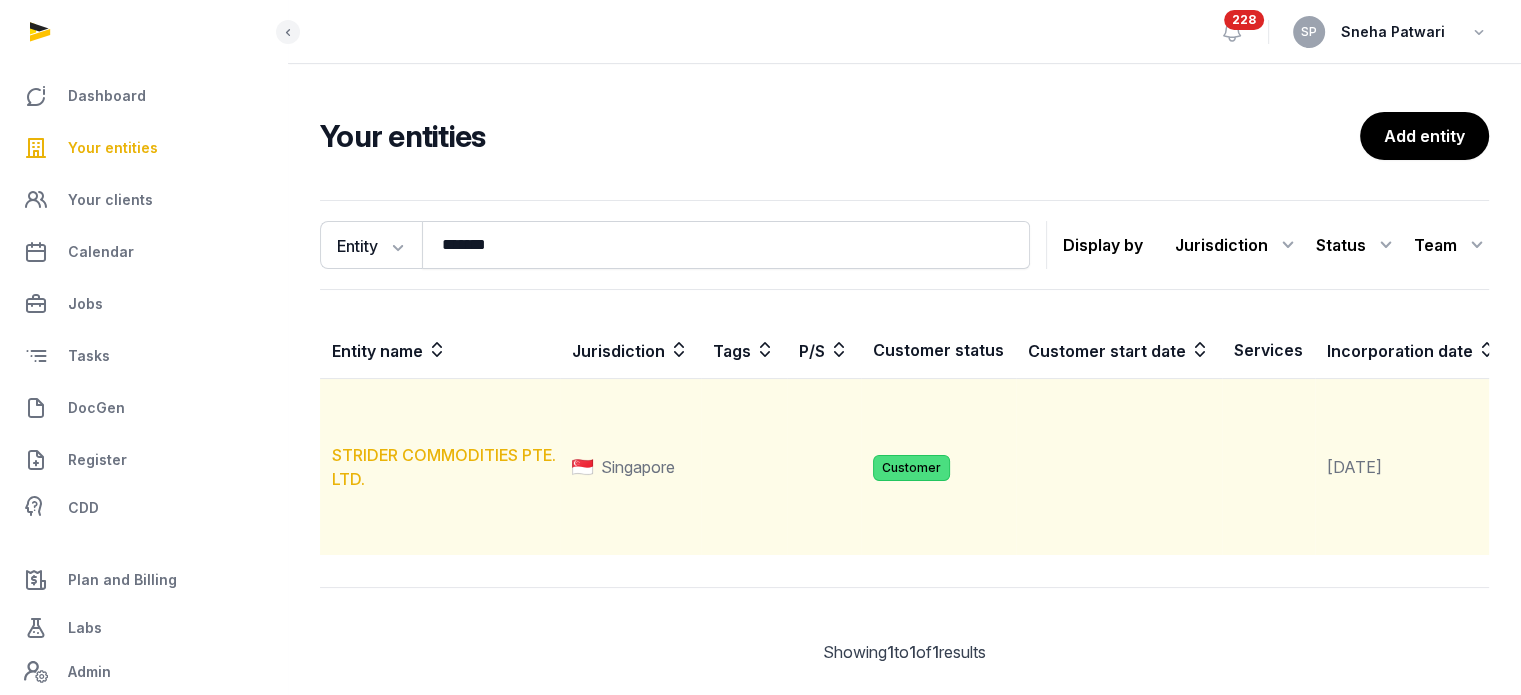click on "STRIDER COMMODITIES PTE. LTD." at bounding box center (444, 467) 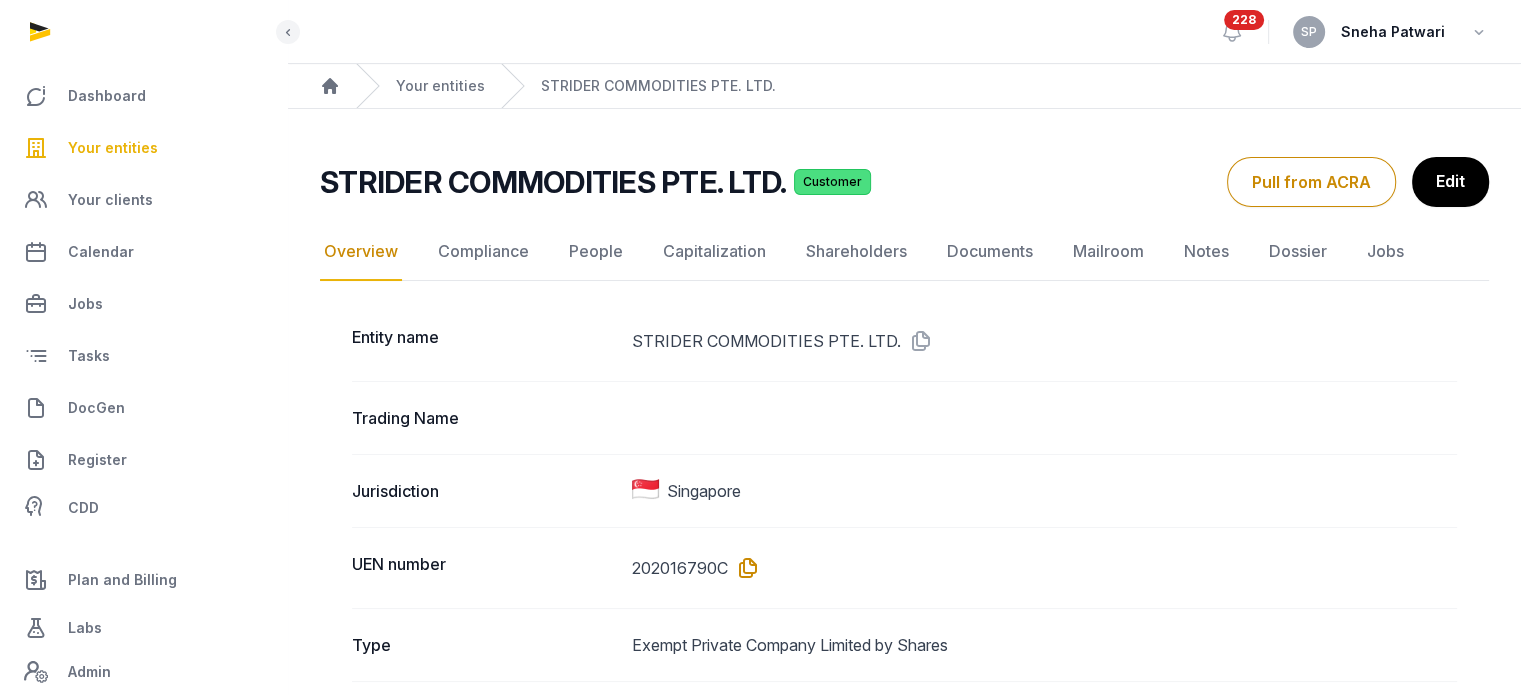 click at bounding box center [744, 568] 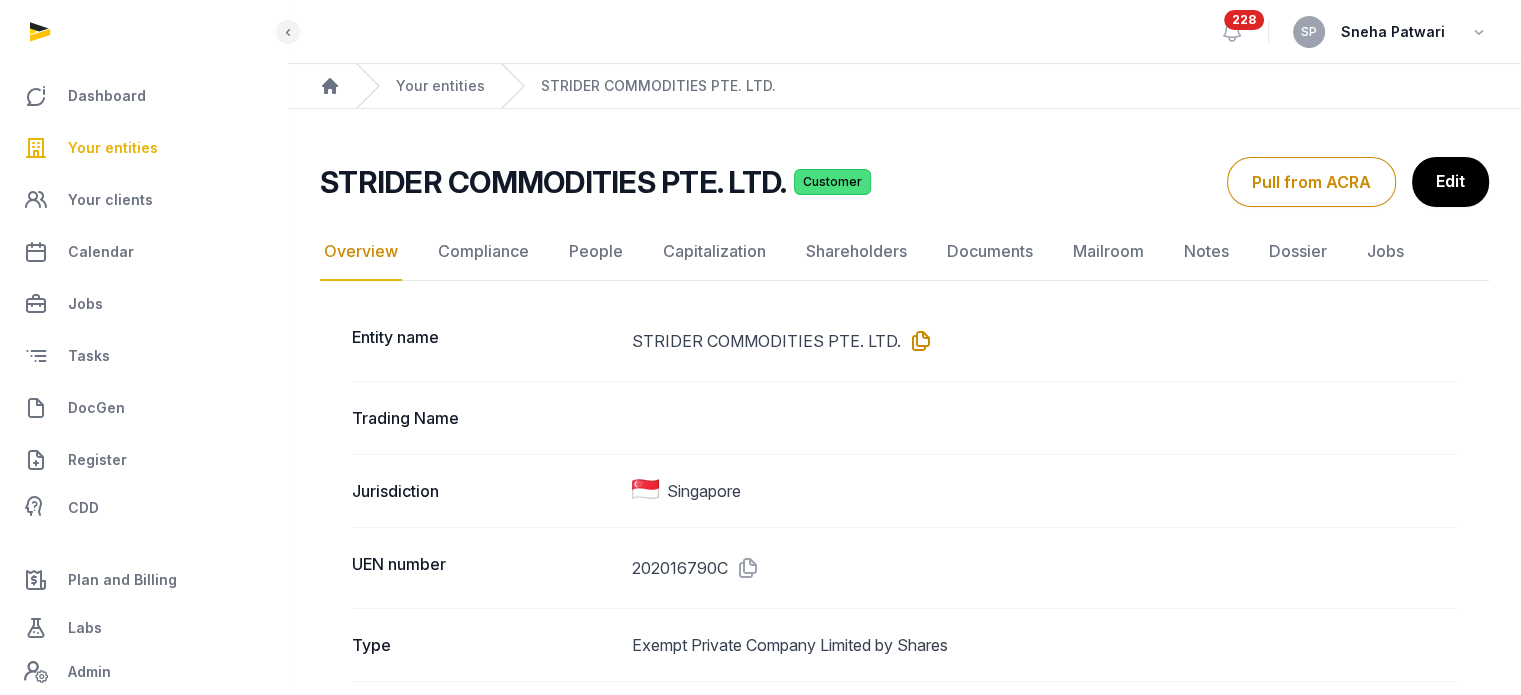 click at bounding box center (917, 341) 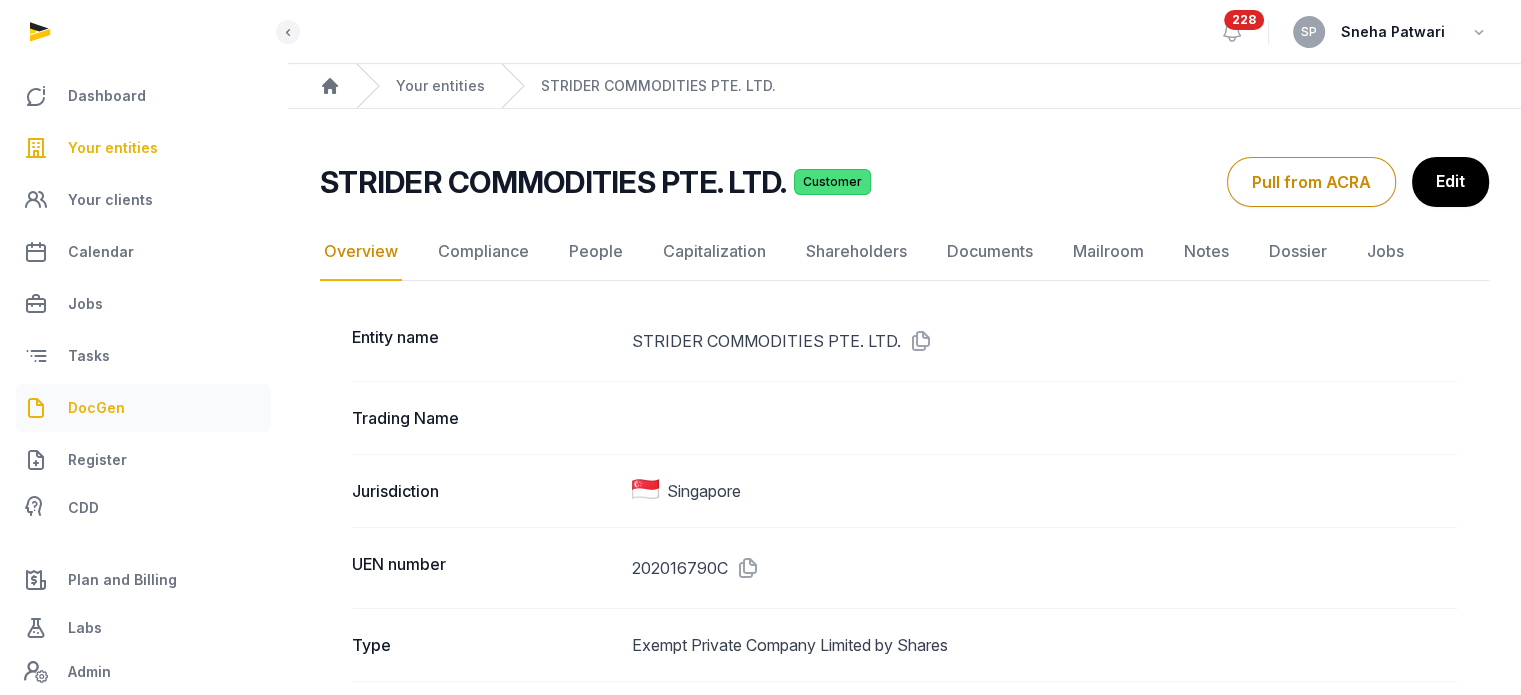 click on "DocGen" at bounding box center [143, 408] 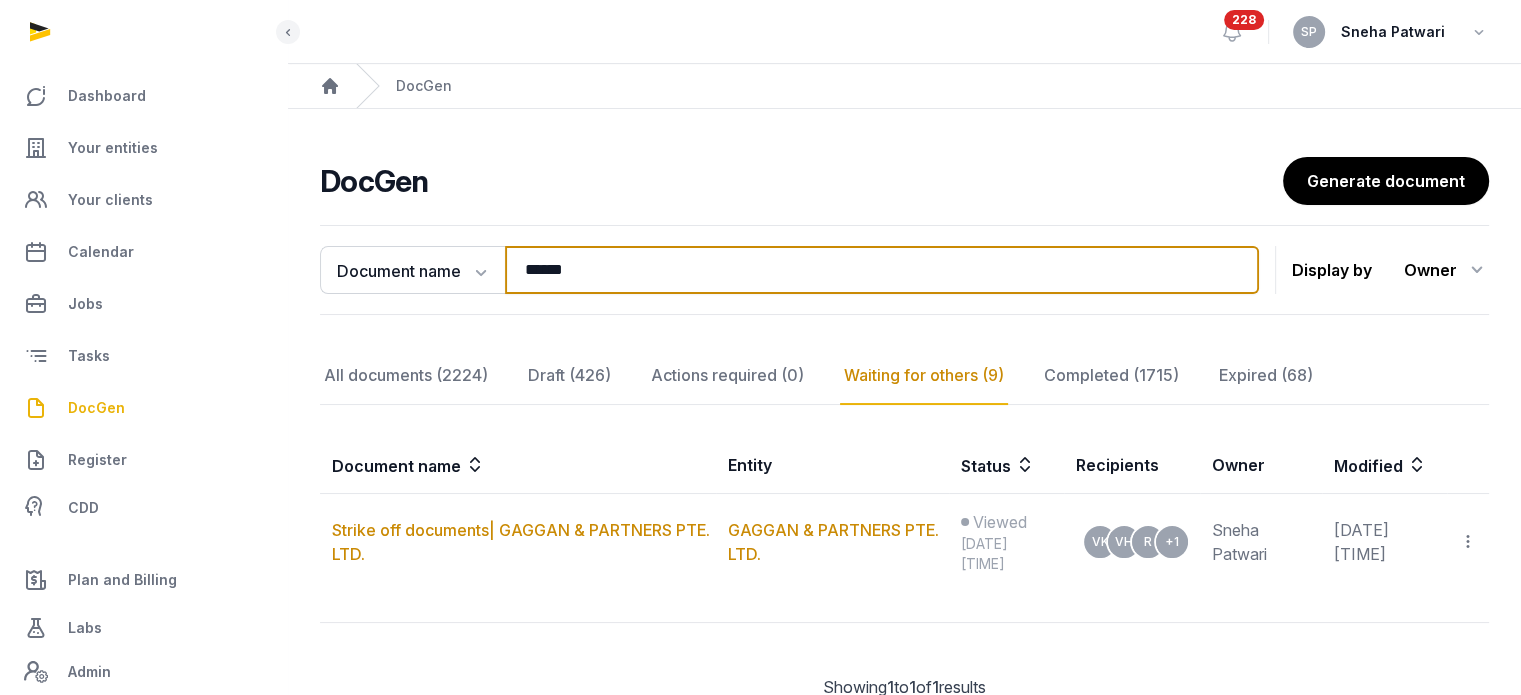 click on "******" at bounding box center (882, 270) 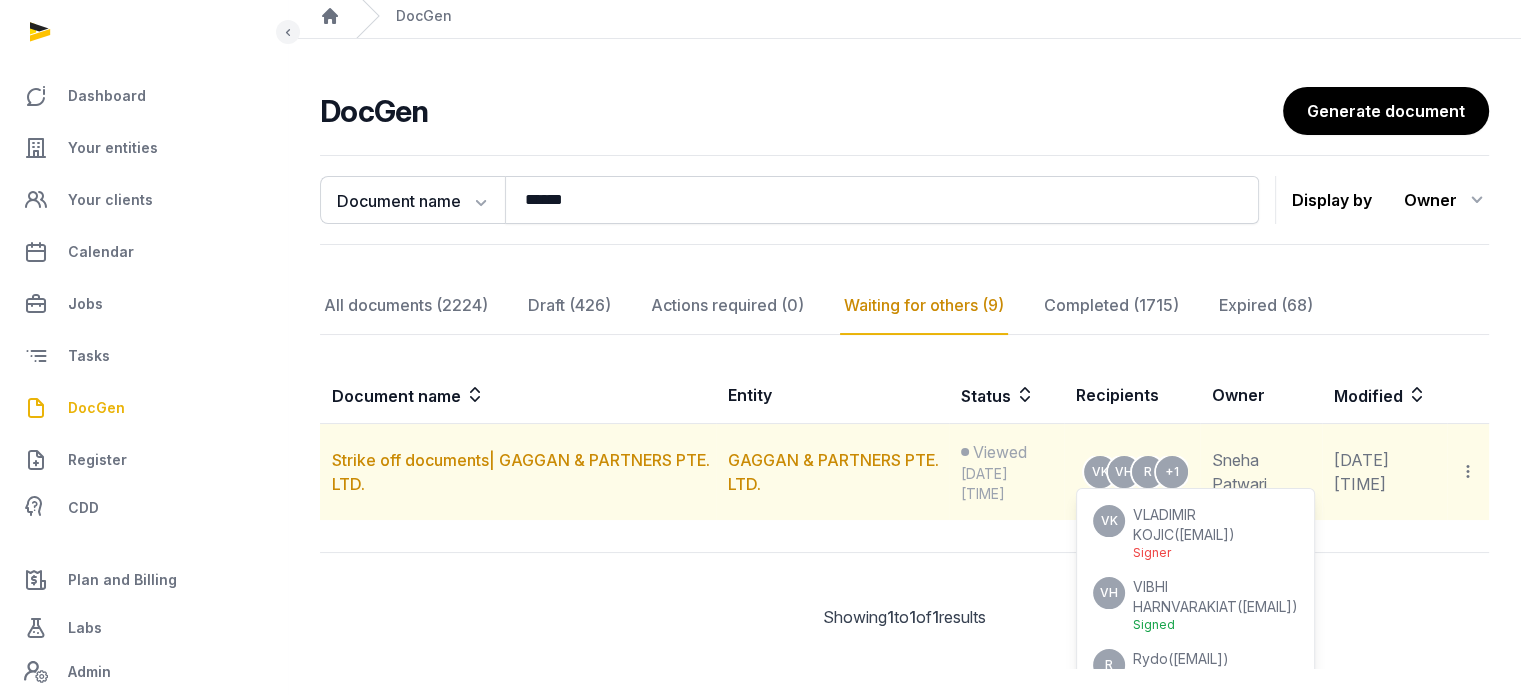 click on "VK VLADIMIR KOJIC  ( drula9@yahoo.com )  Signer VH VIBHI HARNVARAKIAT  ( vibhihr19@gmail.com )  Signed R Rydo  ( rydo.anton@hotmail.com )  Signer GA GAGAN ANAND  ( meetgags@me.com )  Signer F Fahmy  ( mfahmy24@gmail.com )  Signed" at bounding box center (1195, 647) 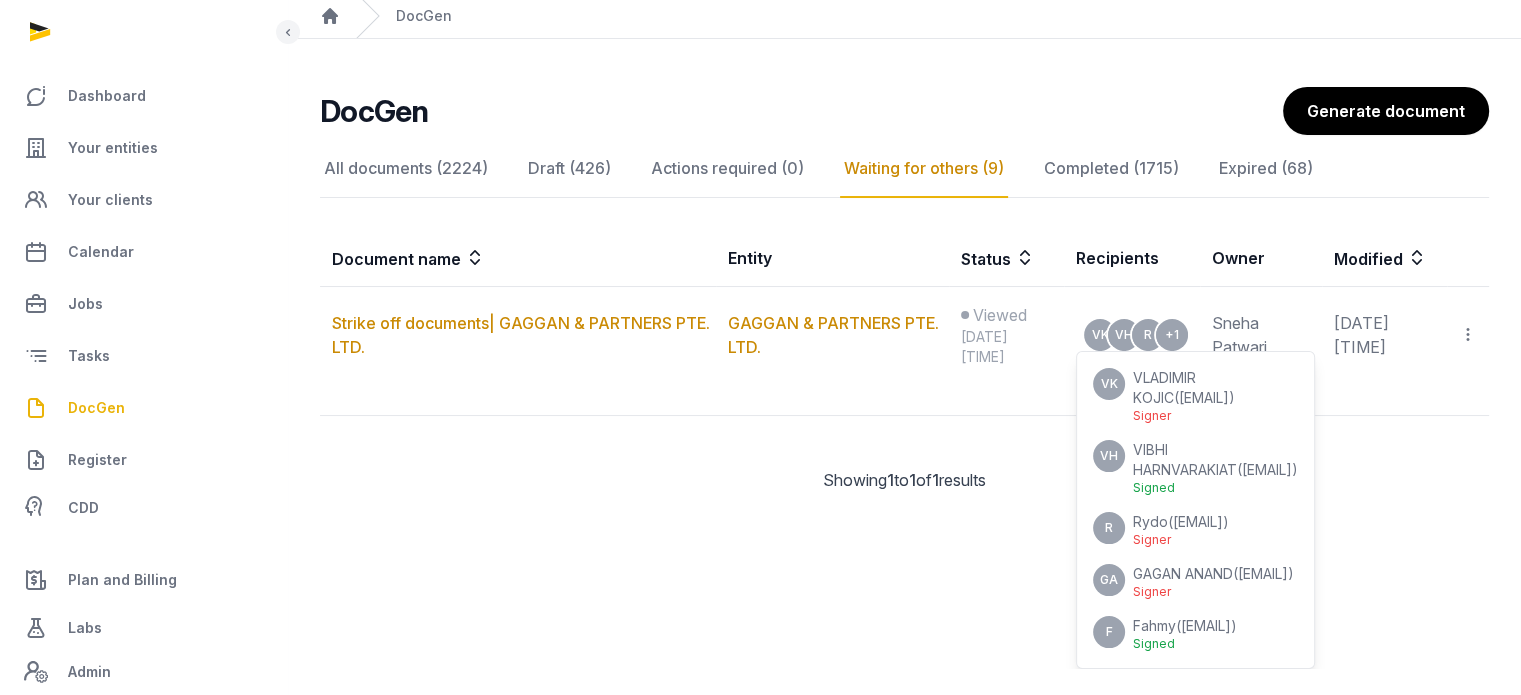 scroll, scrollTop: 0, scrollLeft: 0, axis: both 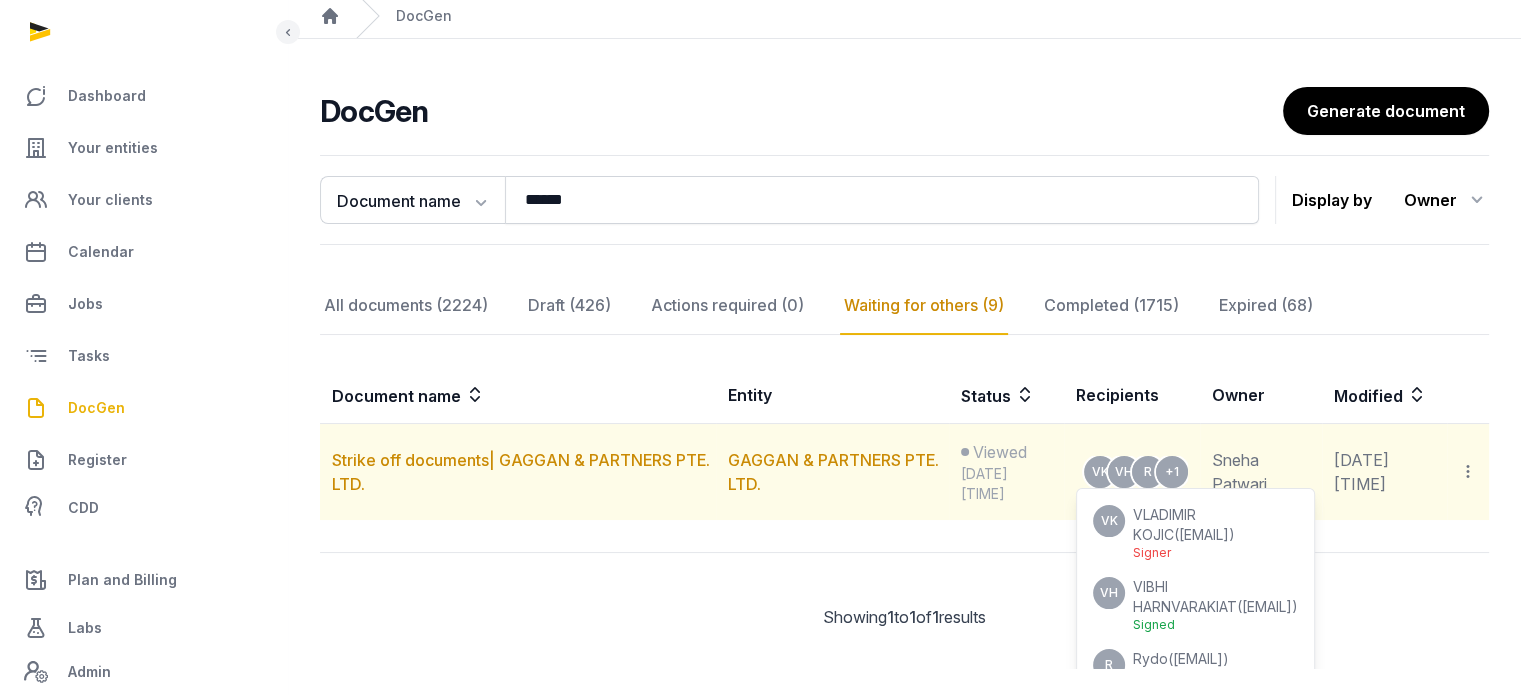 click on "vibhihr19@gmail.com" at bounding box center [1267, 606] 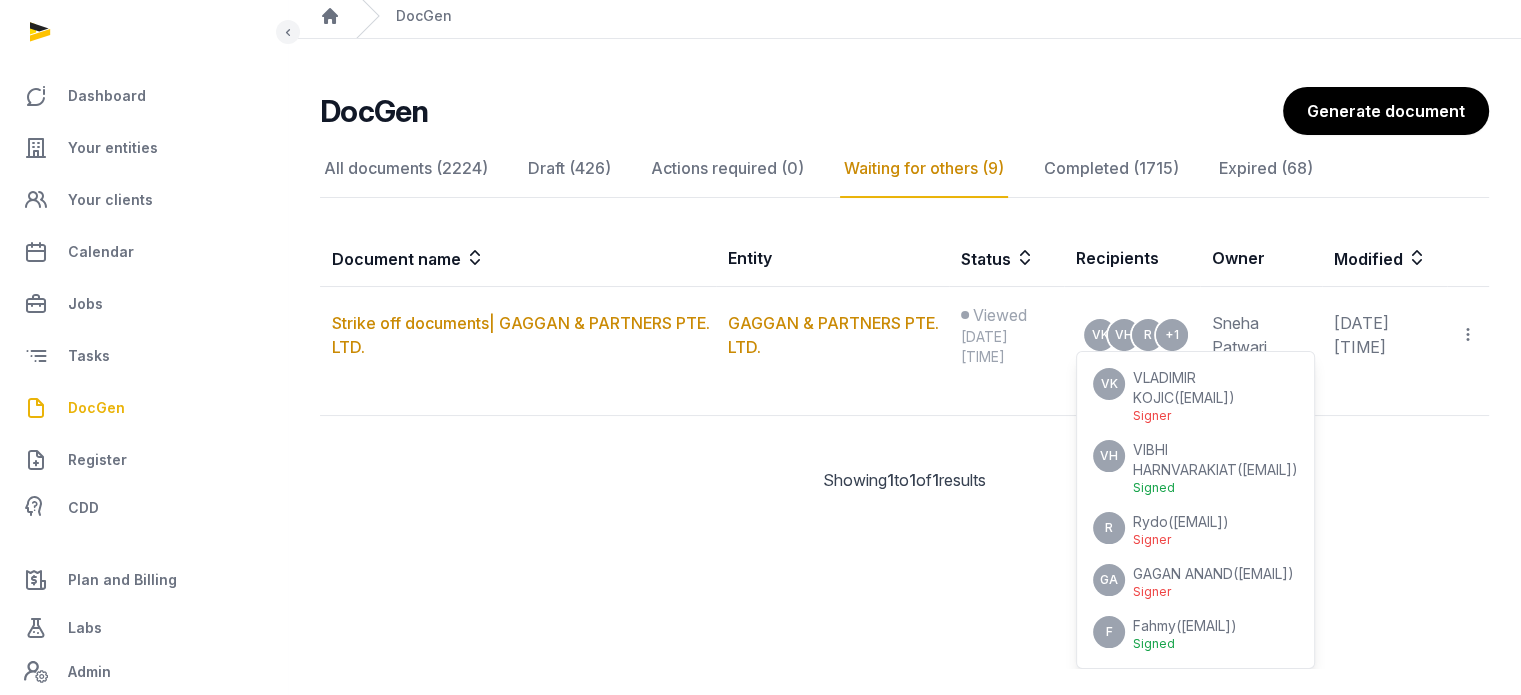 scroll, scrollTop: 0, scrollLeft: 0, axis: both 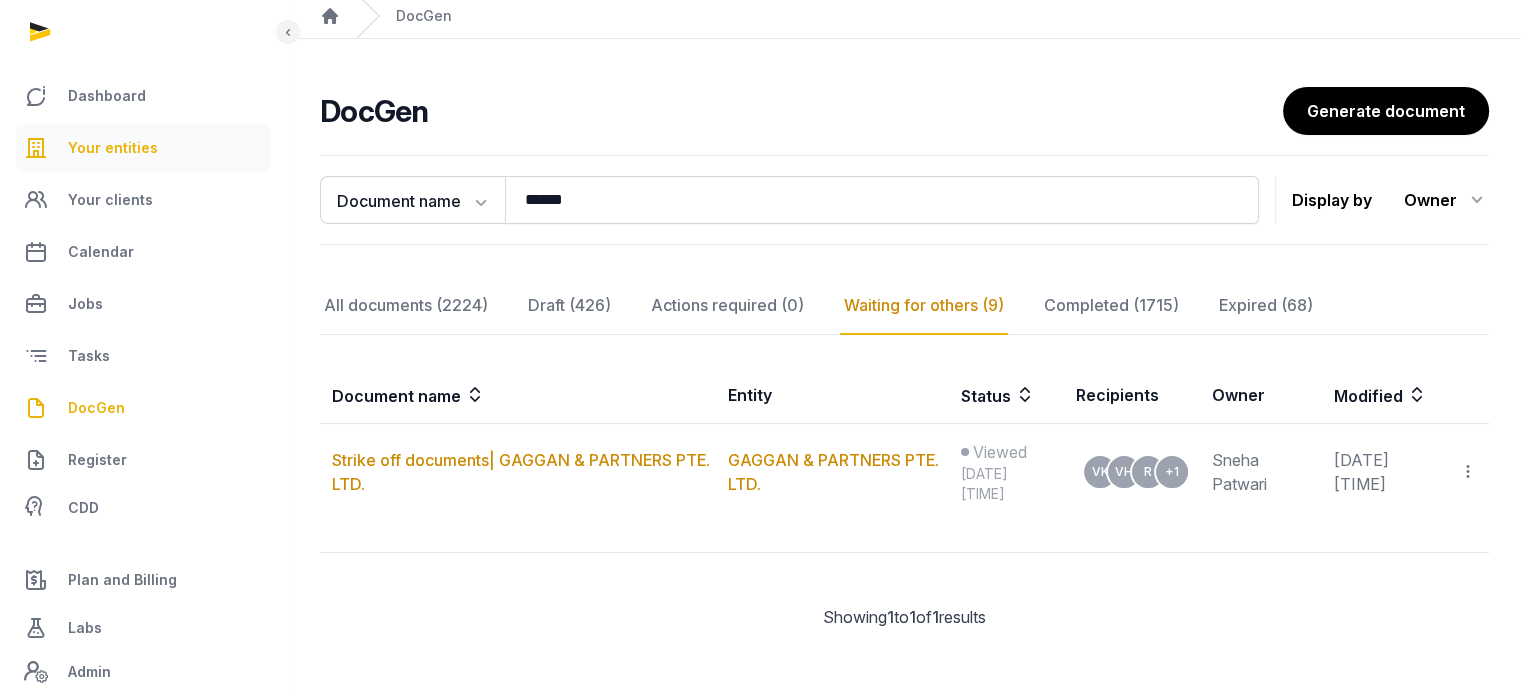 click on "Your entities" at bounding box center (143, 148) 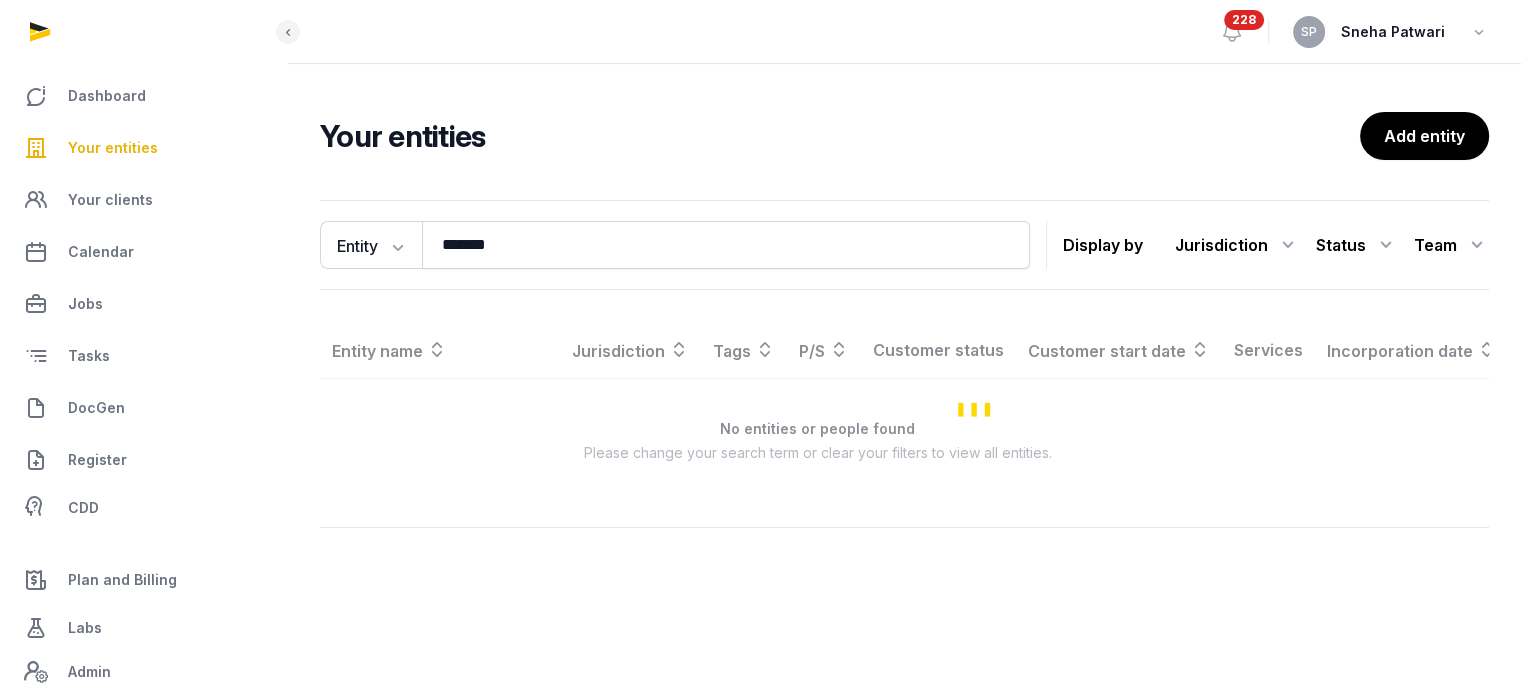 scroll, scrollTop: 0, scrollLeft: 0, axis: both 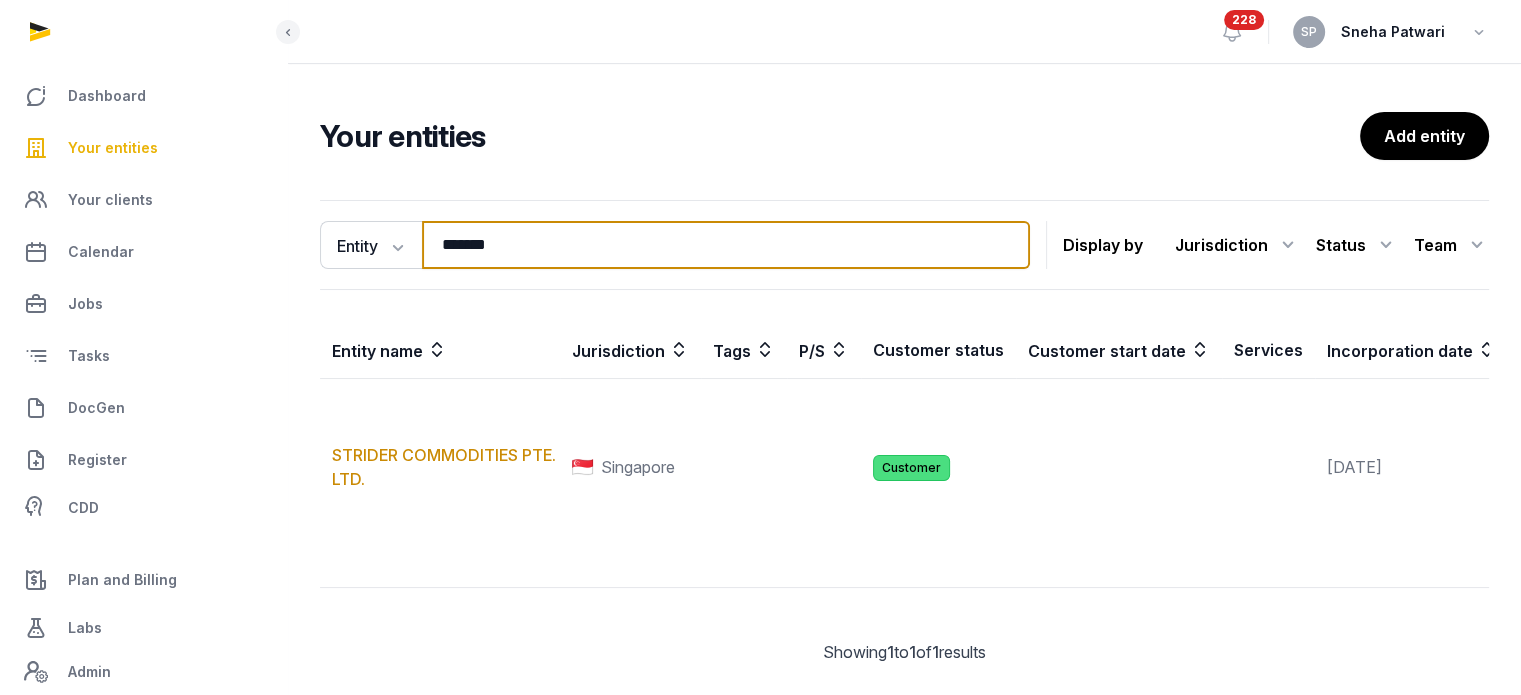 click on "*******" at bounding box center (726, 245) 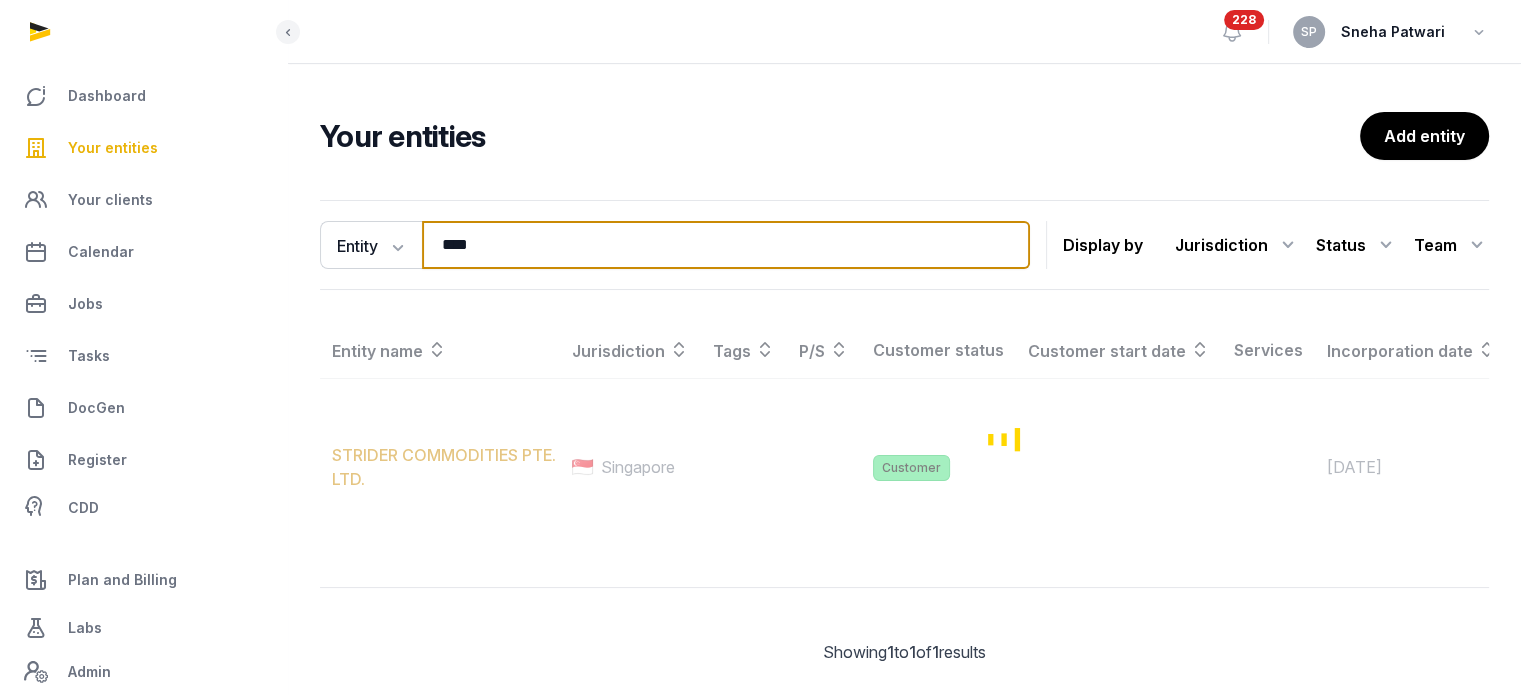 type on "****" 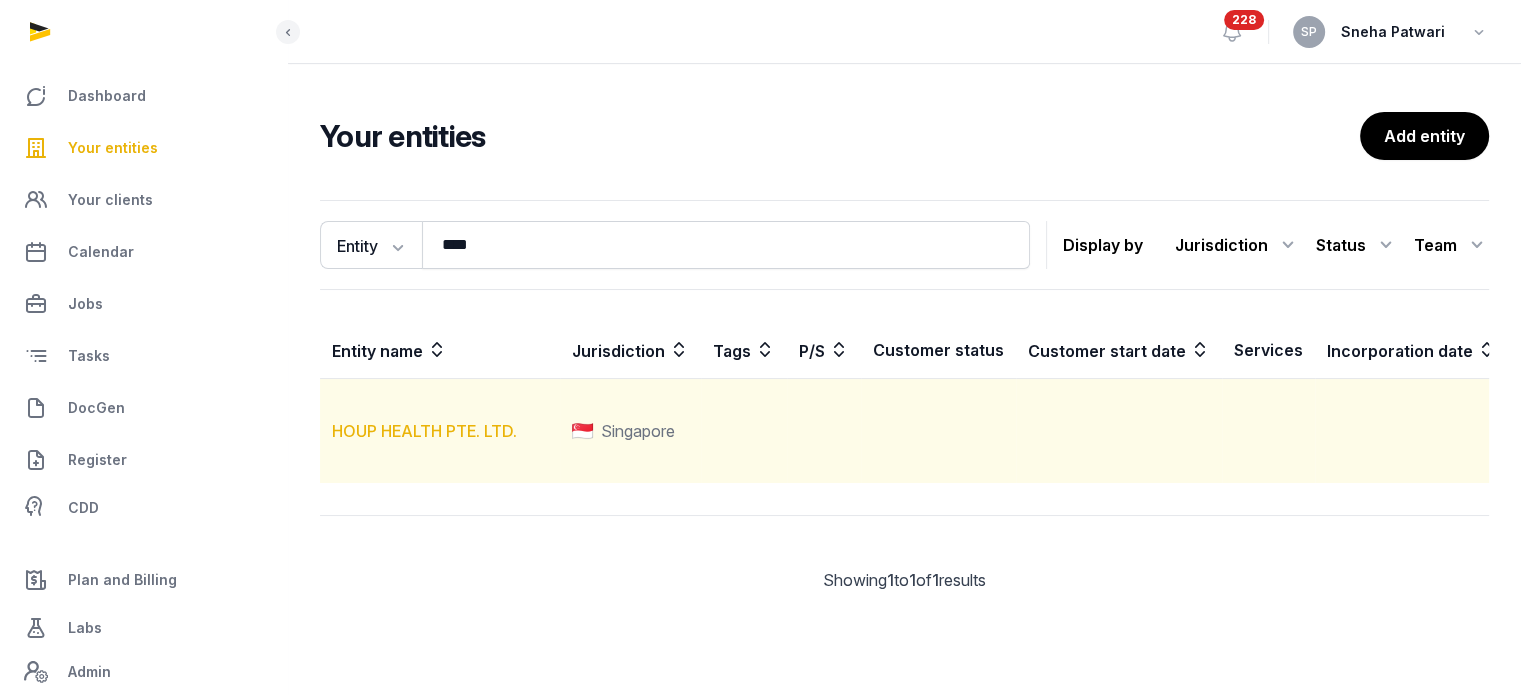 click on "HOUP HEALTH PTE. LTD." at bounding box center (424, 431) 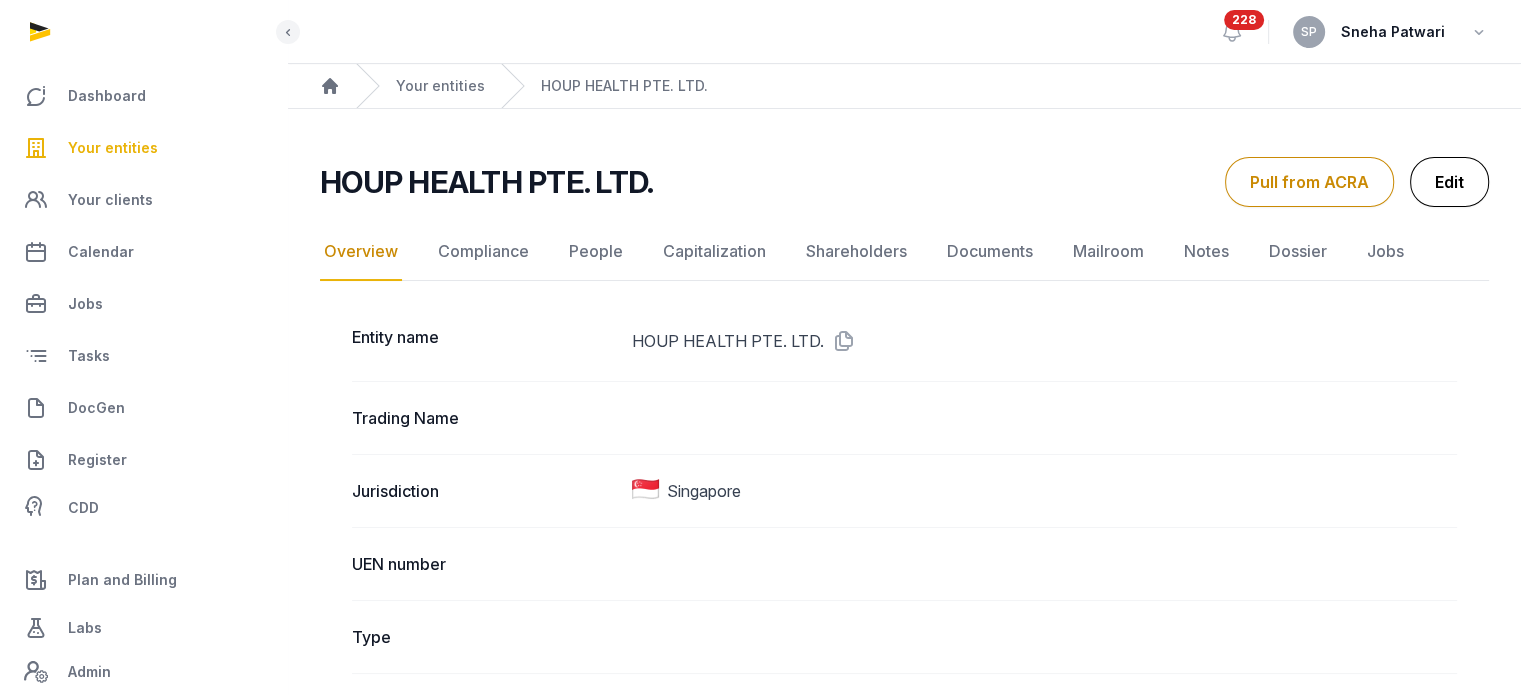 click on "Edit" at bounding box center [1449, 182] 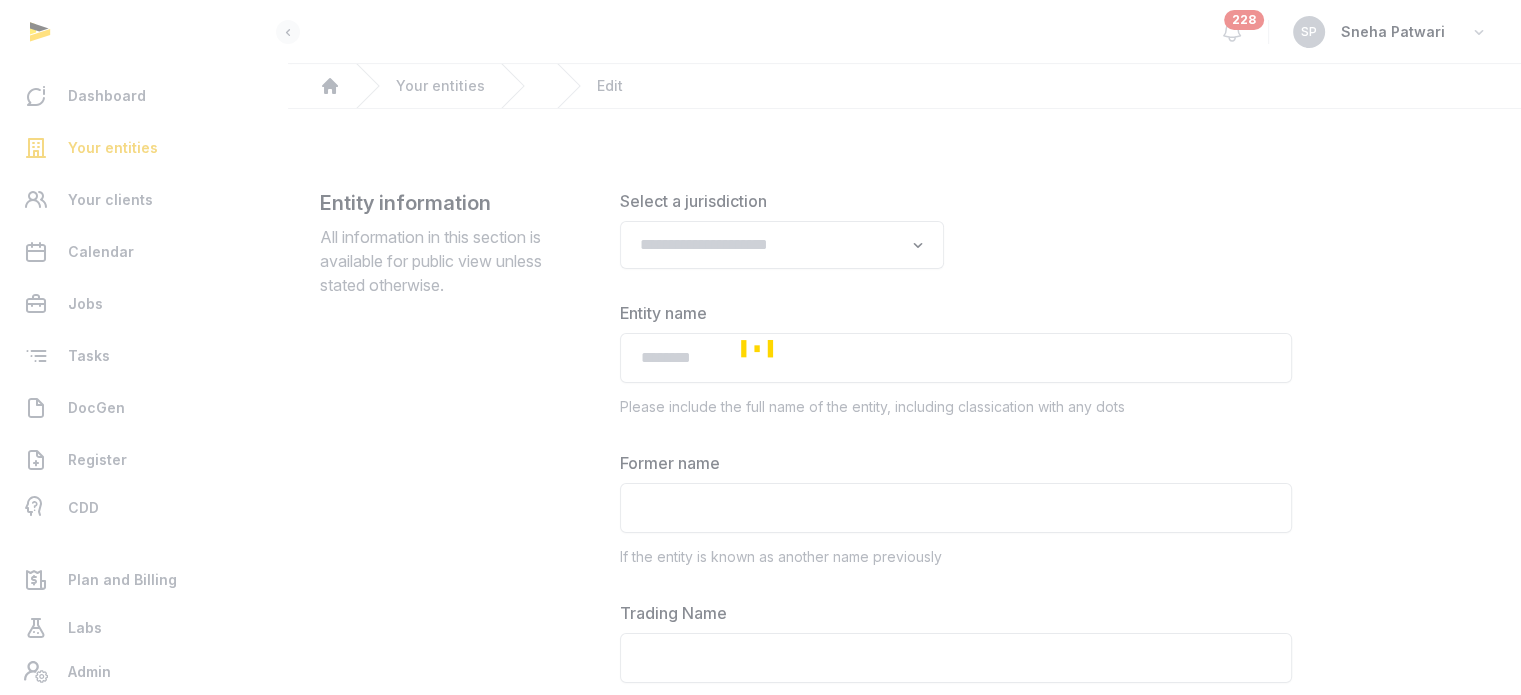 type on "**********" 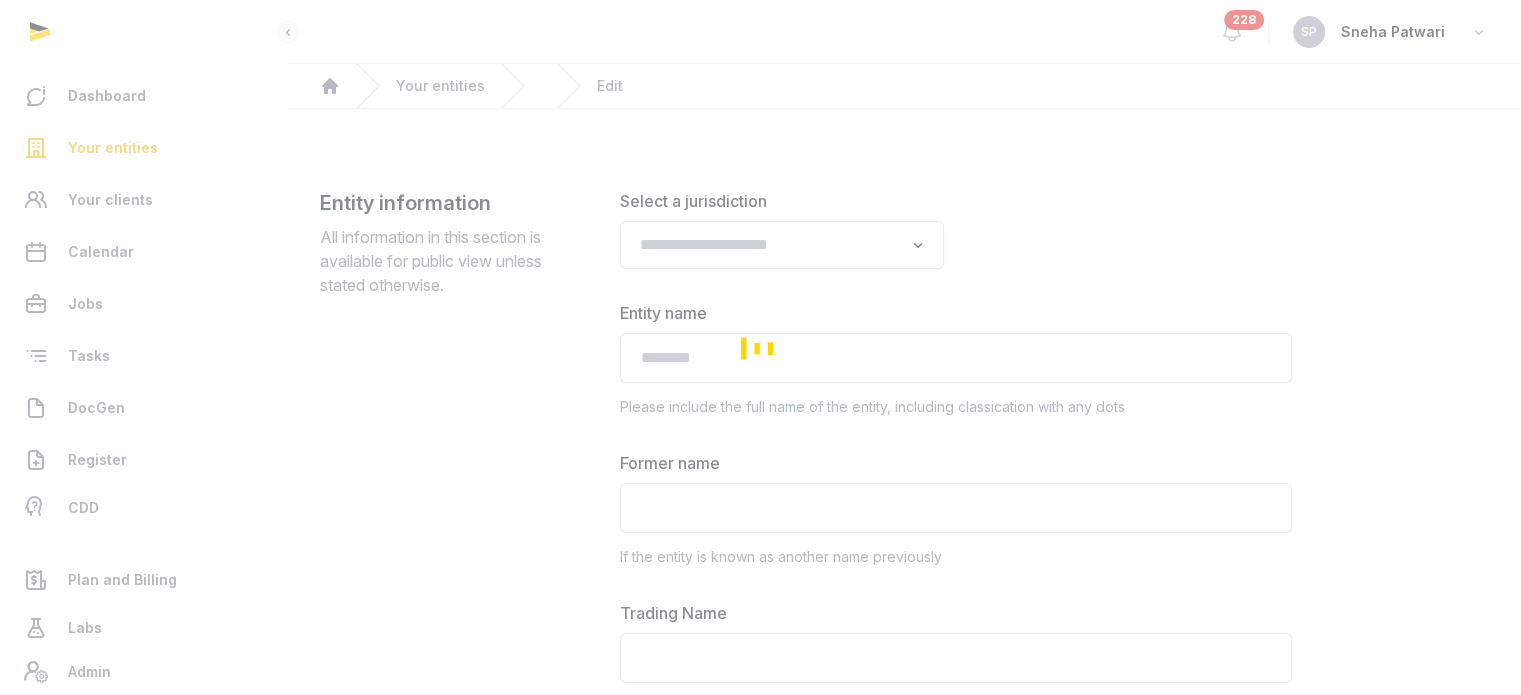 type on "**********" 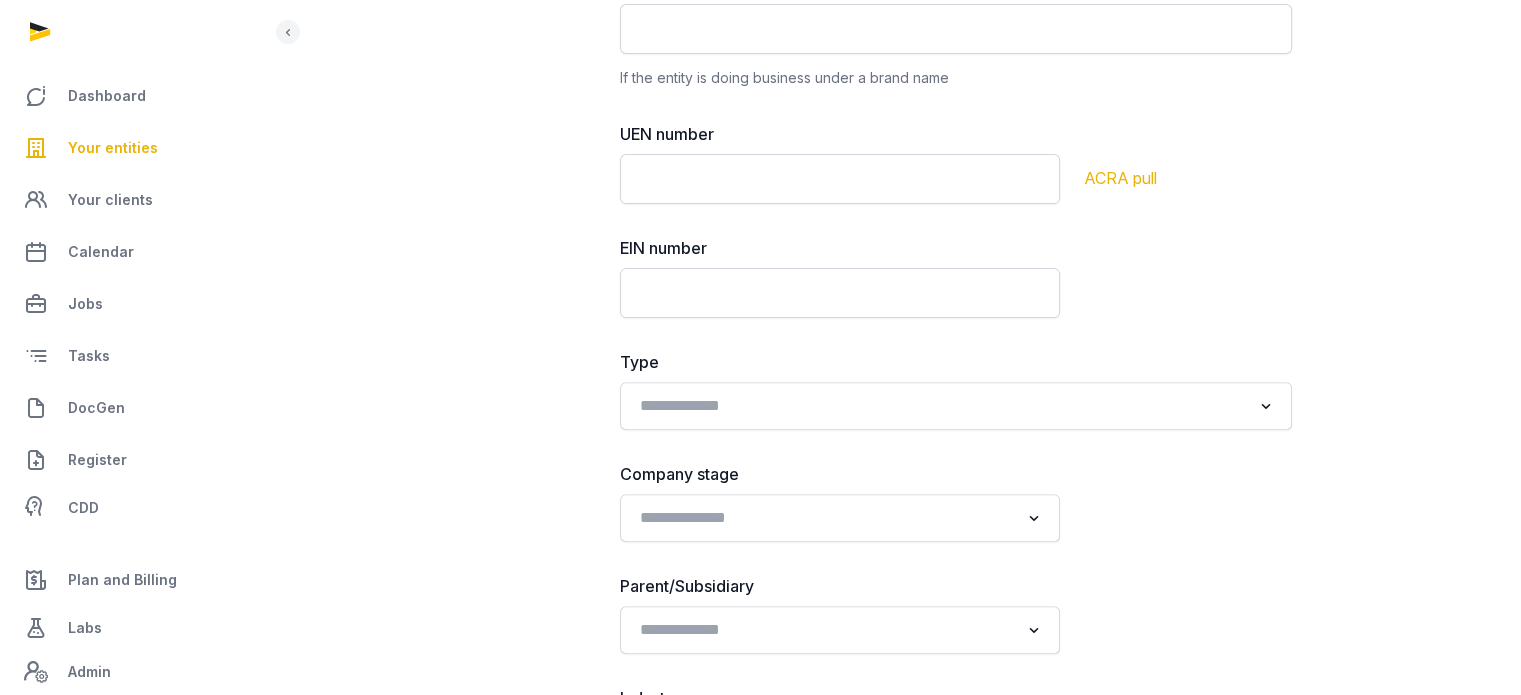 scroll, scrollTop: 623, scrollLeft: 0, axis: vertical 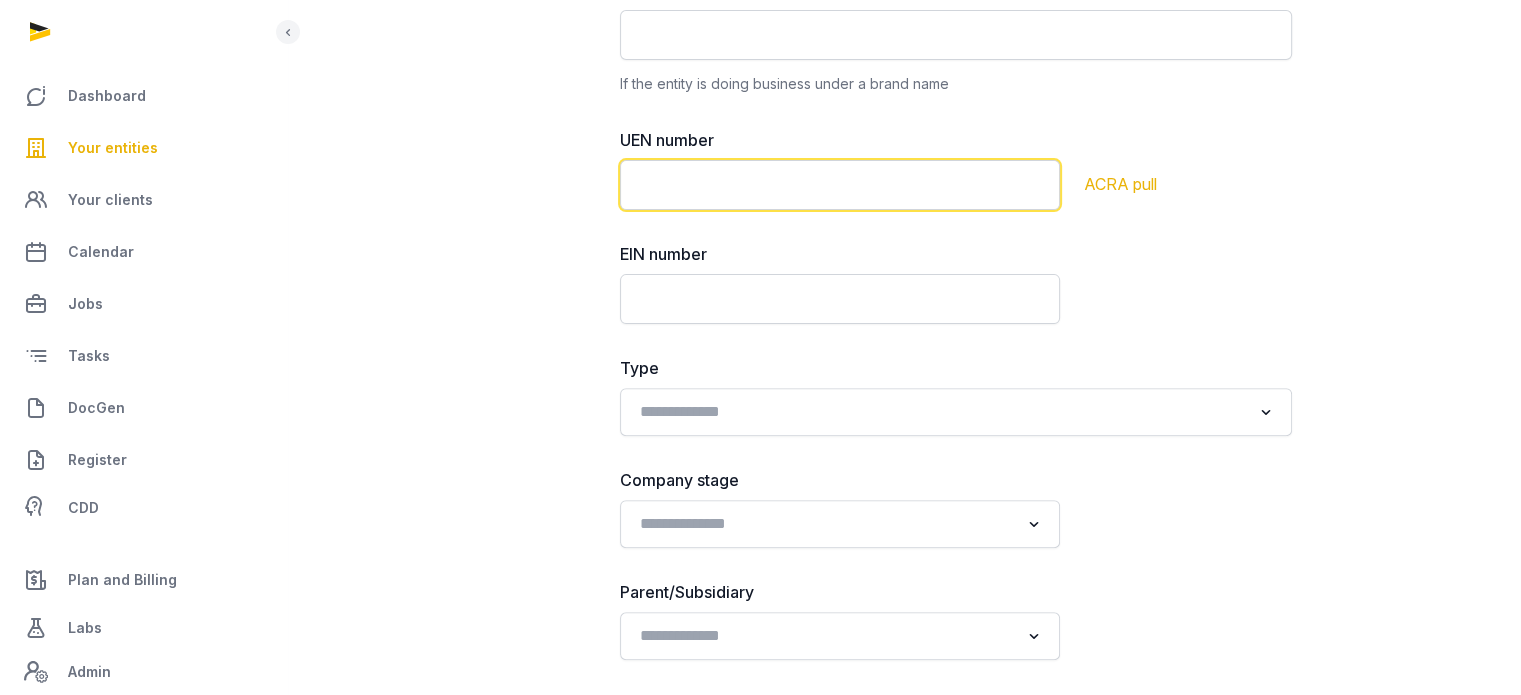 click 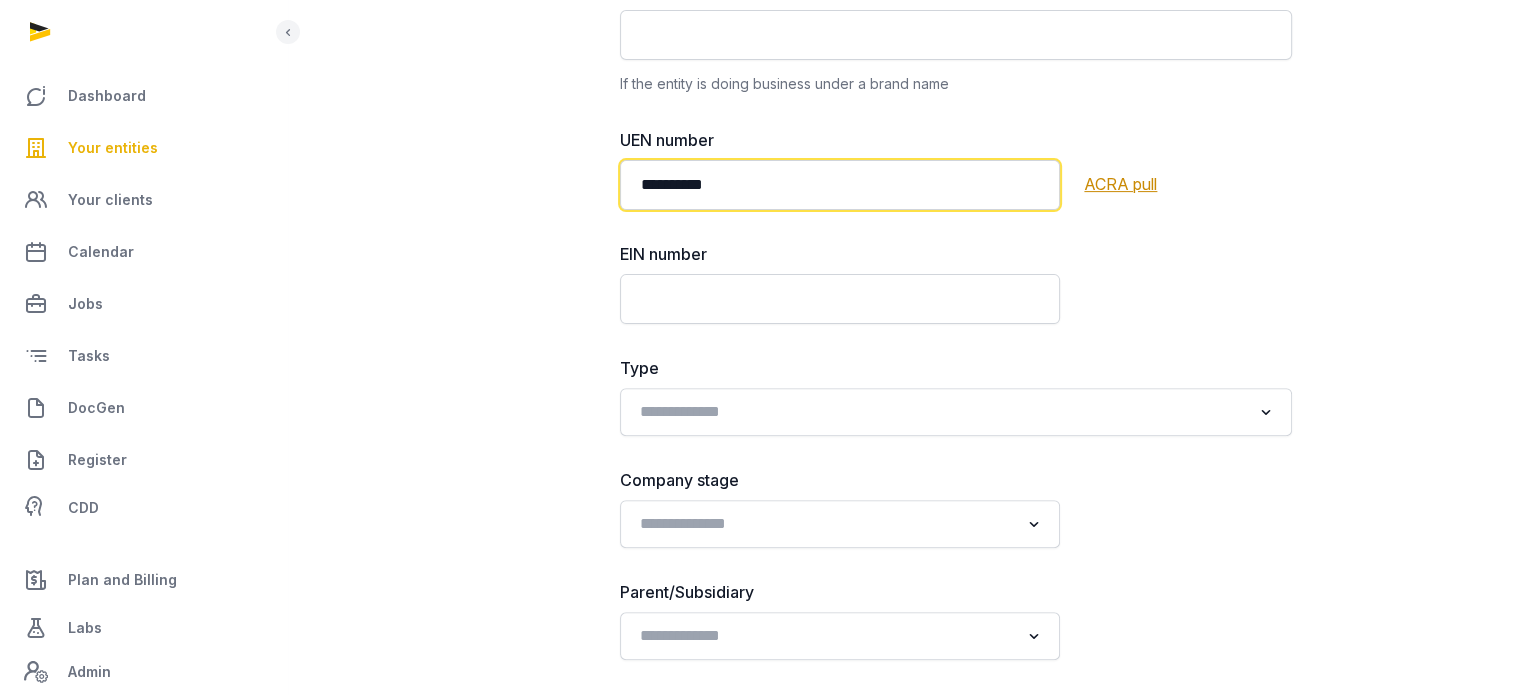 type on "**********" 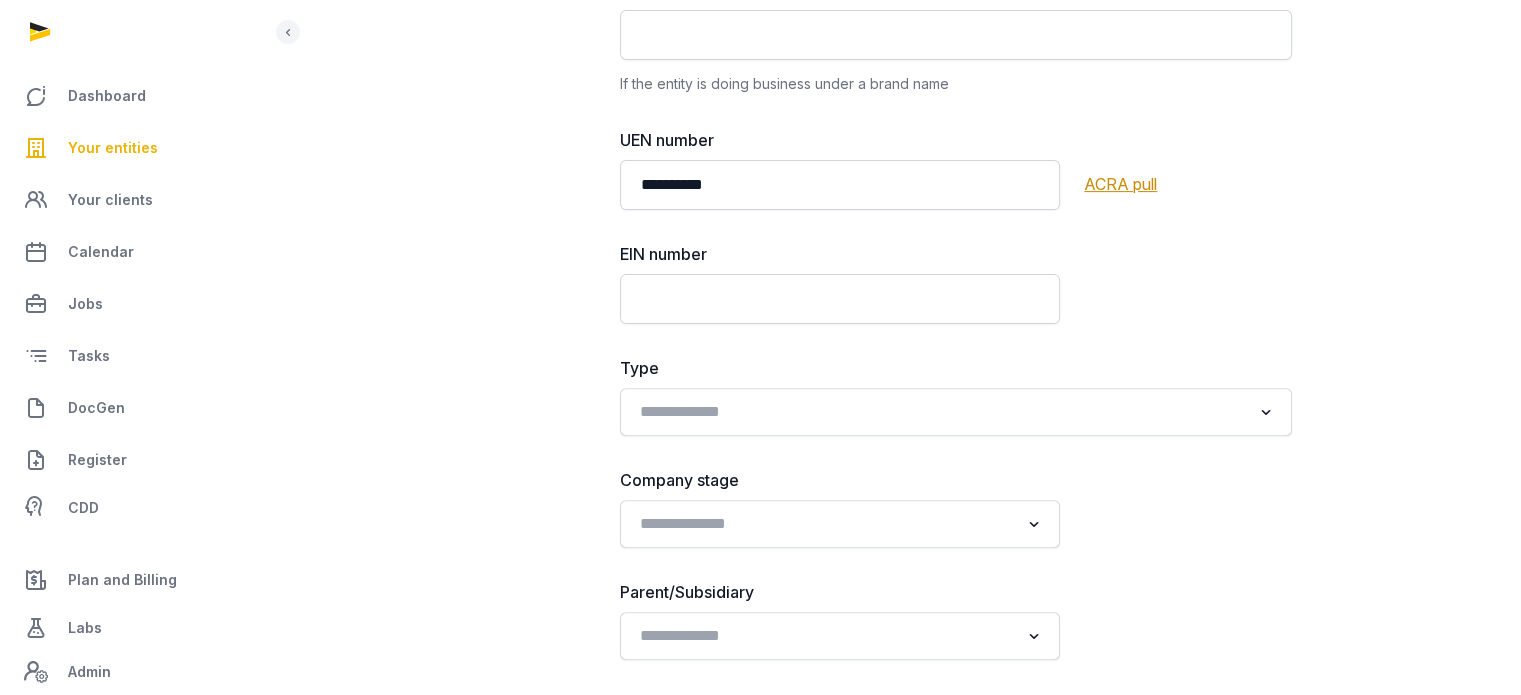 click on "ACRA pull" at bounding box center [1188, 184] 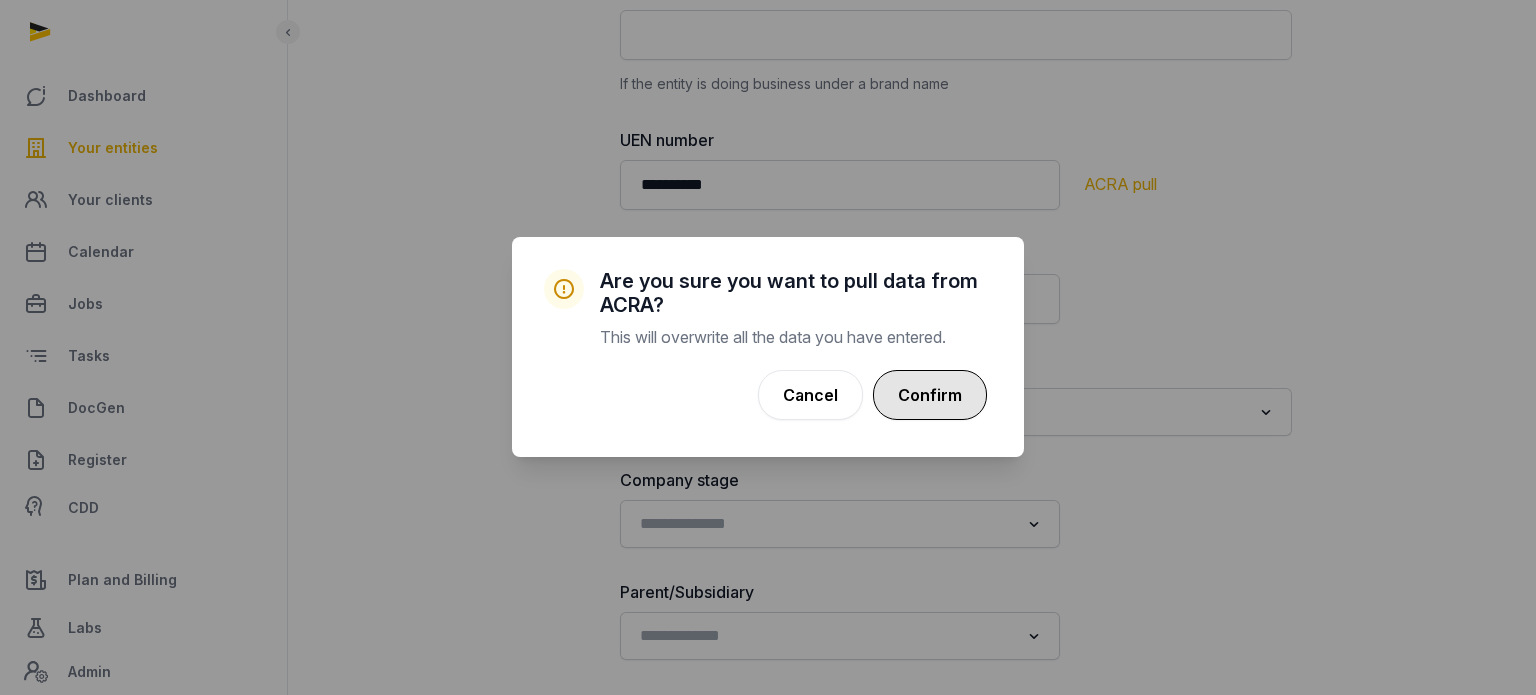 click on "Confirm" at bounding box center (930, 395) 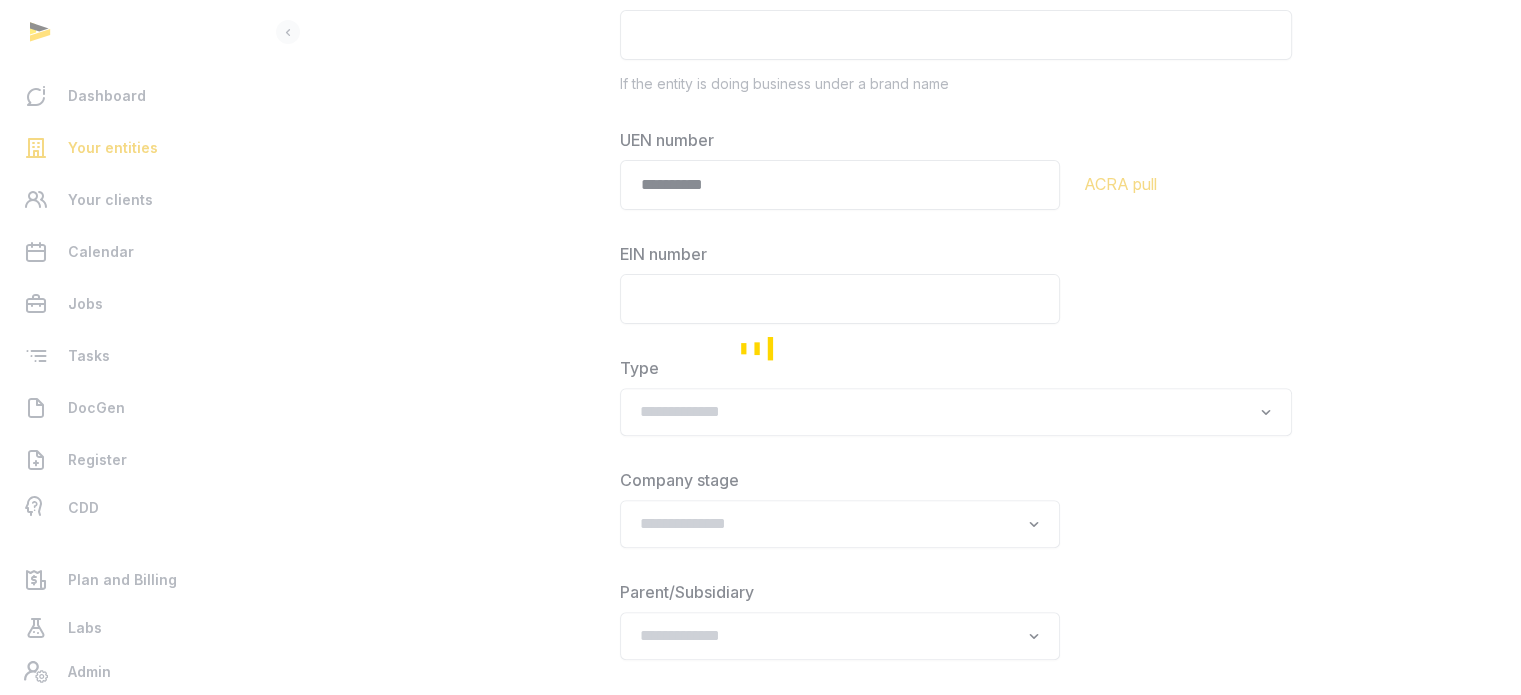 type on "**********" 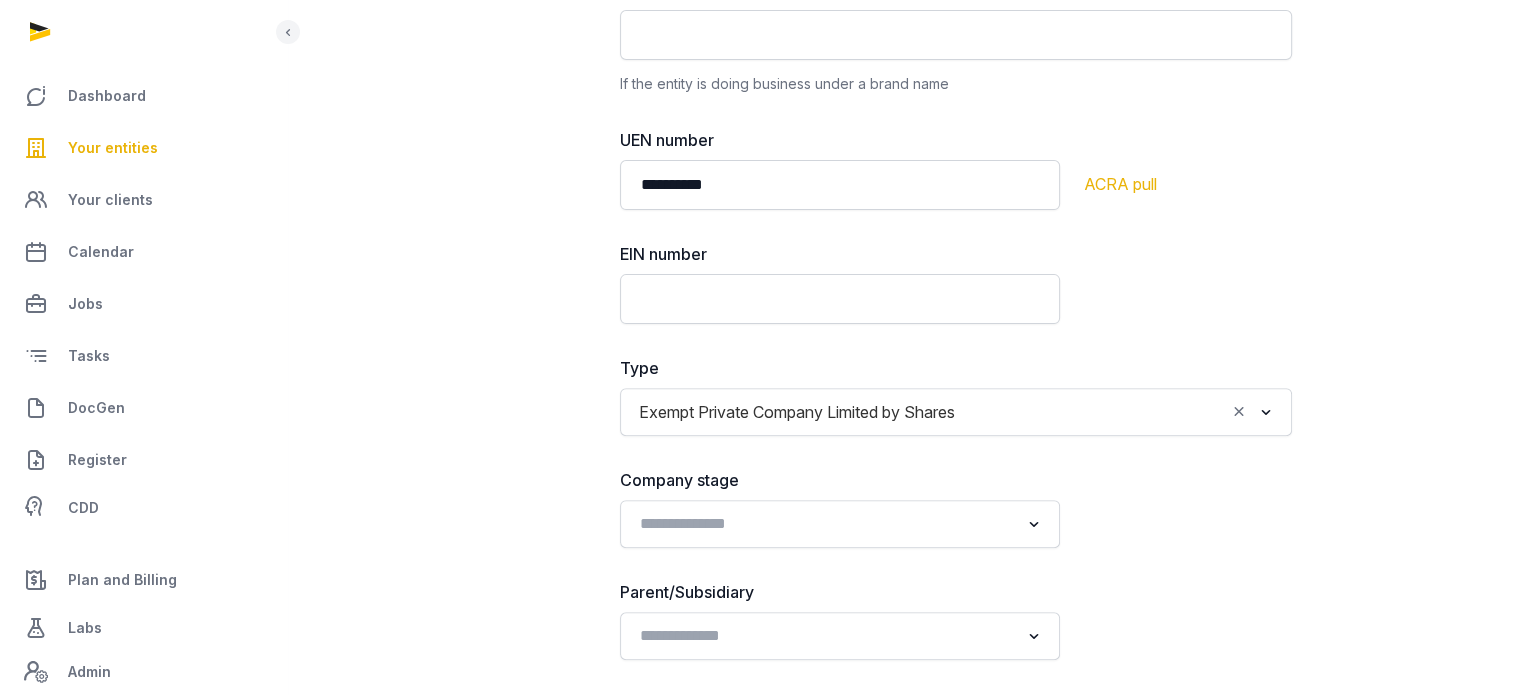 click on "**********" at bounding box center [904, 1292] 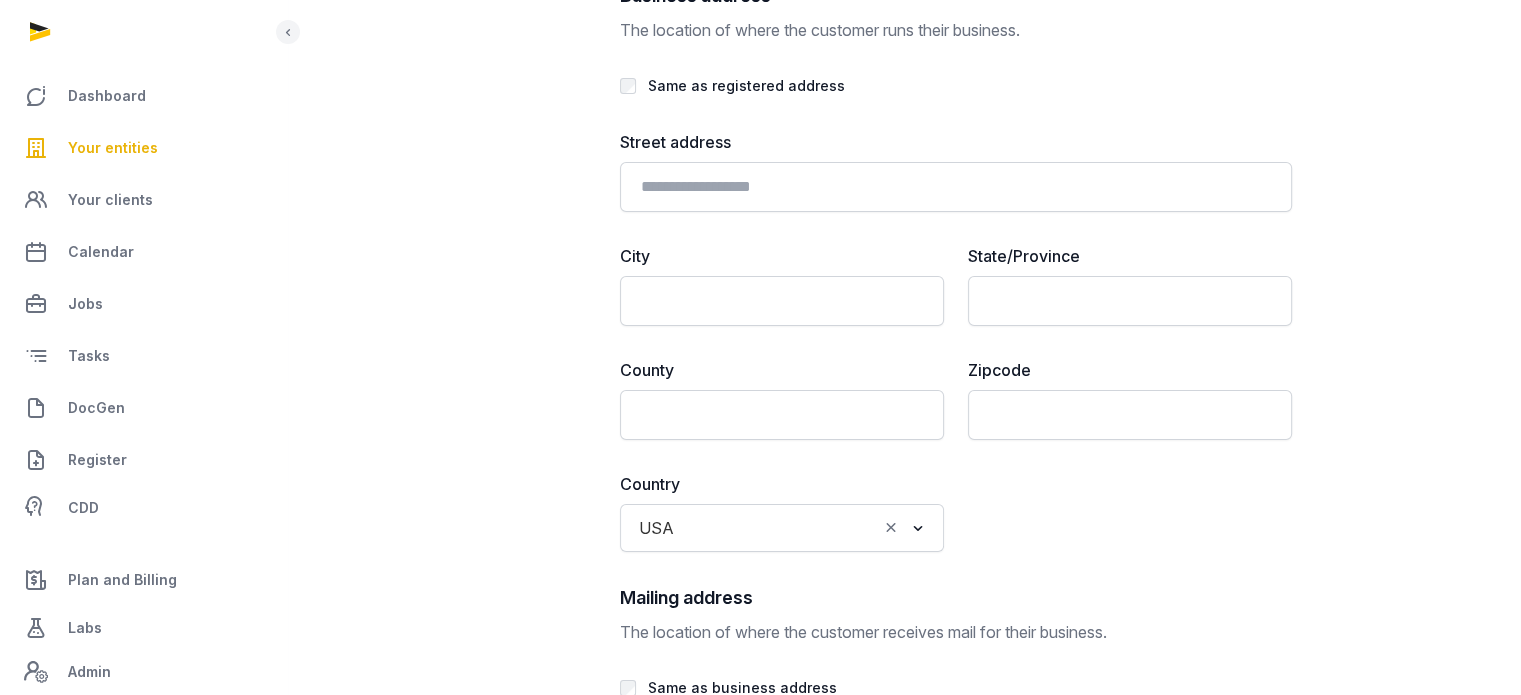 scroll, scrollTop: 4745, scrollLeft: 0, axis: vertical 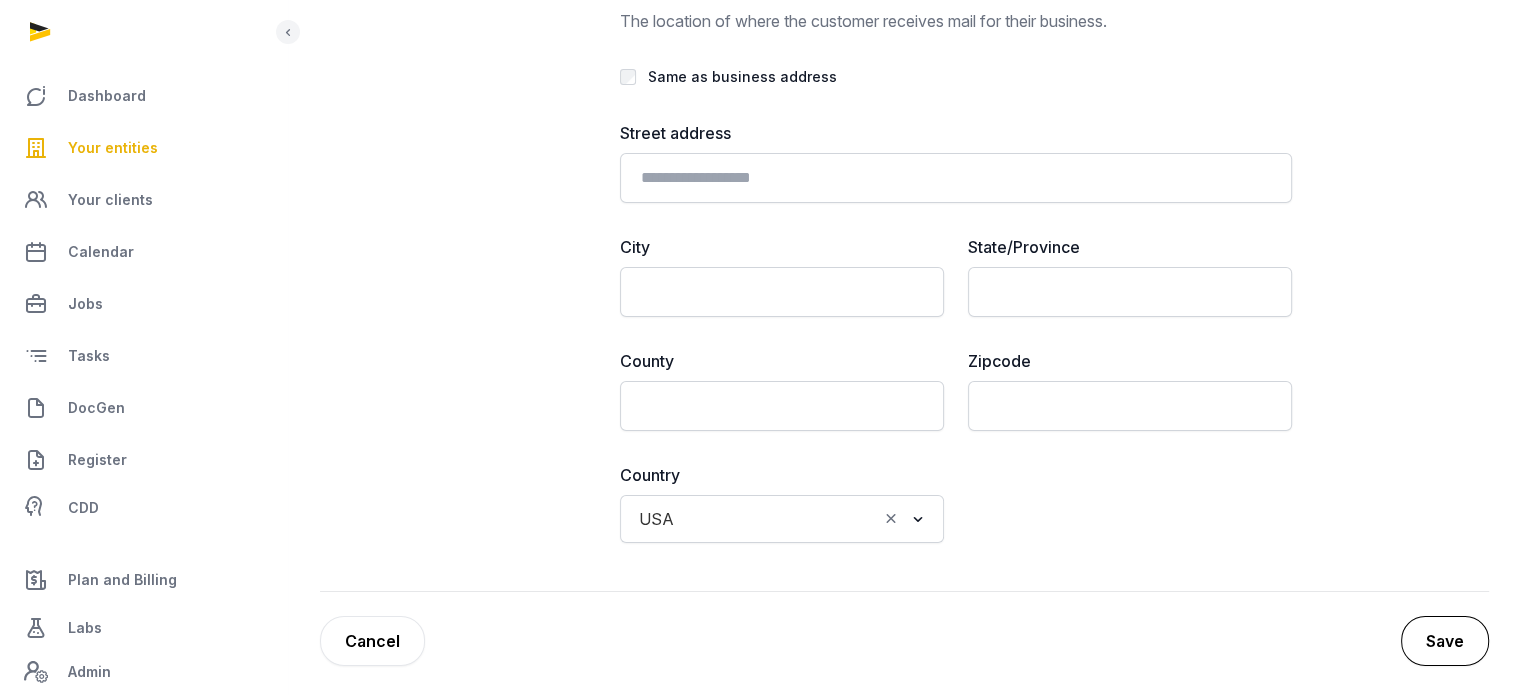 click on "Save" at bounding box center (1445, 641) 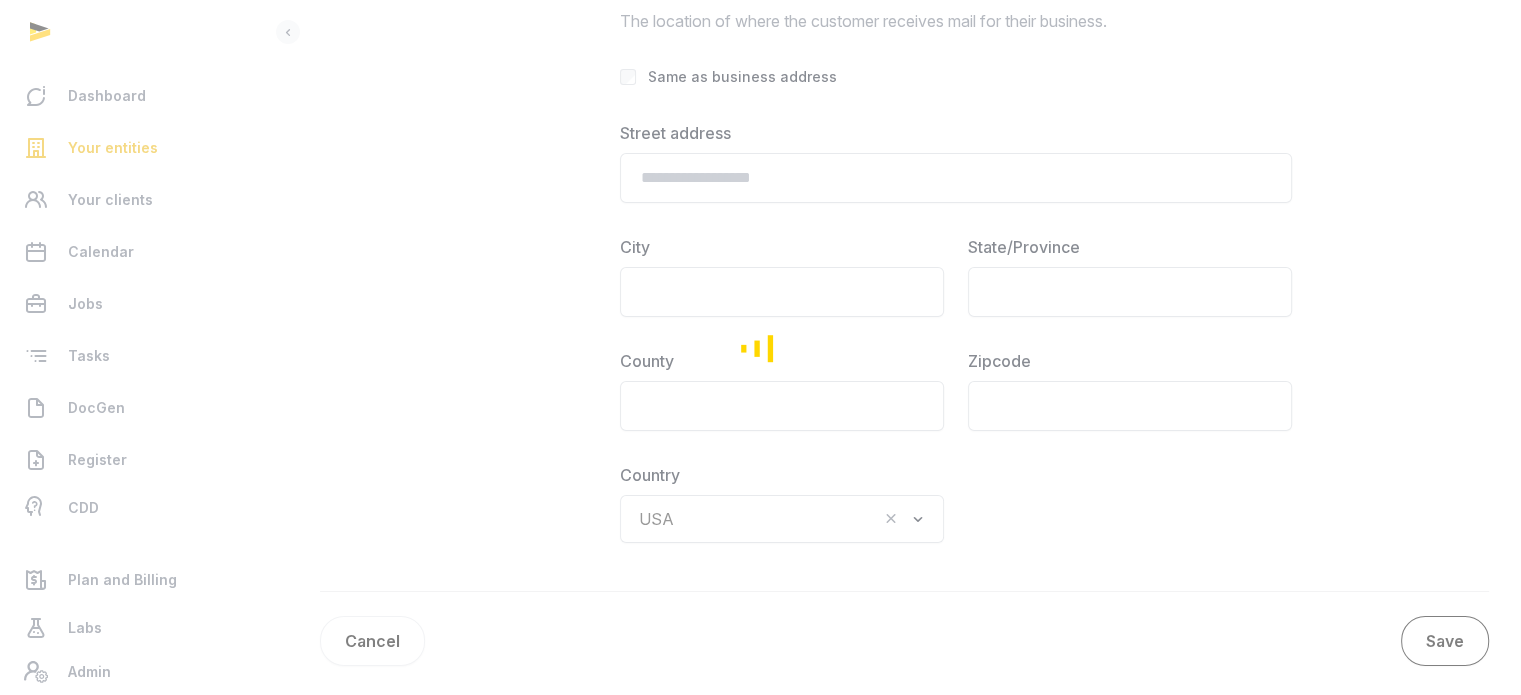 scroll, scrollTop: 0, scrollLeft: 0, axis: both 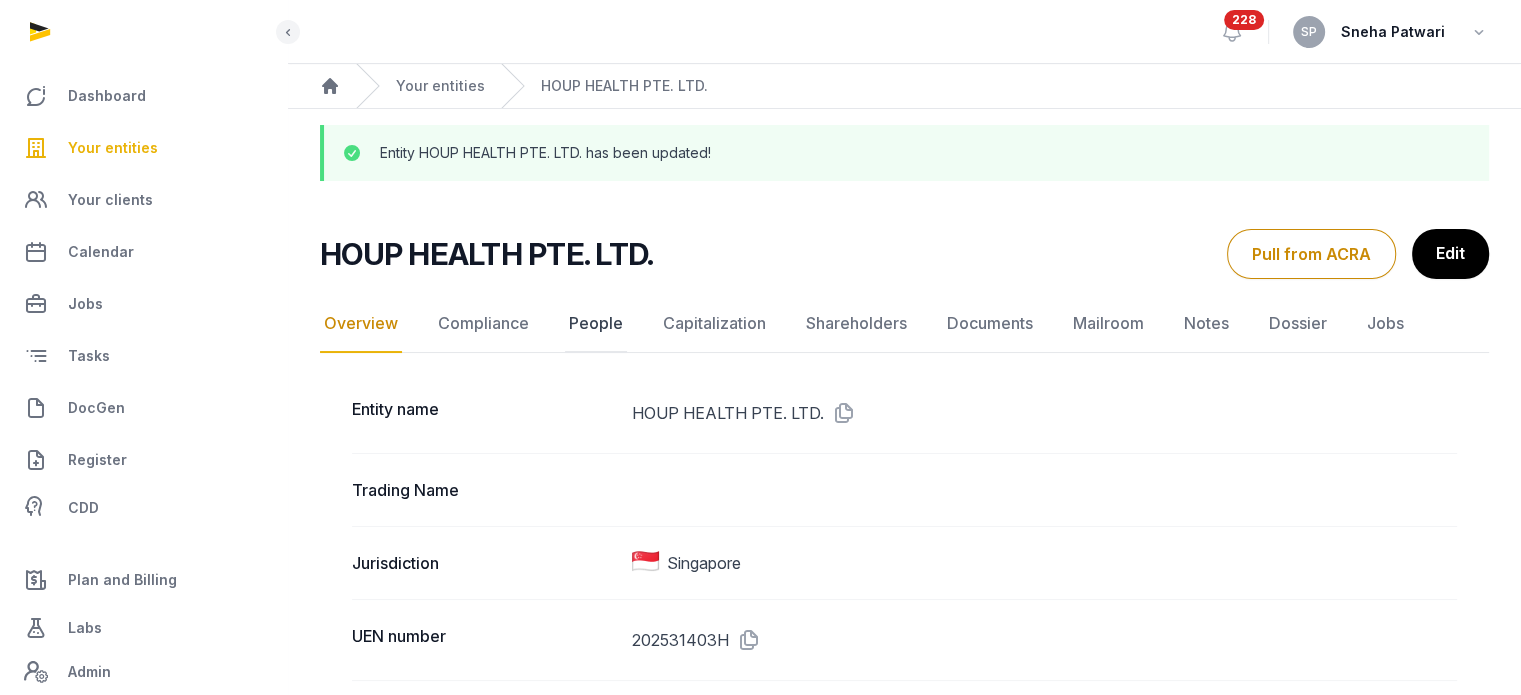 click on "People" 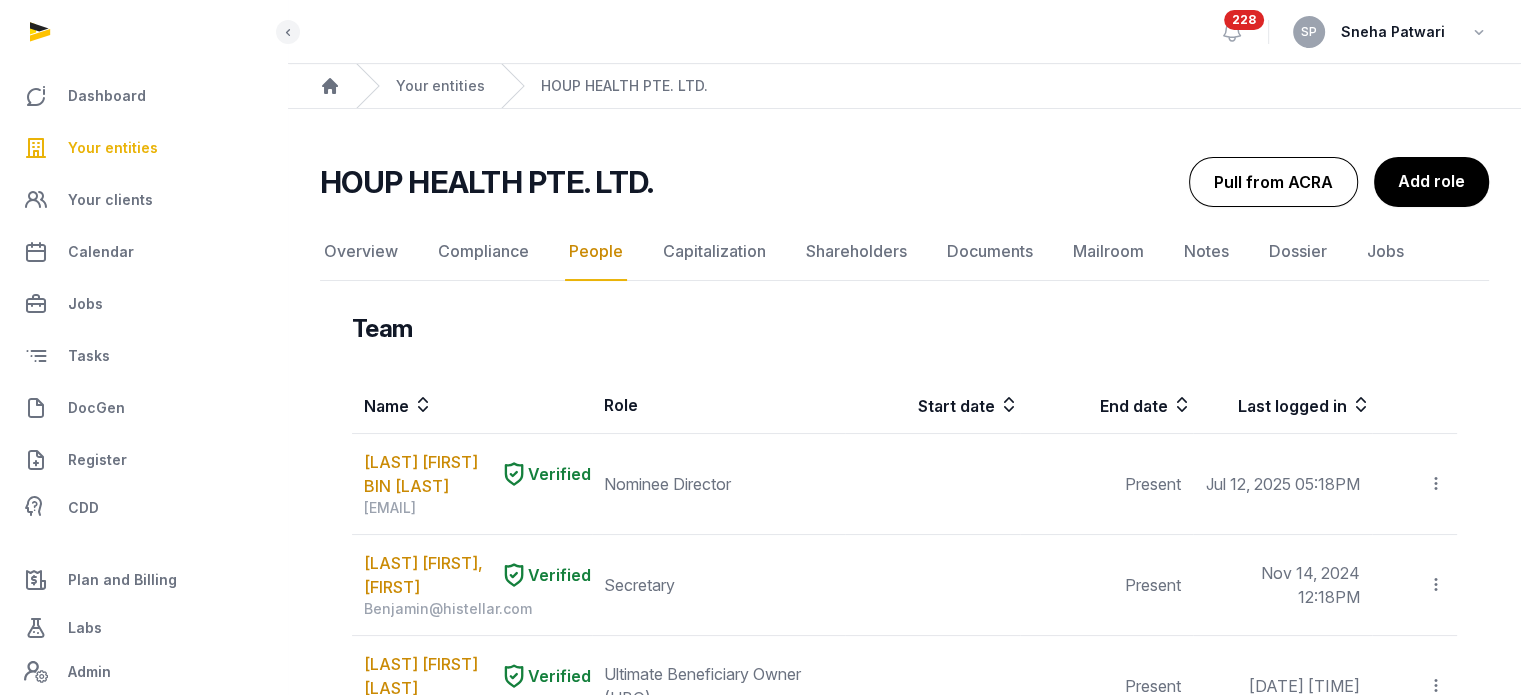 click on "HOUP HEALTH PTE. LTD. People Overview Compliance People Capitalization Shareholders Documents Mailroom Notes Dossier Jobs Pull from ACRA Add role  Overview  Compliance  People  Capitalization  Shareholders  Documents  Mailroom  Notes  Dossier  Jobs  Team  Name   Role   Start date   End date   Last logged in  MOHAMMAD FAHMY BIN RAIMI Verified mfahmy24@gmail.com Nominee Director  Present Jul 12, 2025 05:18PM Invite user Edit role Delete ONG JUN JIE, BENJAMIN Verified Benjamin@histellar.com Secretary  Present Nov 14, 2024 12:18PM Invite user Edit role Delete Rubianto Chandra Cipta Ishano Verified chandra@houp.co Ultimate Beneficiary Owner (UBO)  Present Jul 17, 2025 12:28PM Invite user Edit role Delete AN'NAJWA BINTE AN'NAHARI Verified anna.nari@histellar.com Secretary  Present Jul 18, 2025 04:40PM Invite user Edit role Delete Collaborators  Name   Role   Start date   End date   Last logged in  AN'NAJWA BINTE AN'NAHARI Verified anna.nari@histellar.com Account Owner  Present Jul 18, 2025 04:40PM Invite user Board" at bounding box center (904, 900) 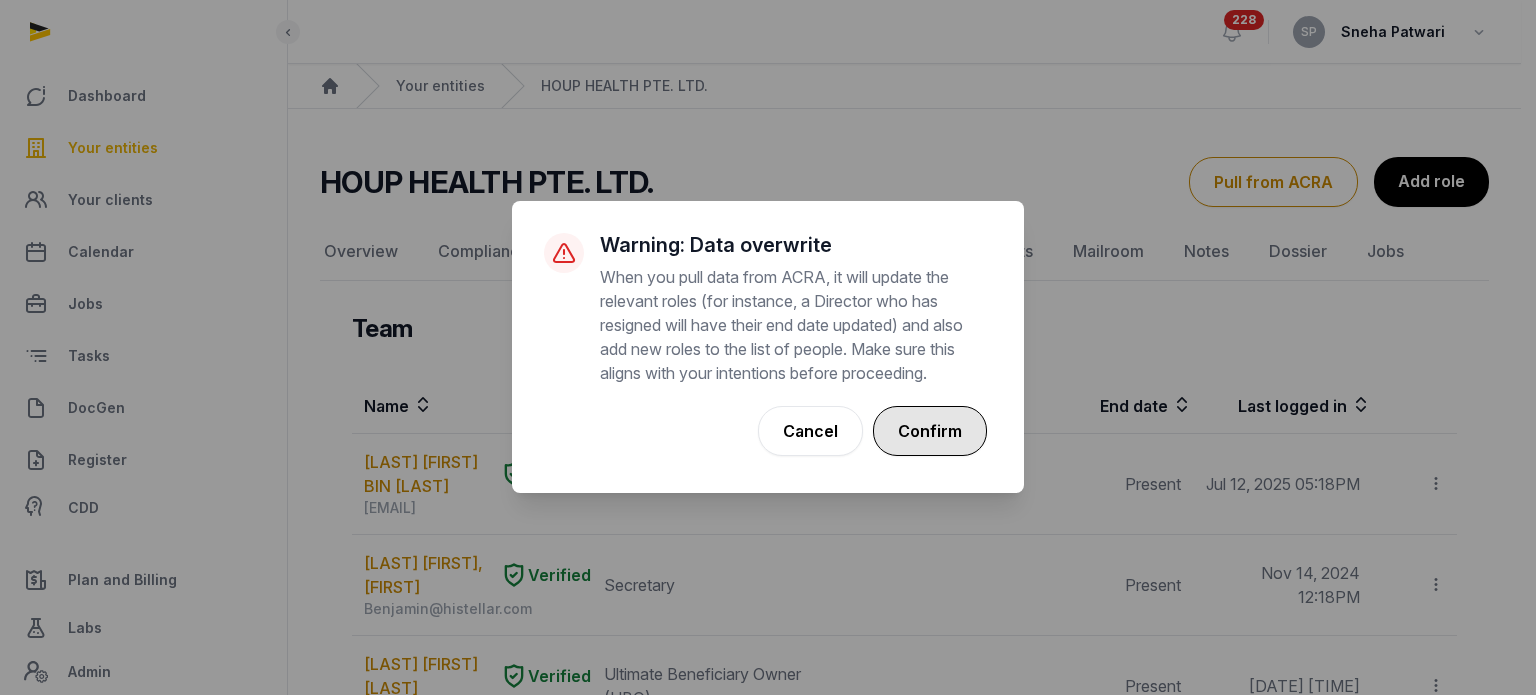 click on "Confirm" at bounding box center (930, 431) 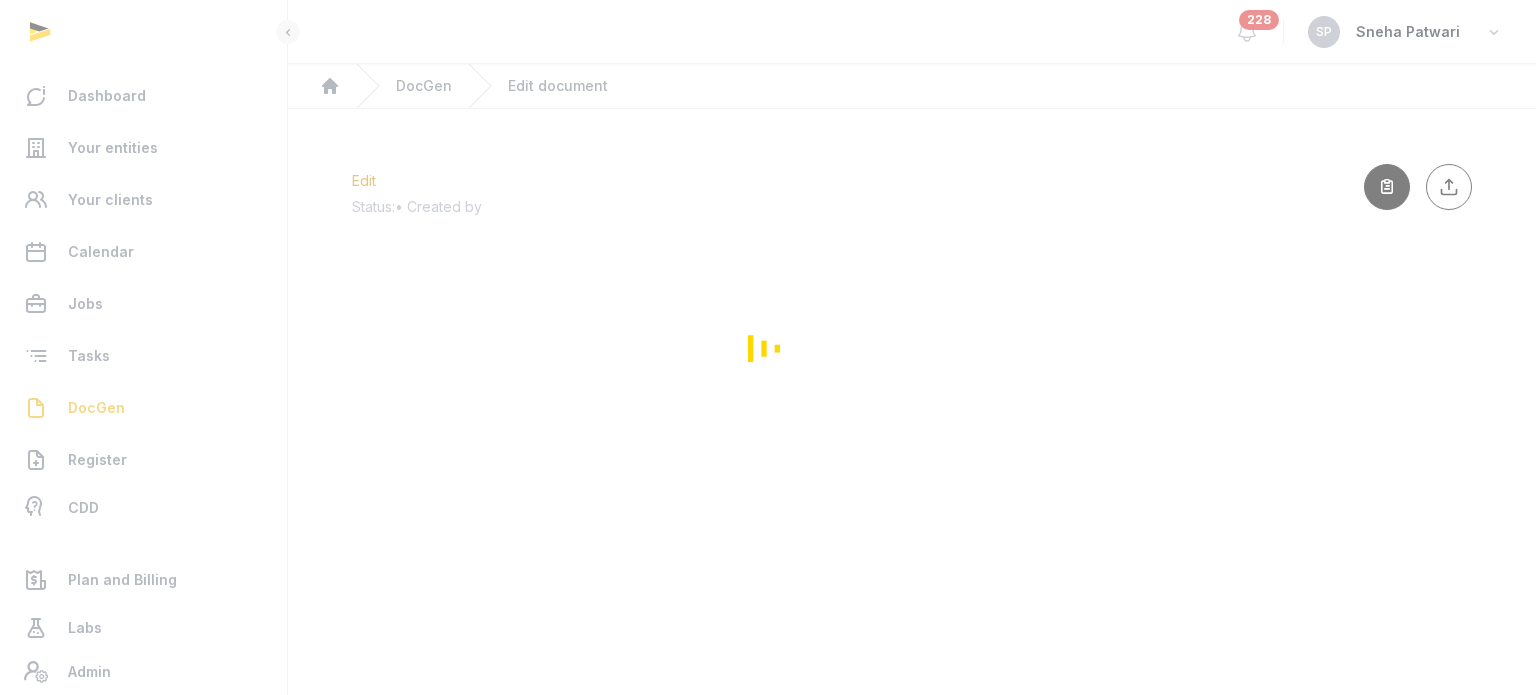 scroll, scrollTop: 0, scrollLeft: 0, axis: both 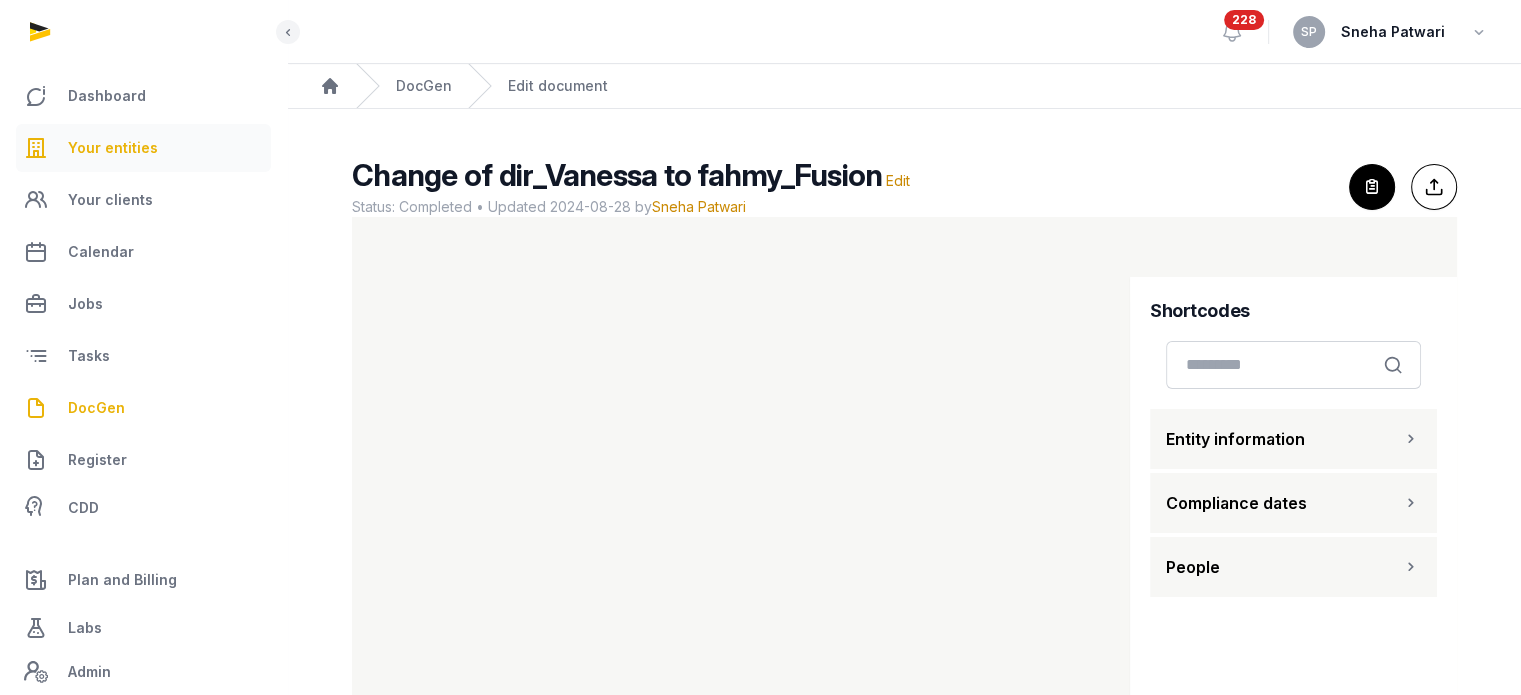click on "Your entities" at bounding box center [113, 148] 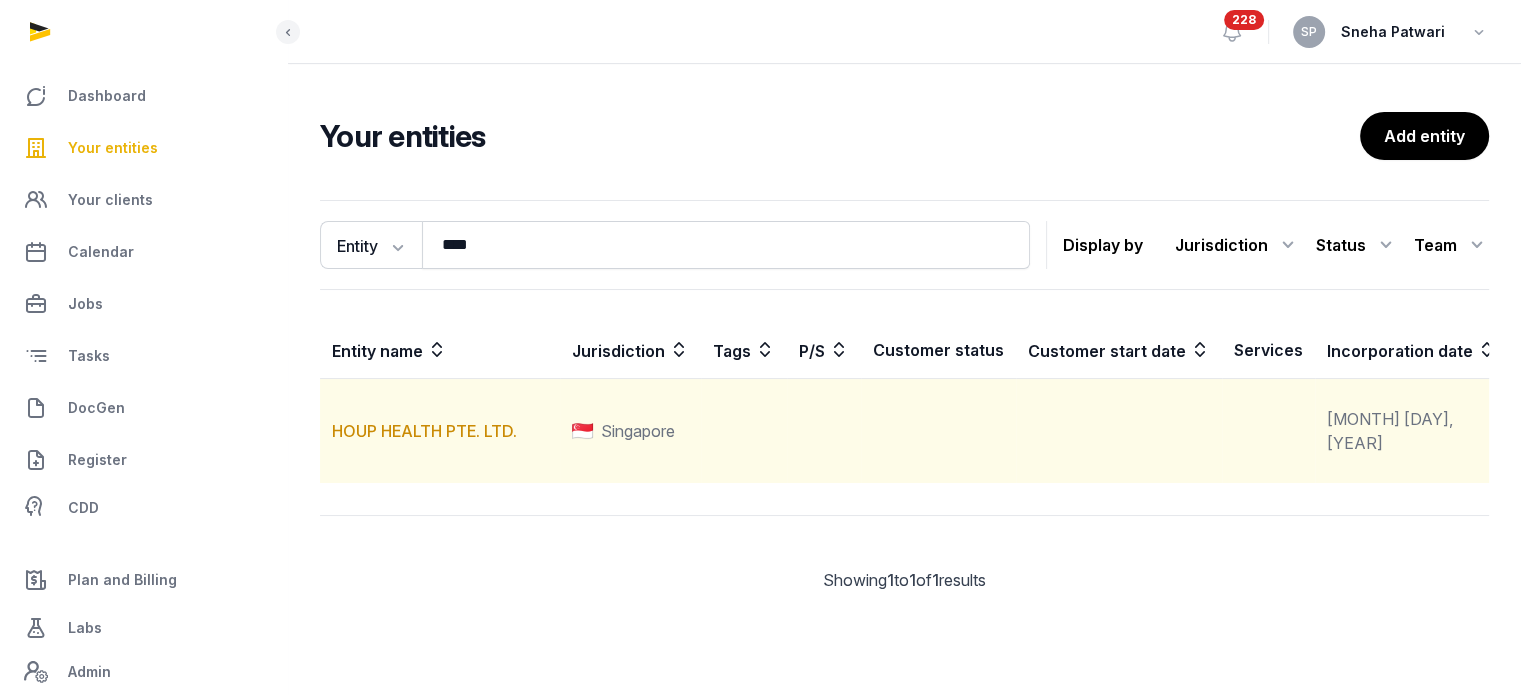 click on "HOUP HEALTH PTE. LTD." at bounding box center (440, 431) 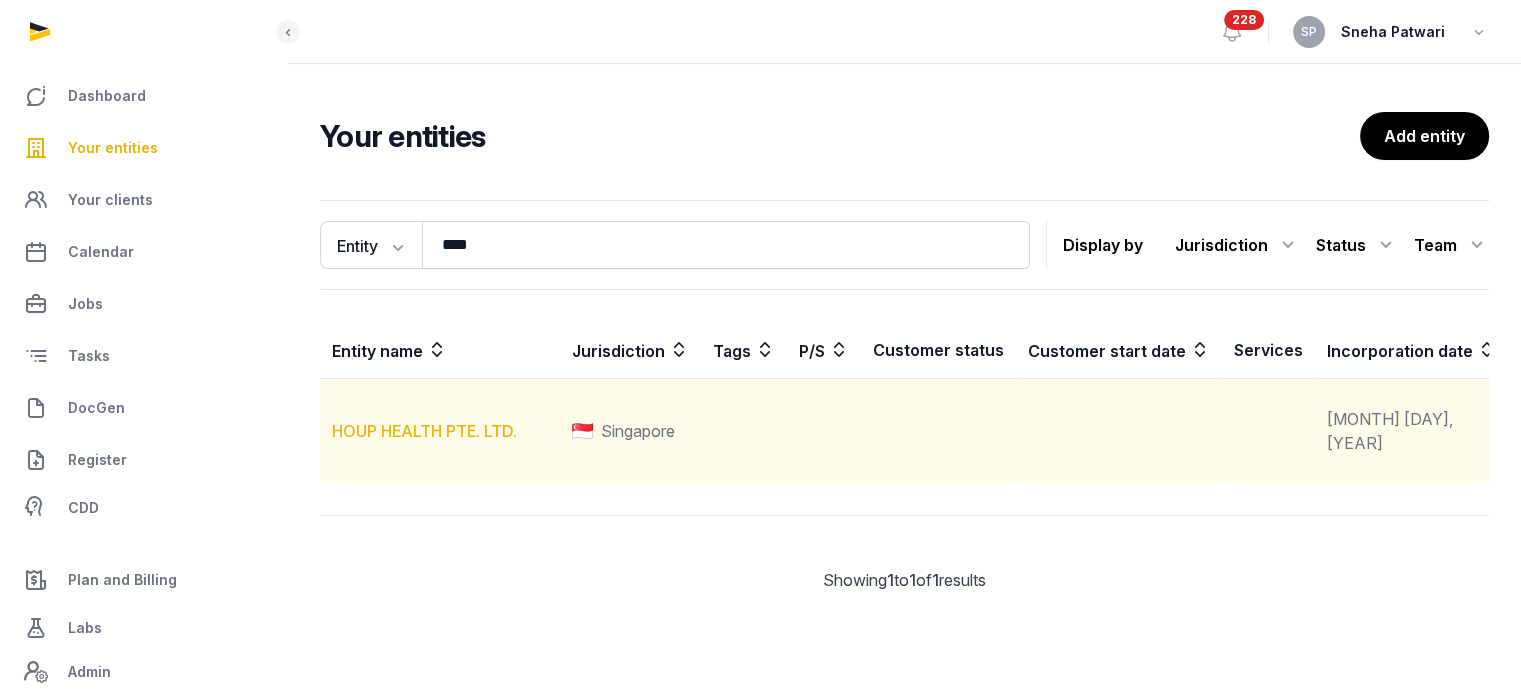 click on "HOUP HEALTH PTE. LTD." at bounding box center [424, 431] 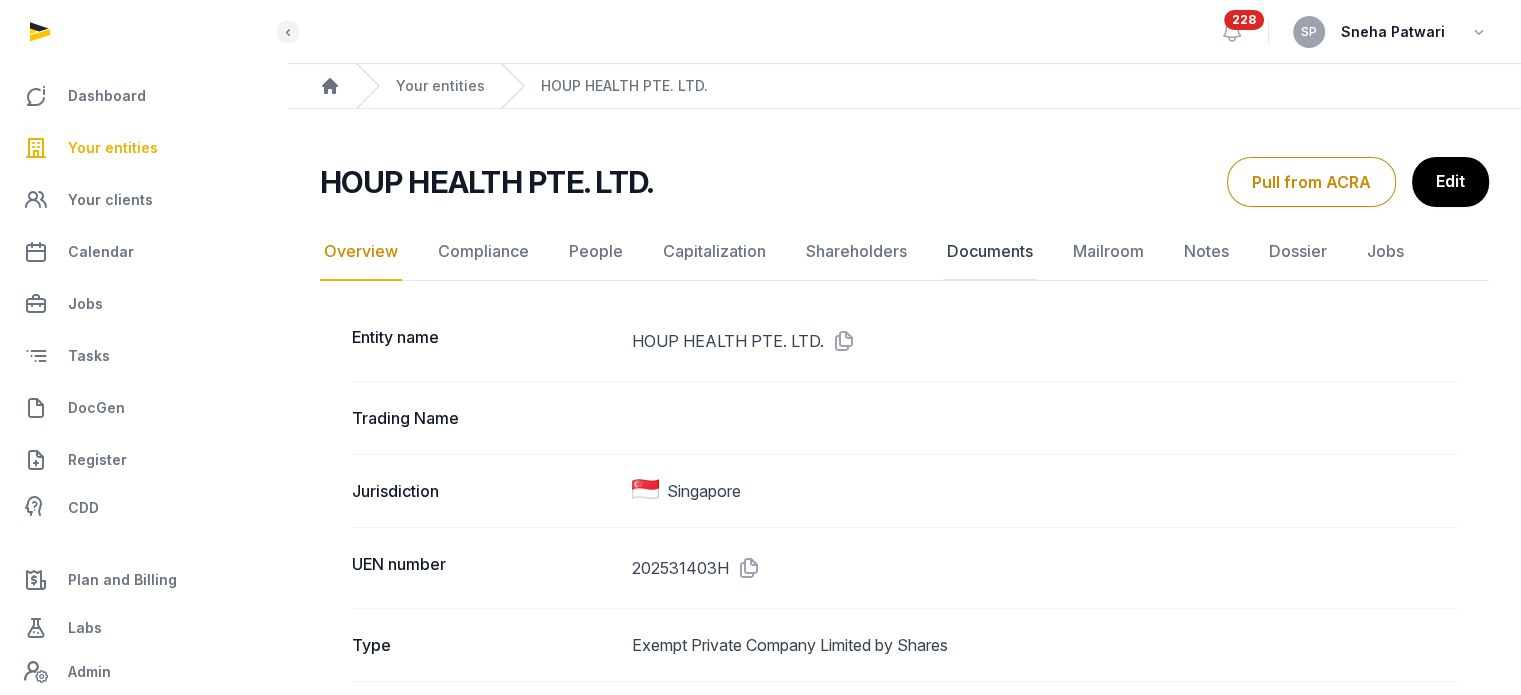 click on "Documents" 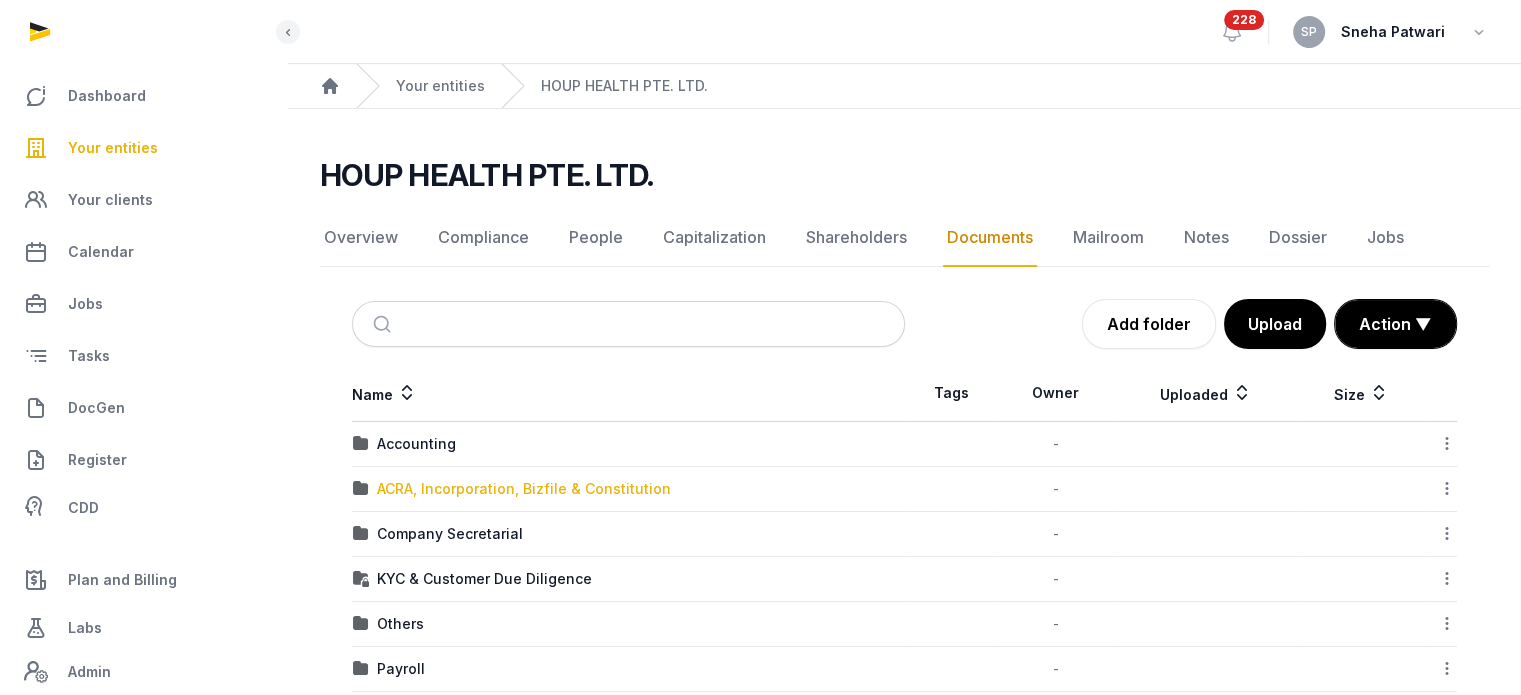 click on "ACRA, Incorporation, Bizfile & Constitution" at bounding box center [524, 489] 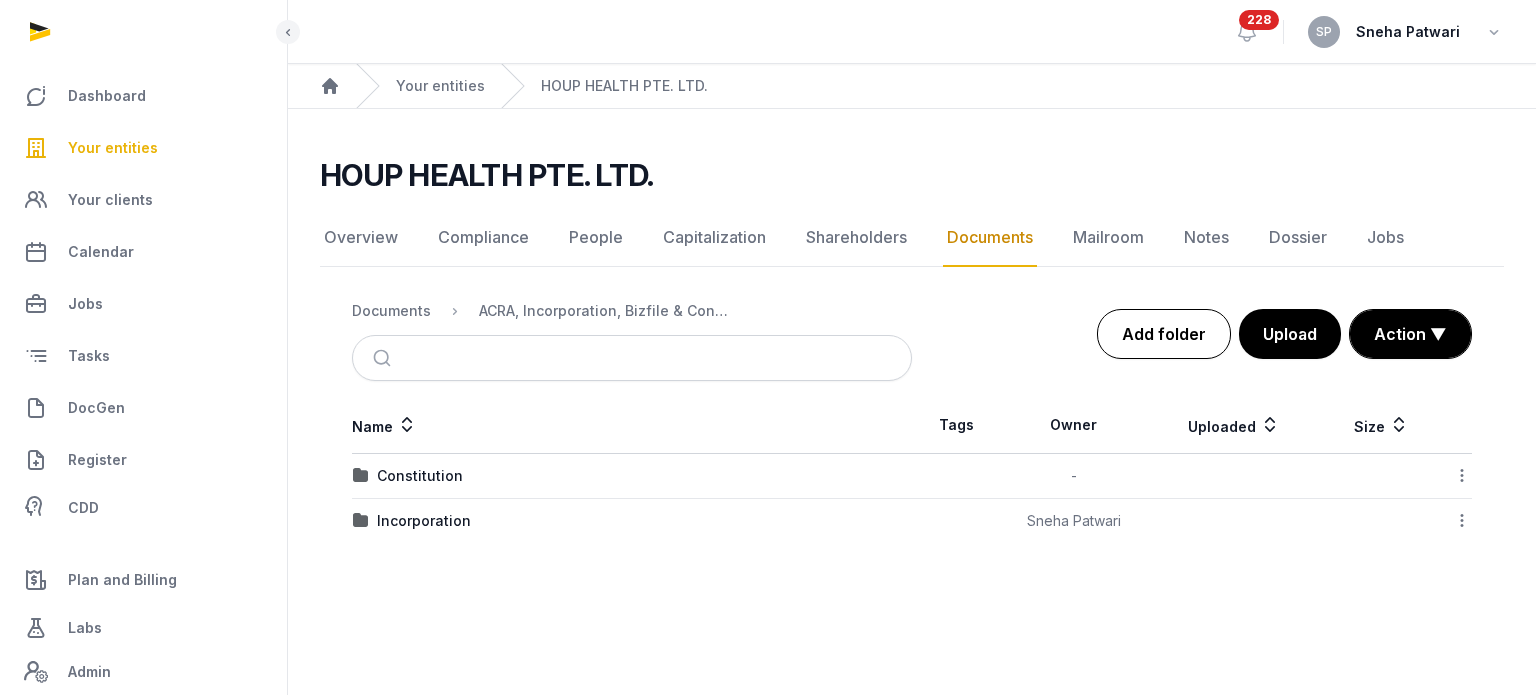 click on "Add folder" at bounding box center (1164, 334) 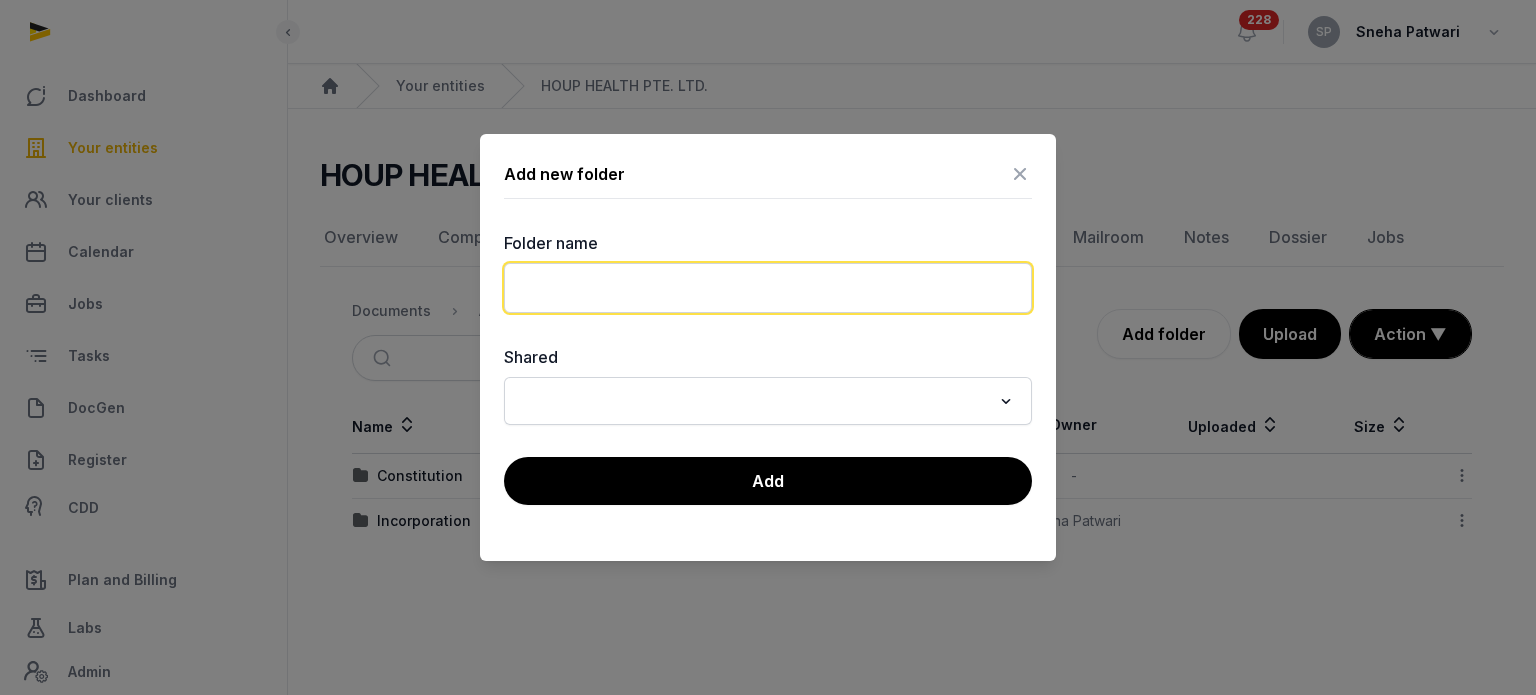click 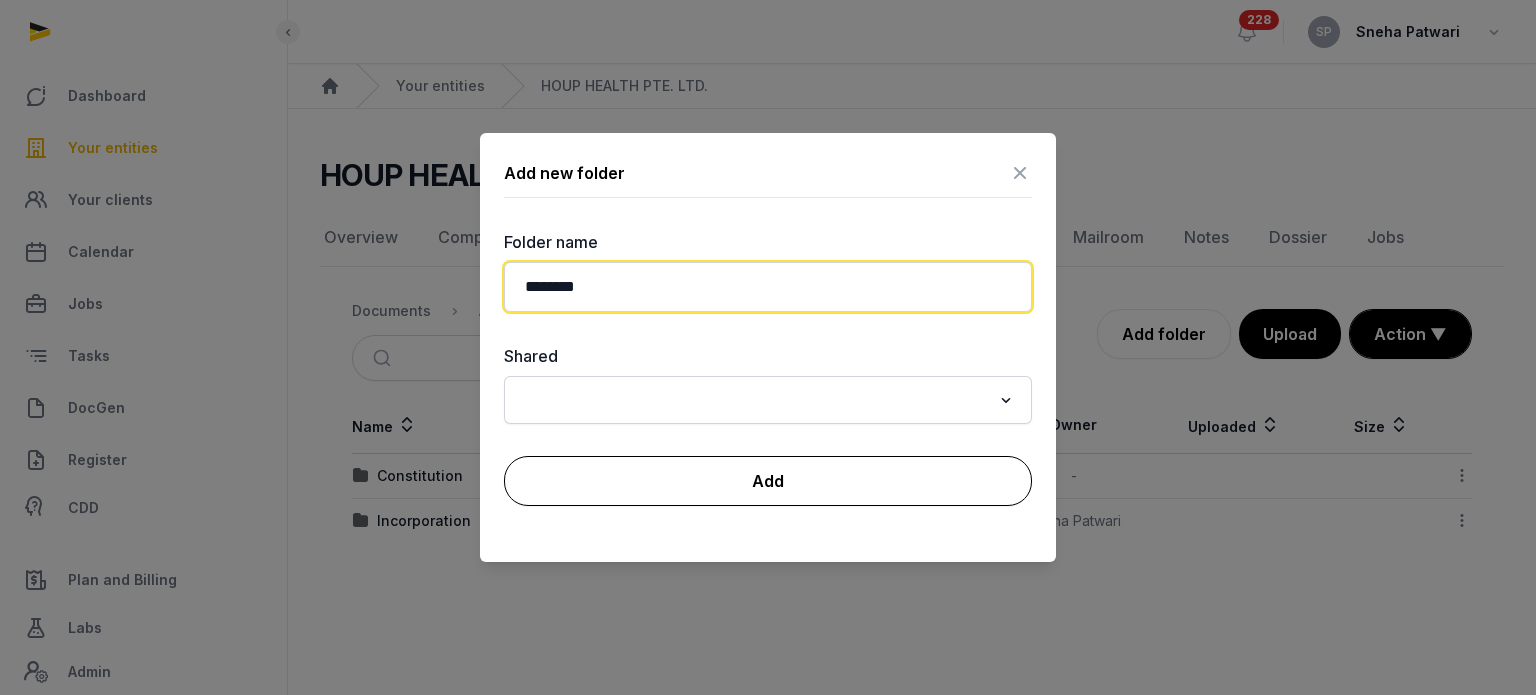 type on "********" 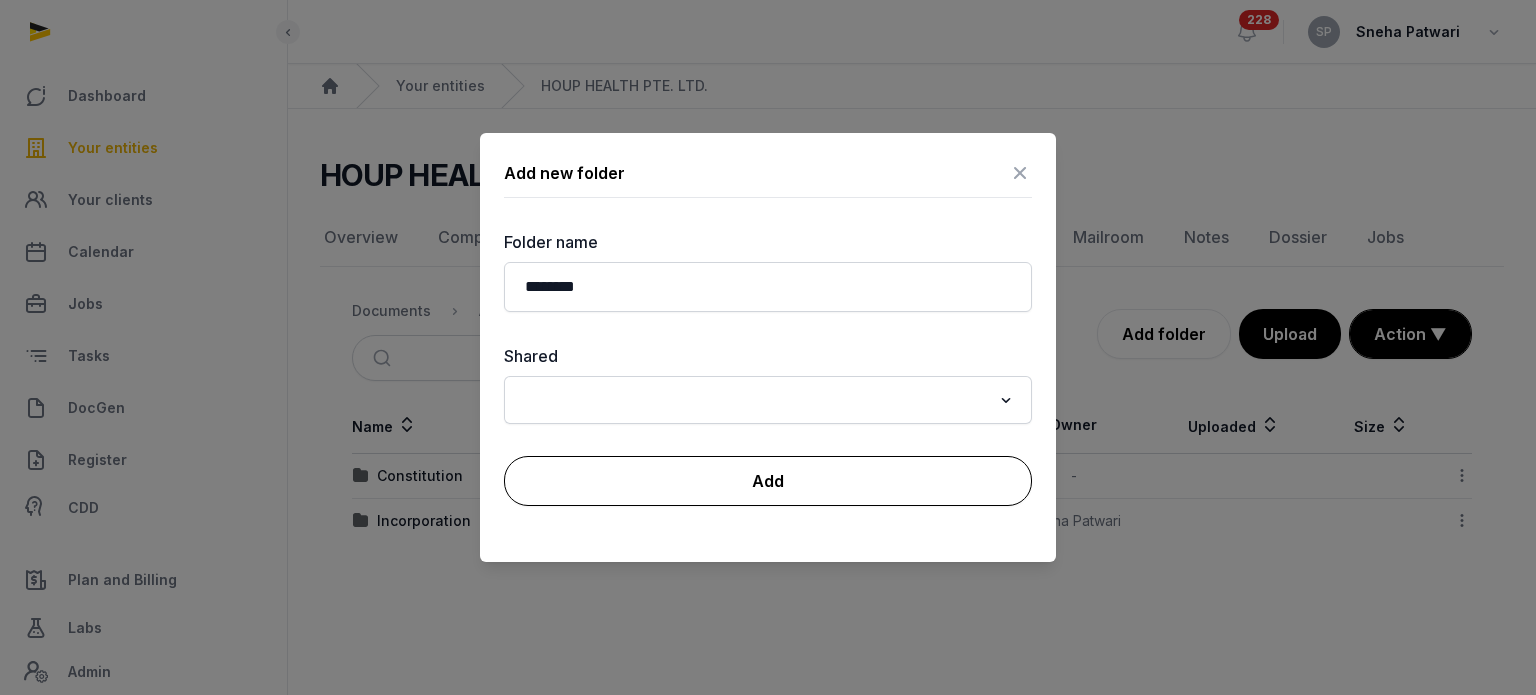 click on "Add" at bounding box center (768, 481) 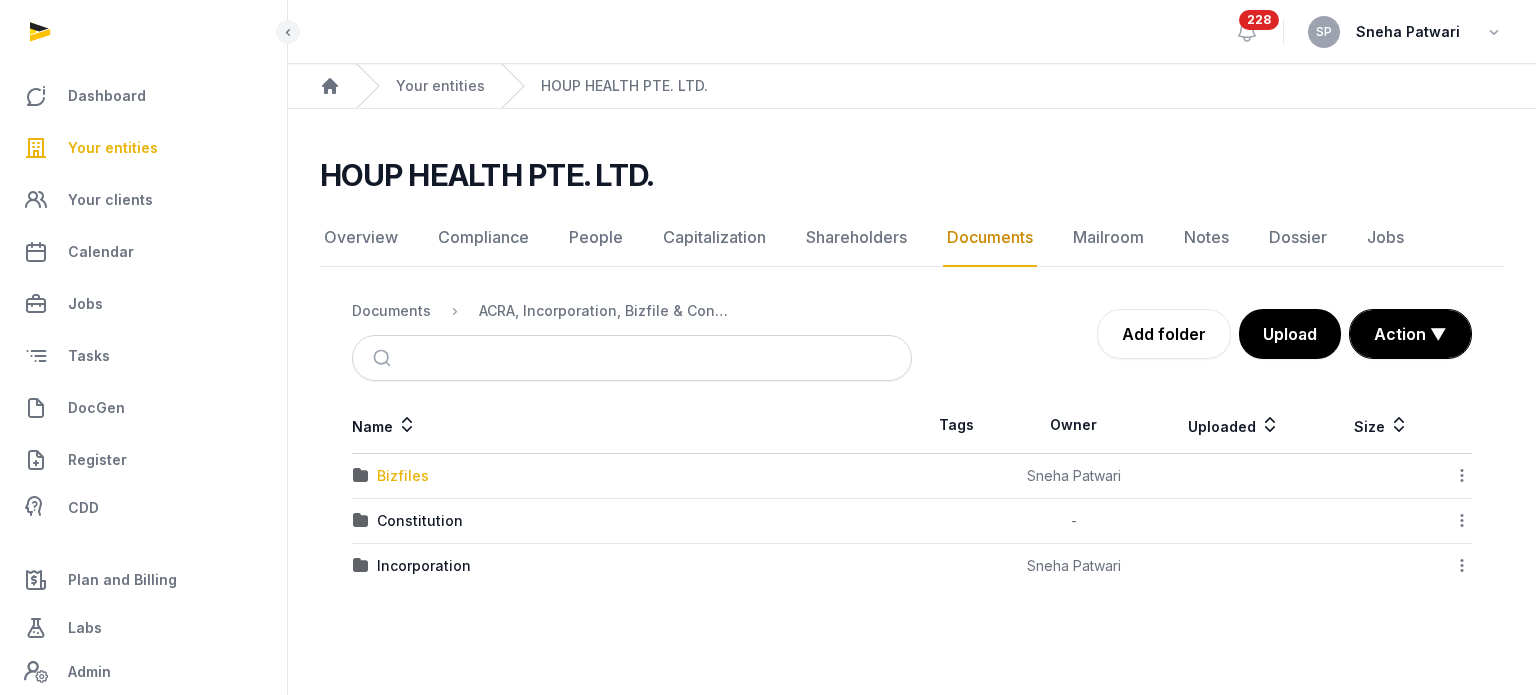 click on "Bizfiles" at bounding box center [403, 476] 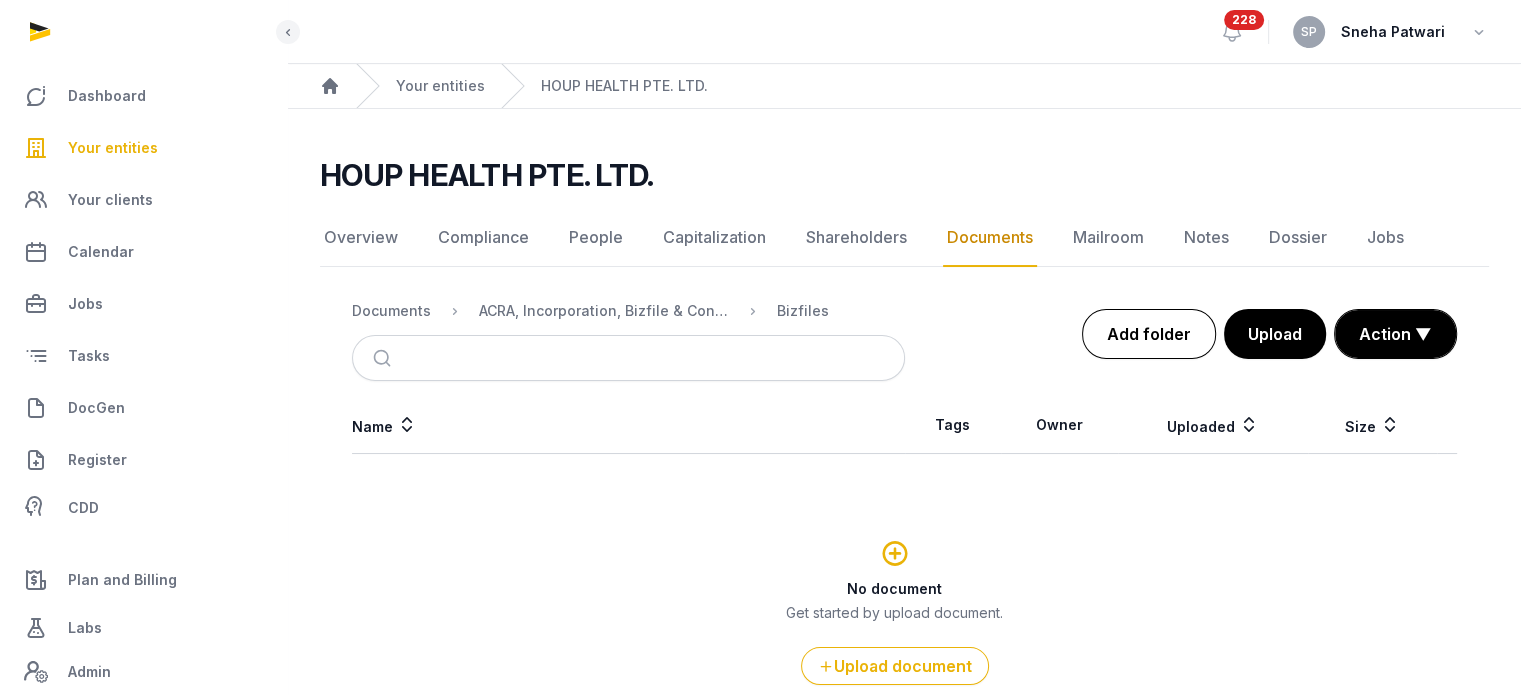 click on "Add folder" at bounding box center (1149, 334) 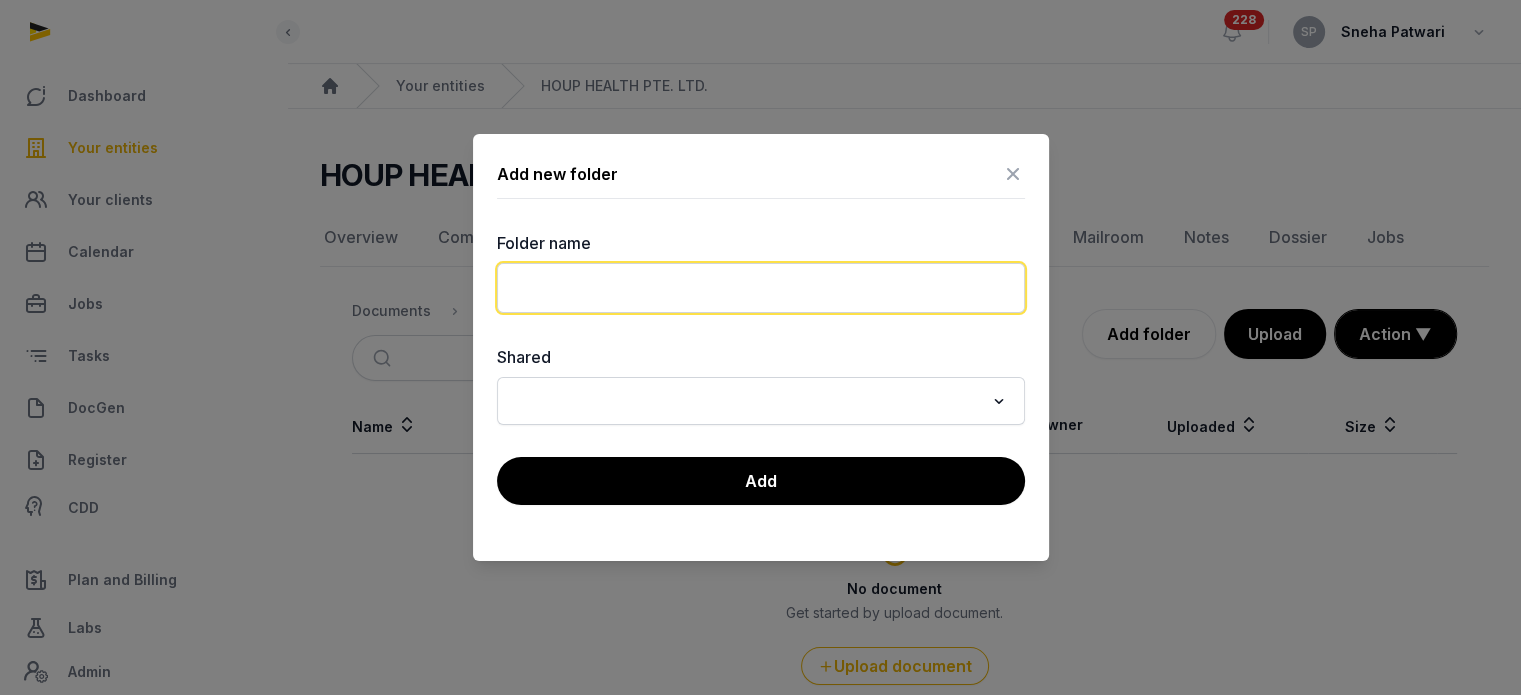 click 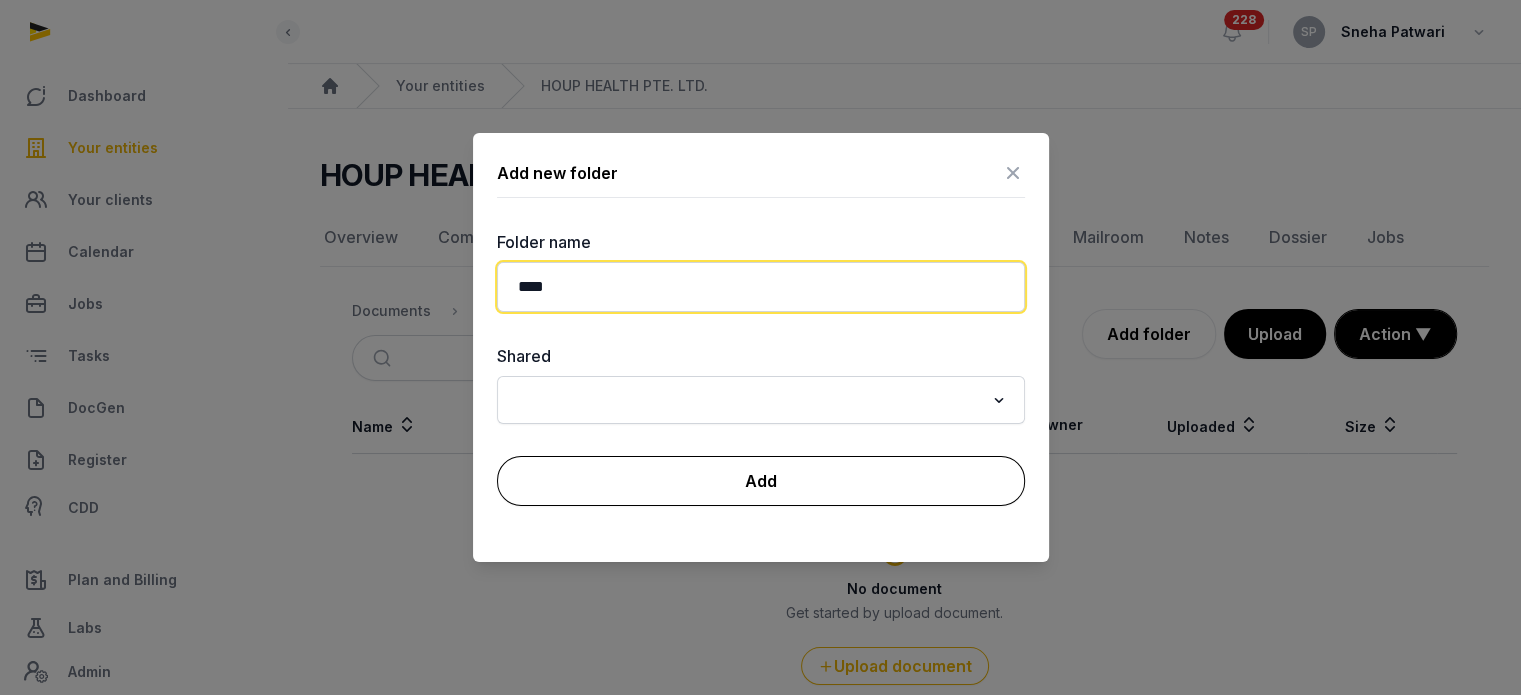 type on "****" 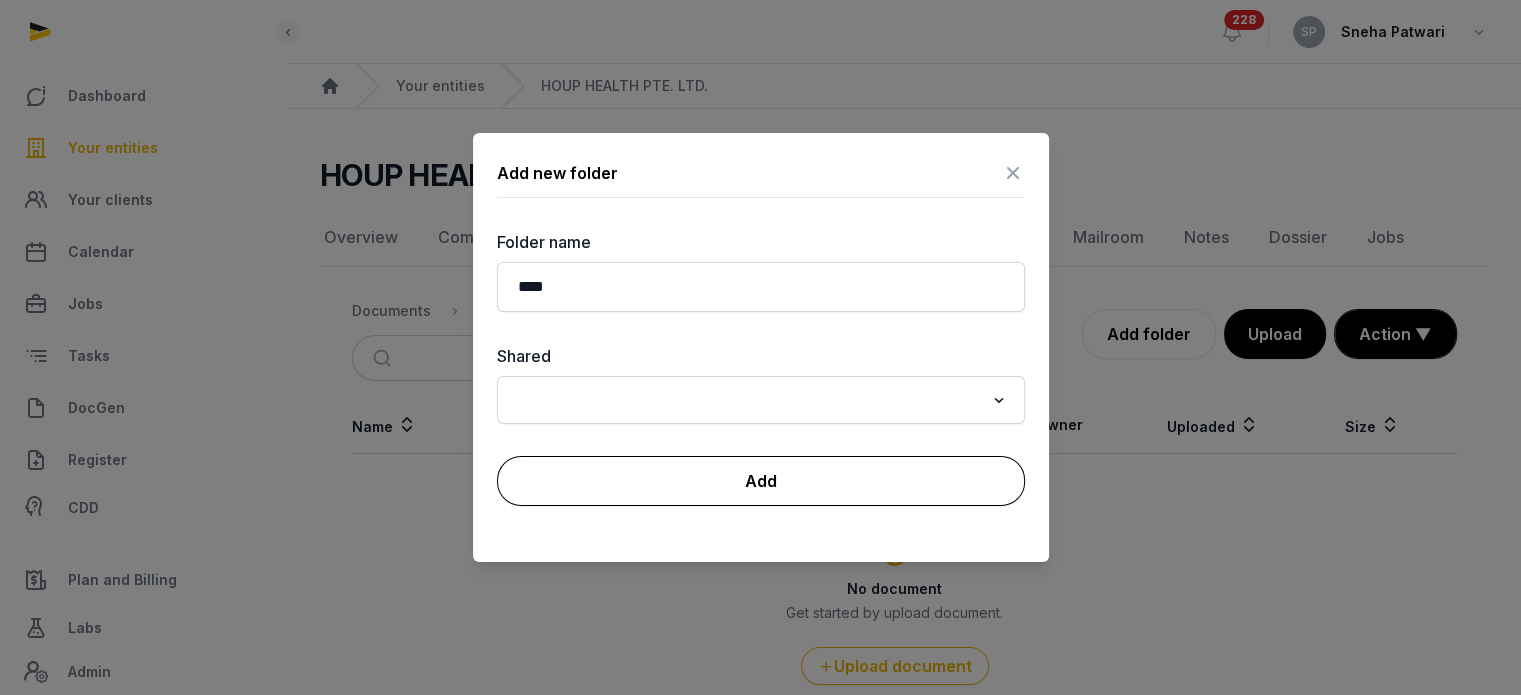 click on "Add" at bounding box center [761, 481] 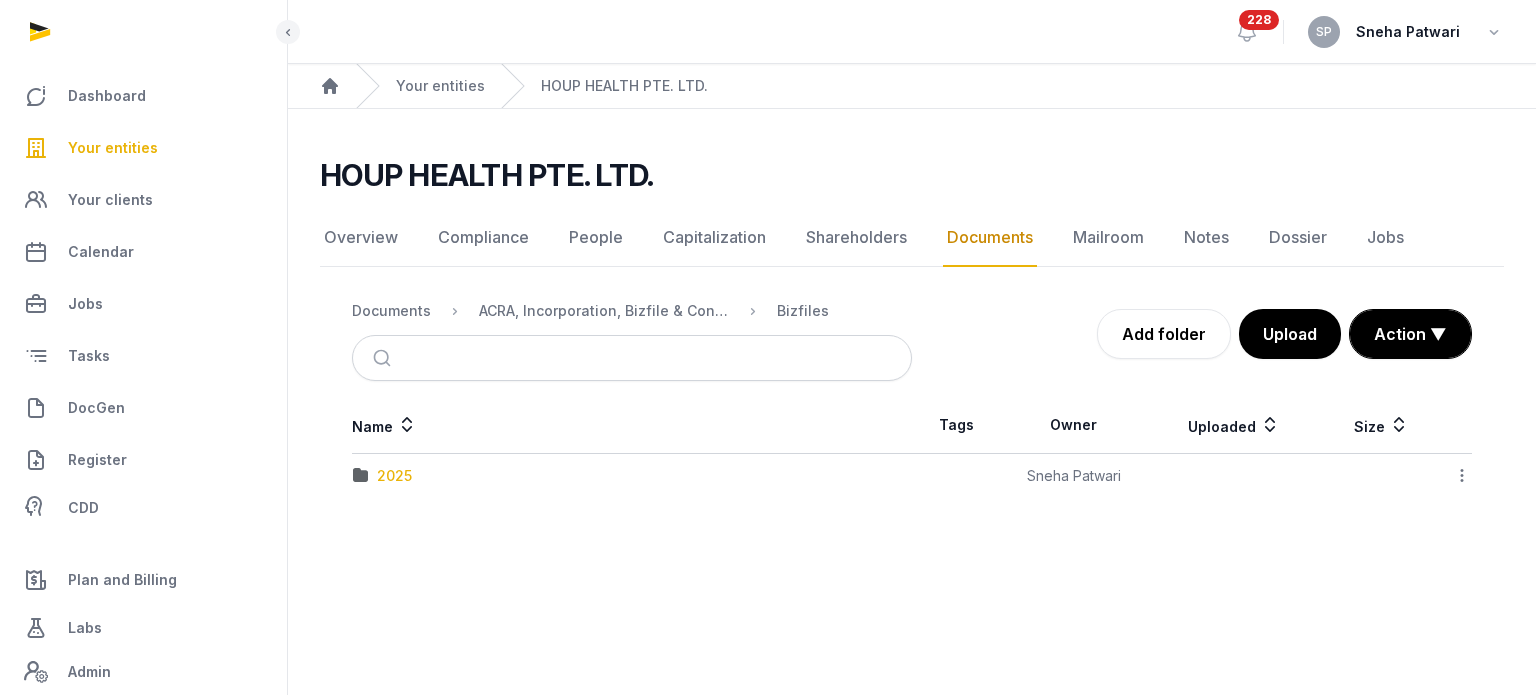 click on "2025" at bounding box center [394, 476] 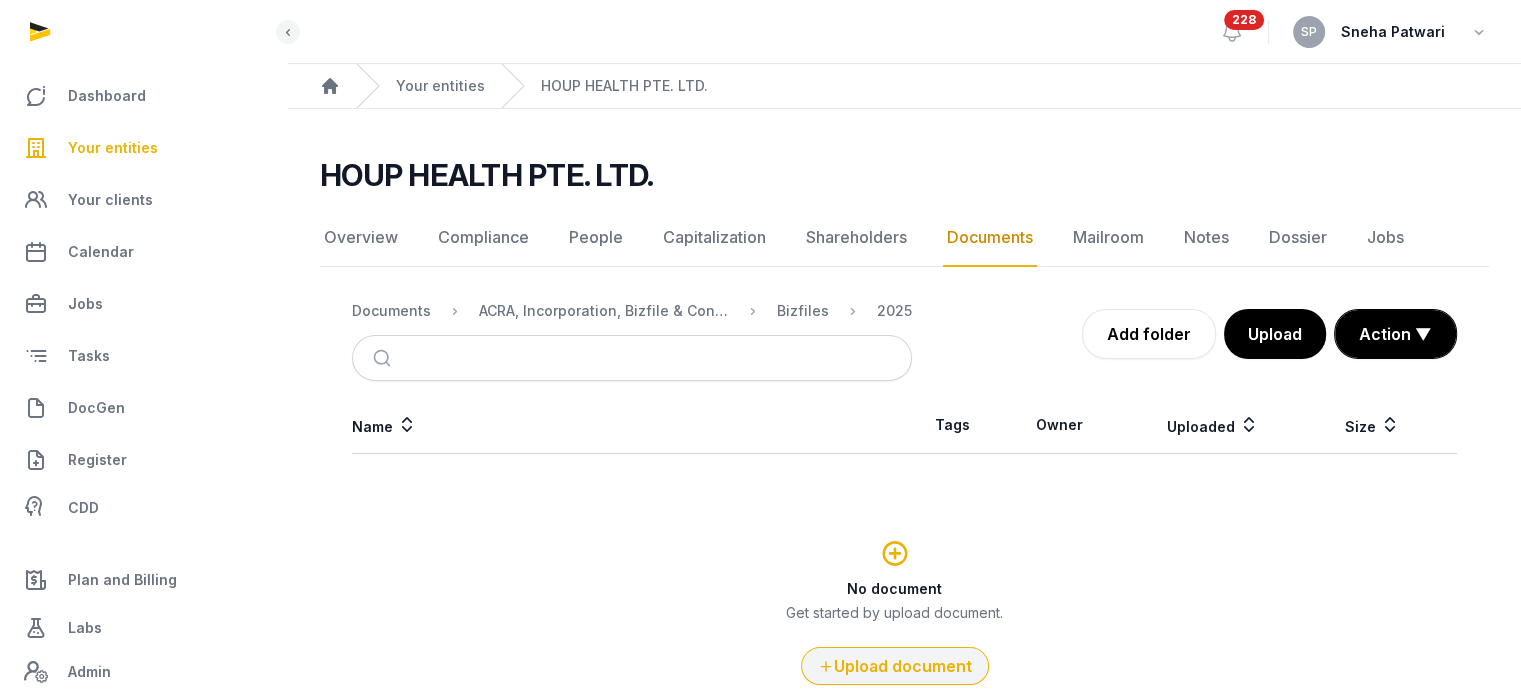 click on "Upload document" at bounding box center (895, 666) 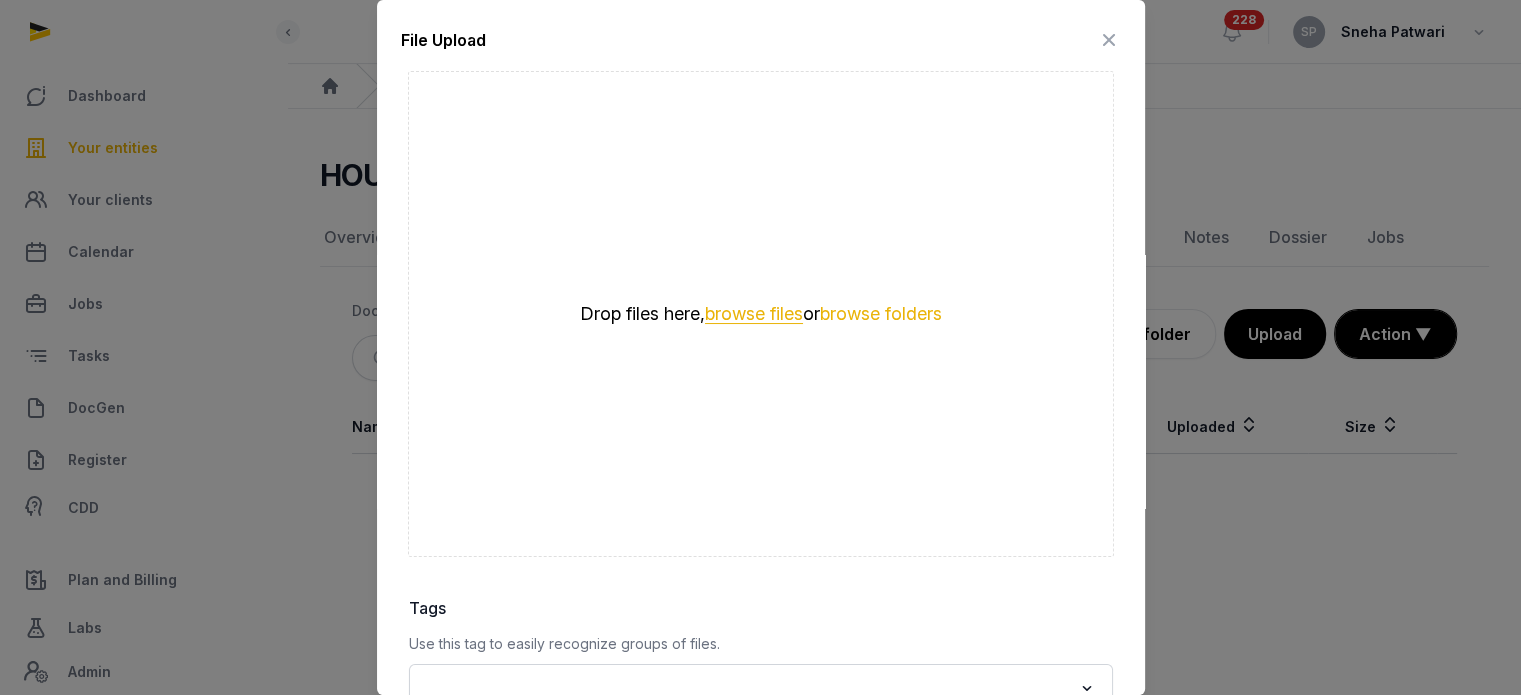 click on "browse files" at bounding box center [754, 314] 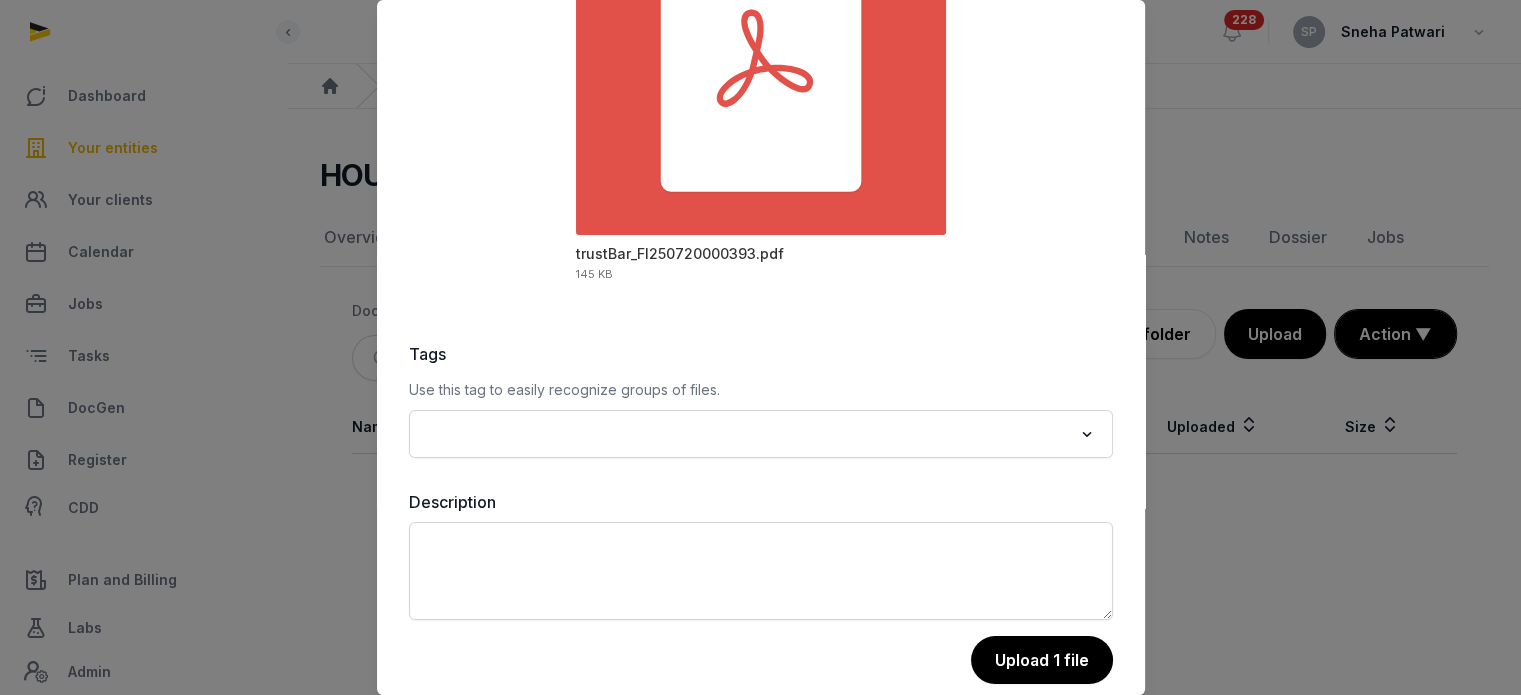 scroll, scrollTop: 282, scrollLeft: 0, axis: vertical 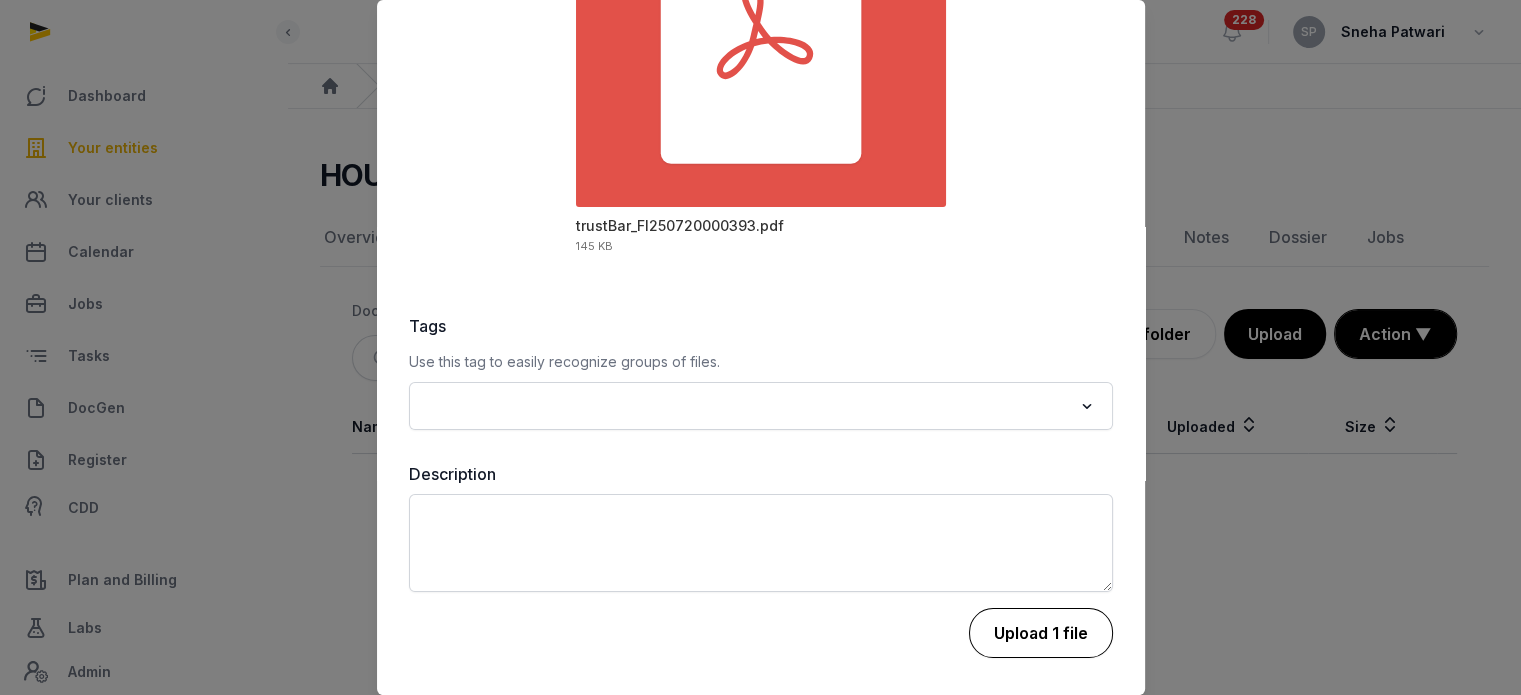 click on "Upload 1 file" at bounding box center [1041, 633] 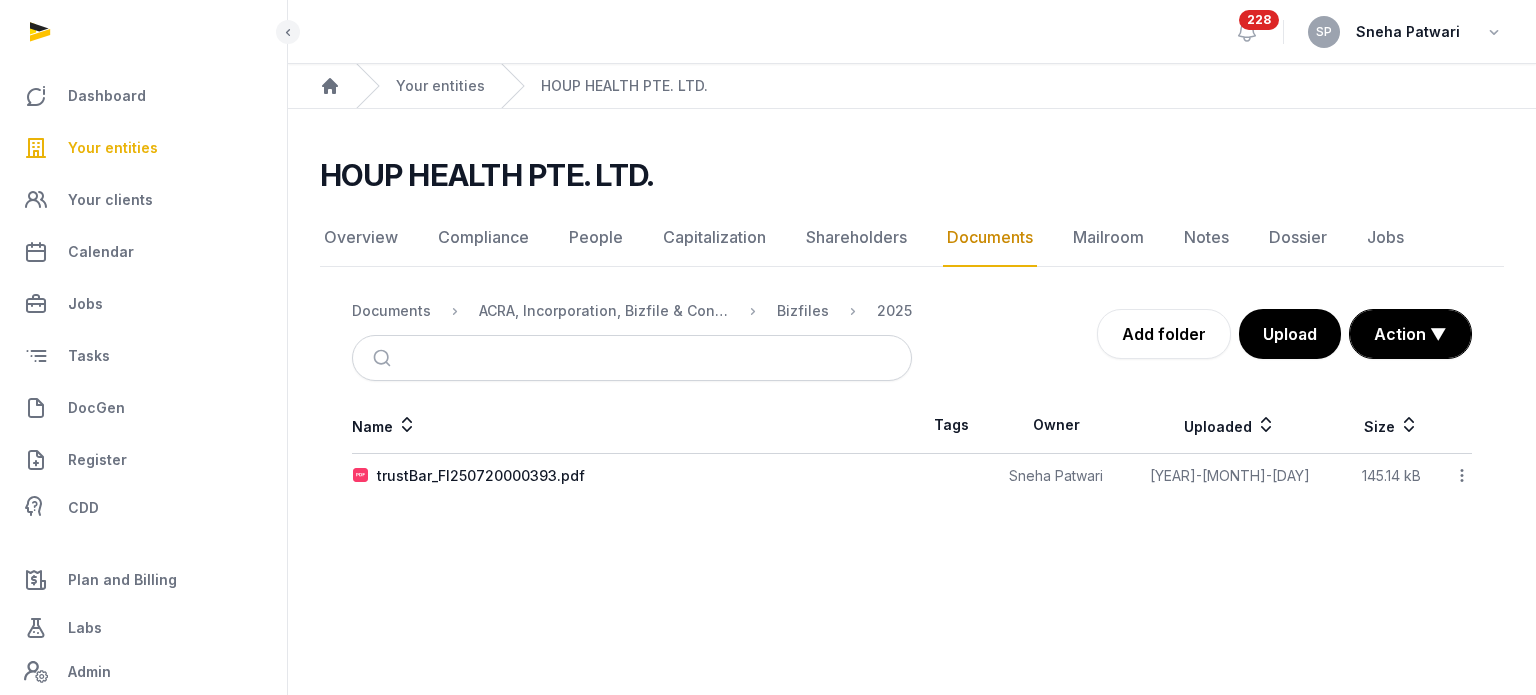 click 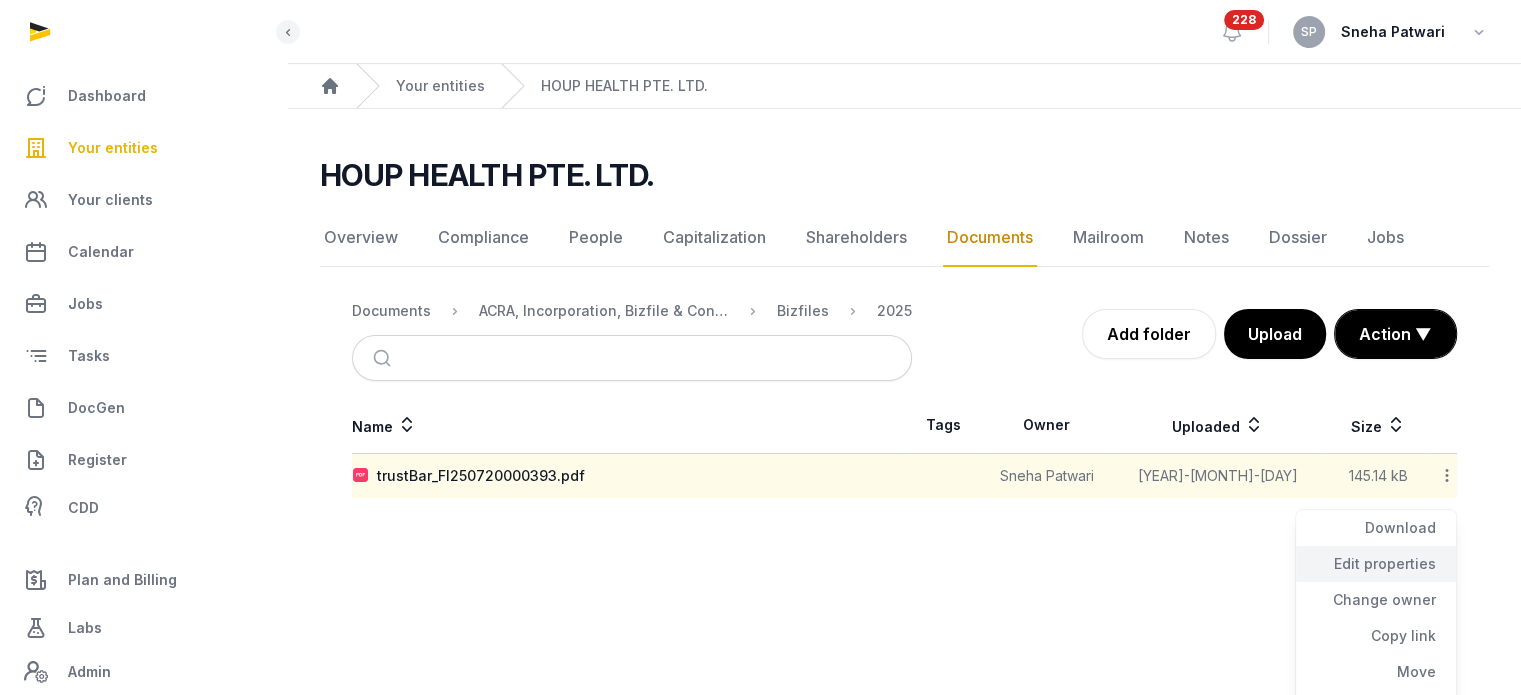 click on "Edit properties" 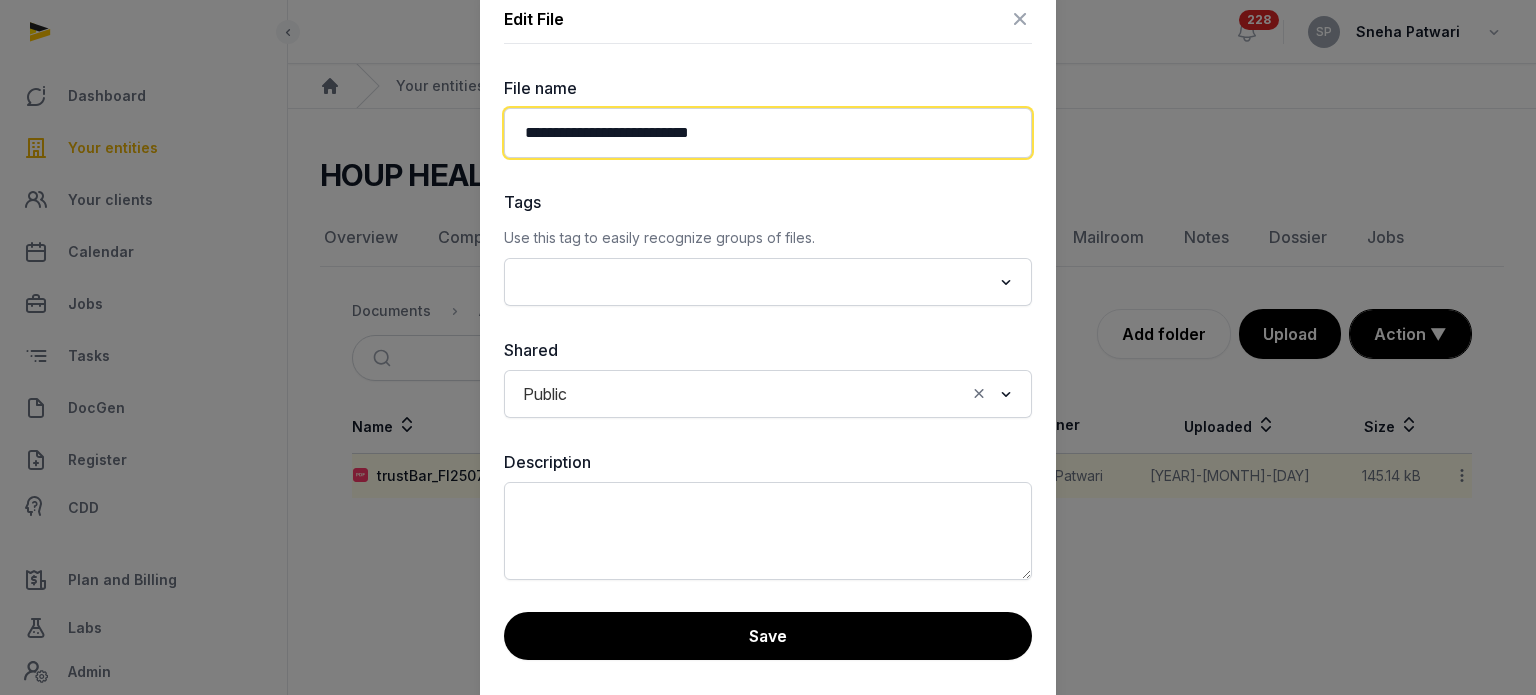 click on "**********" 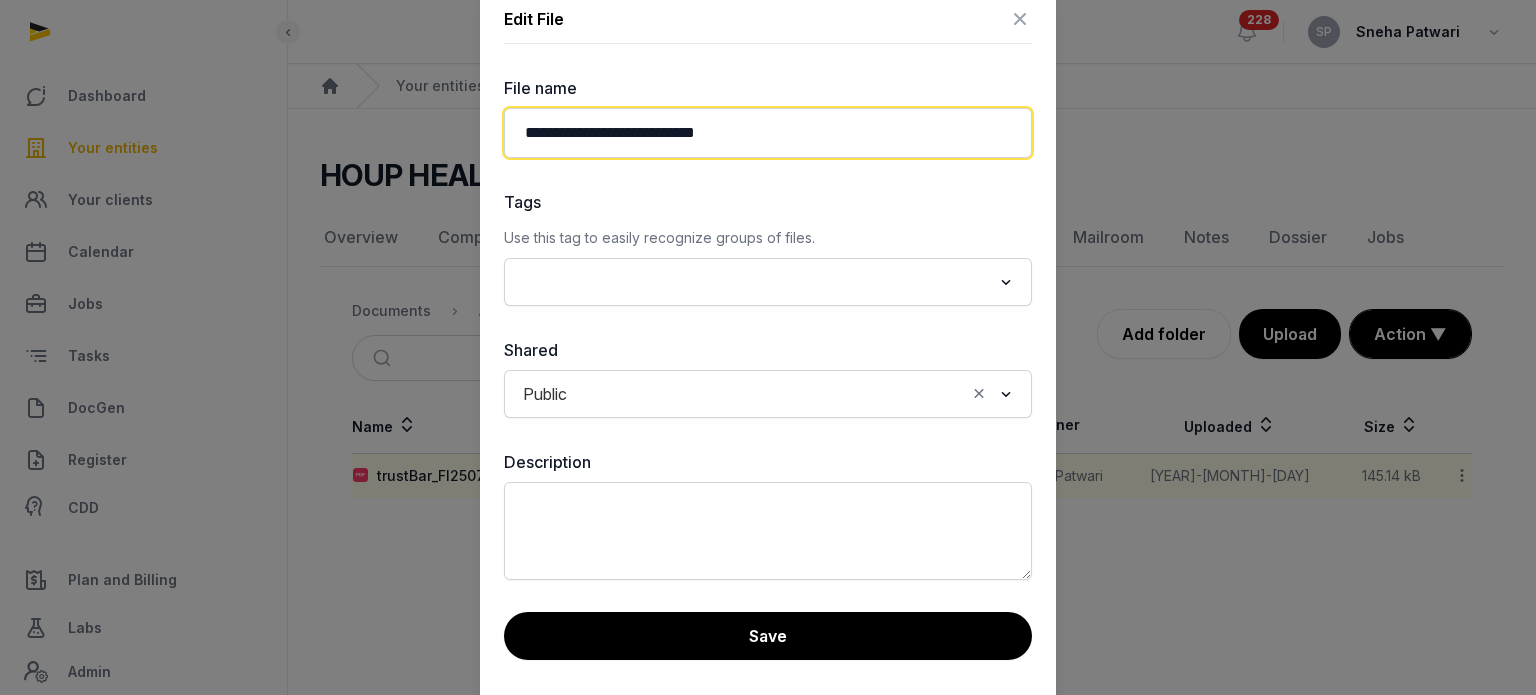 click on "**********" 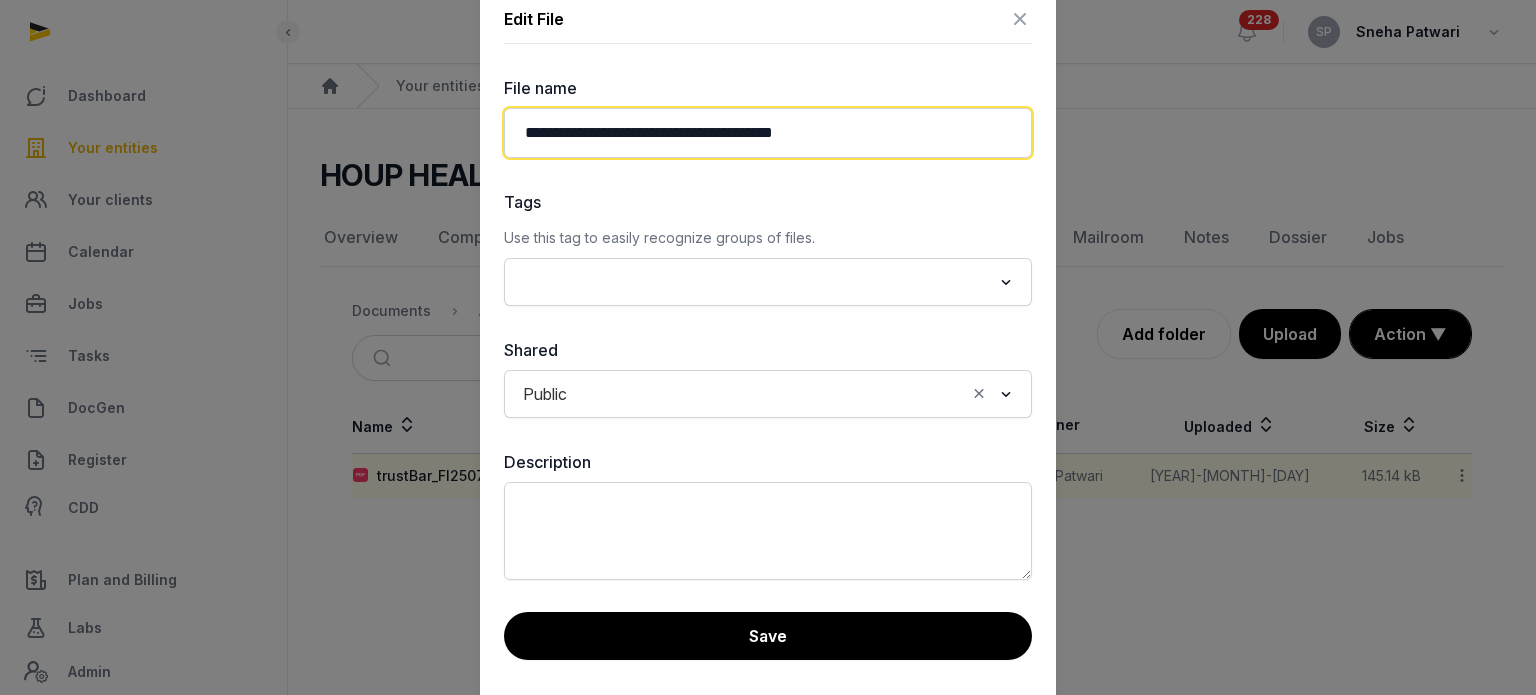 click on "**********" 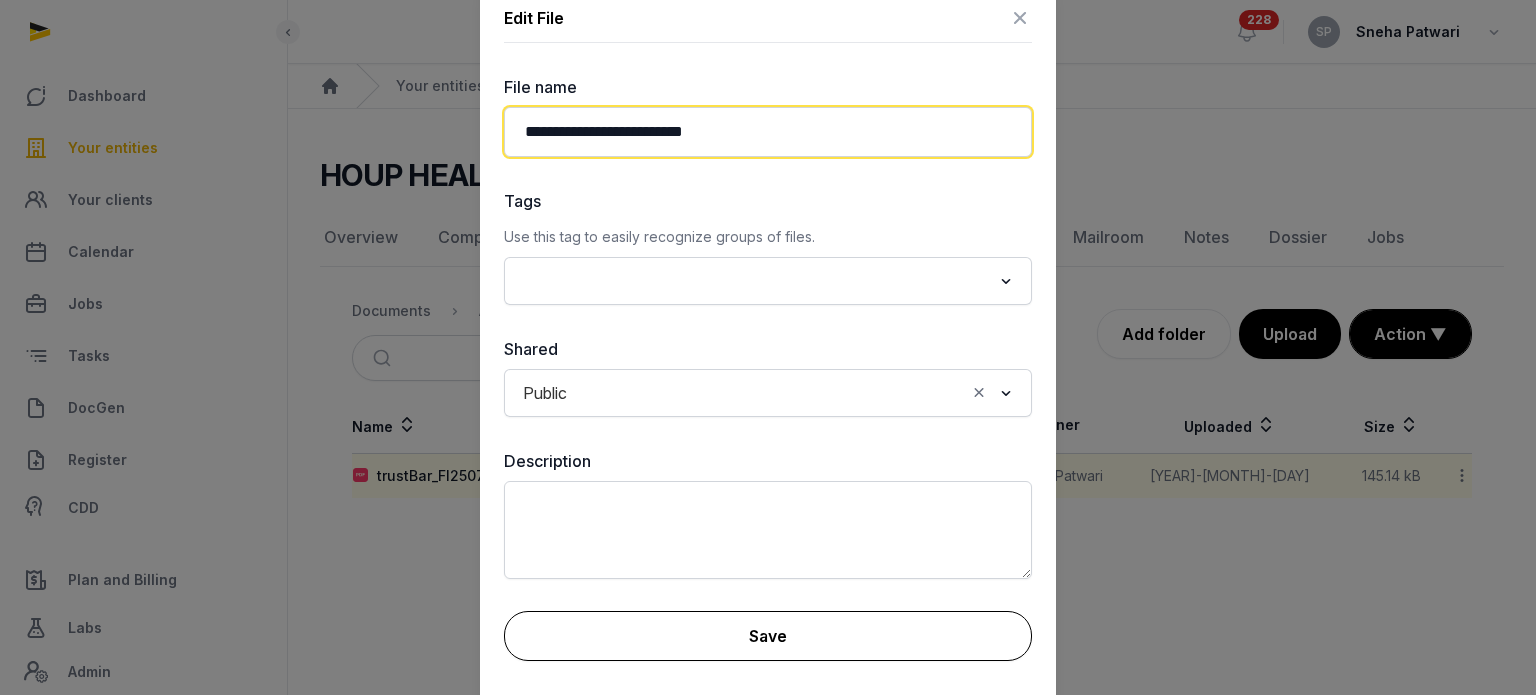 type on "**********" 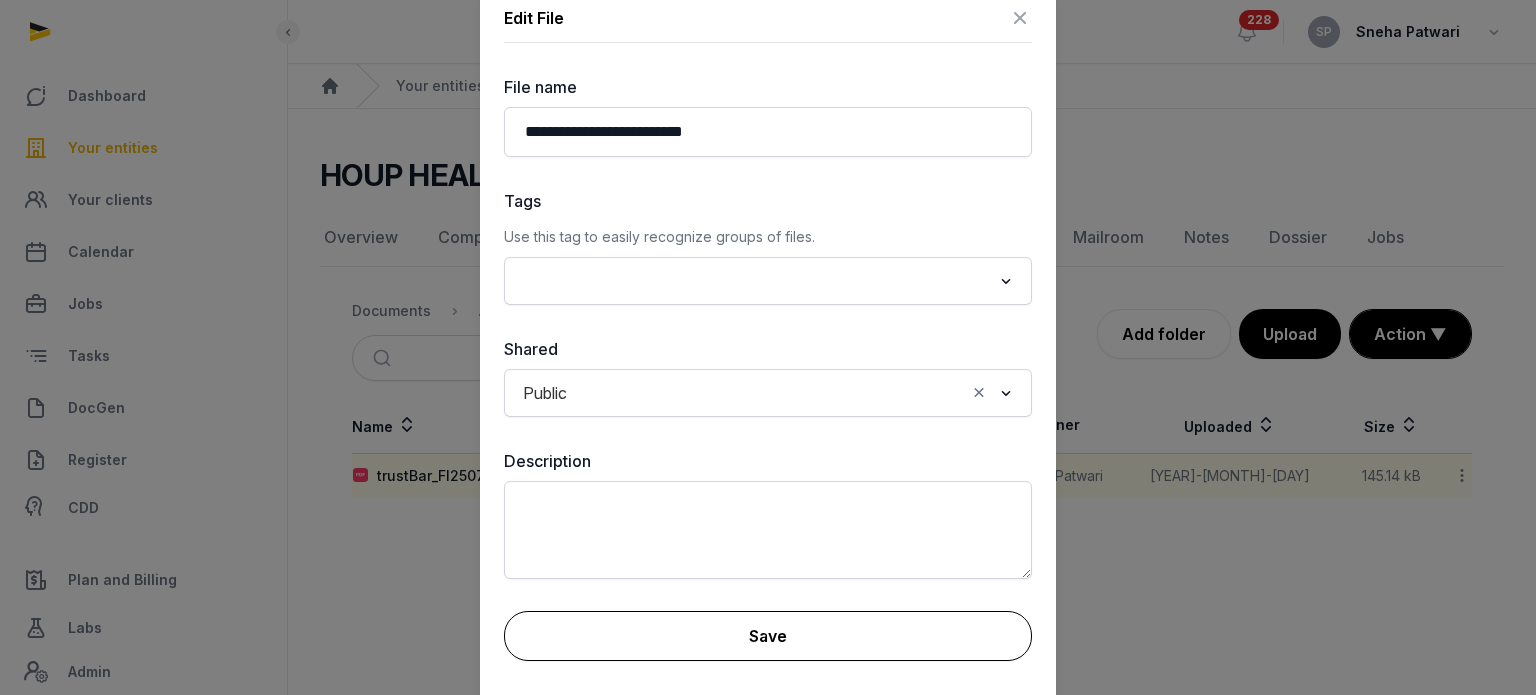 click on "Save" at bounding box center (768, 636) 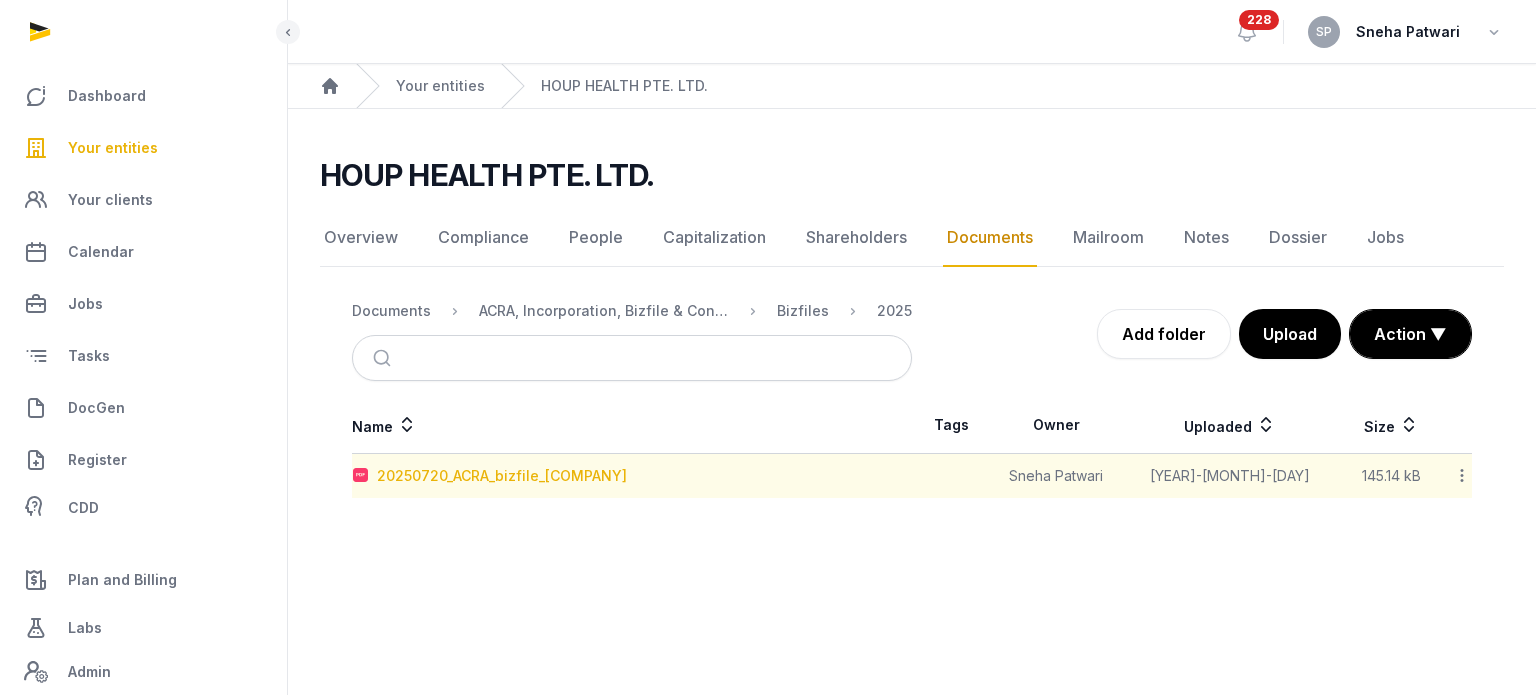 click on "20250720_ACRA_bizfile_Houp" at bounding box center [502, 476] 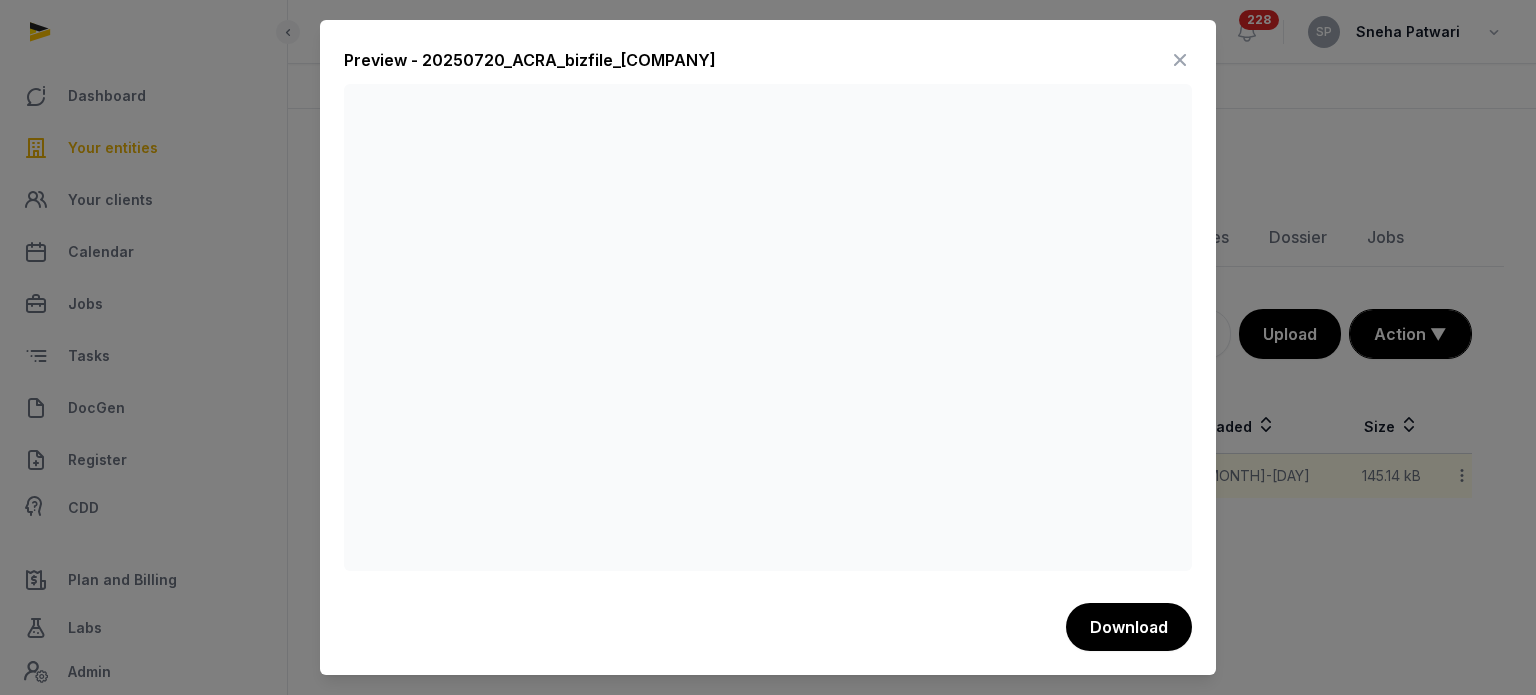 click at bounding box center (1180, 60) 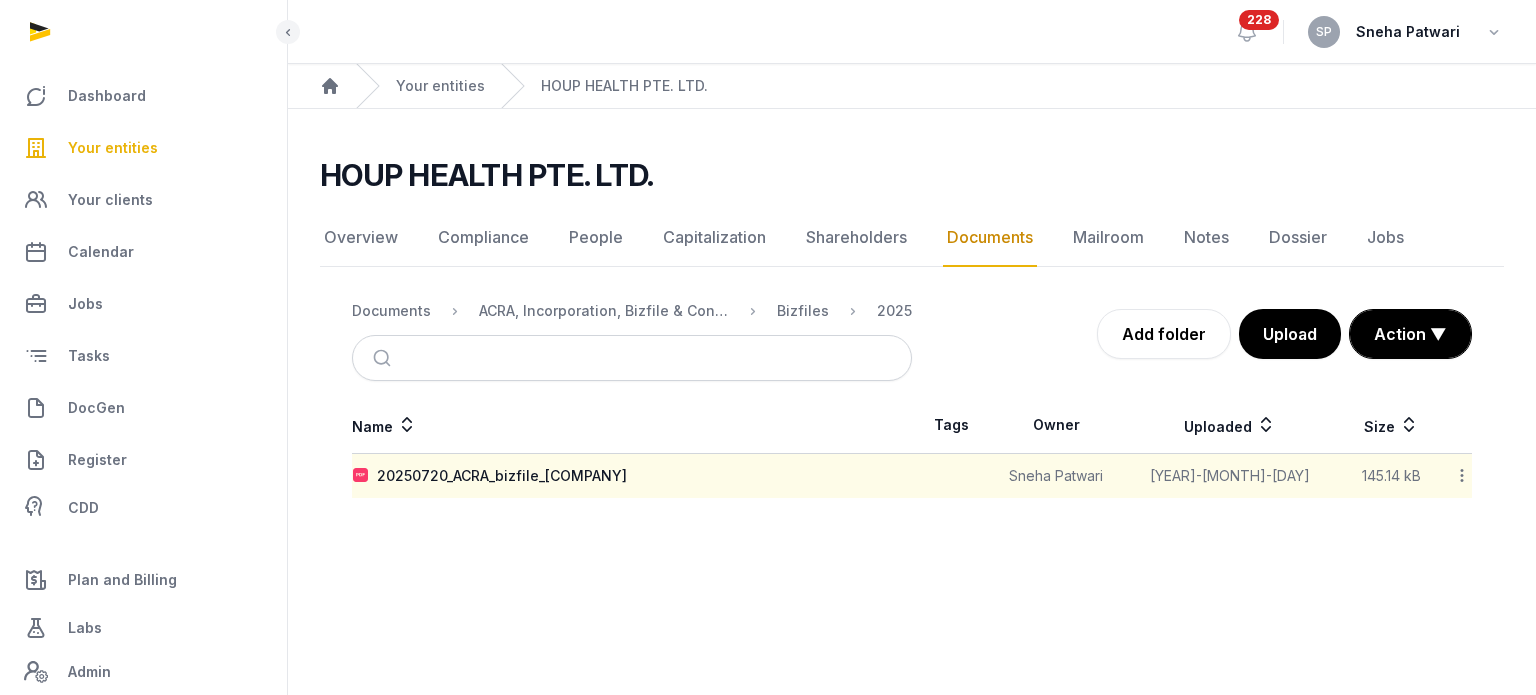 click 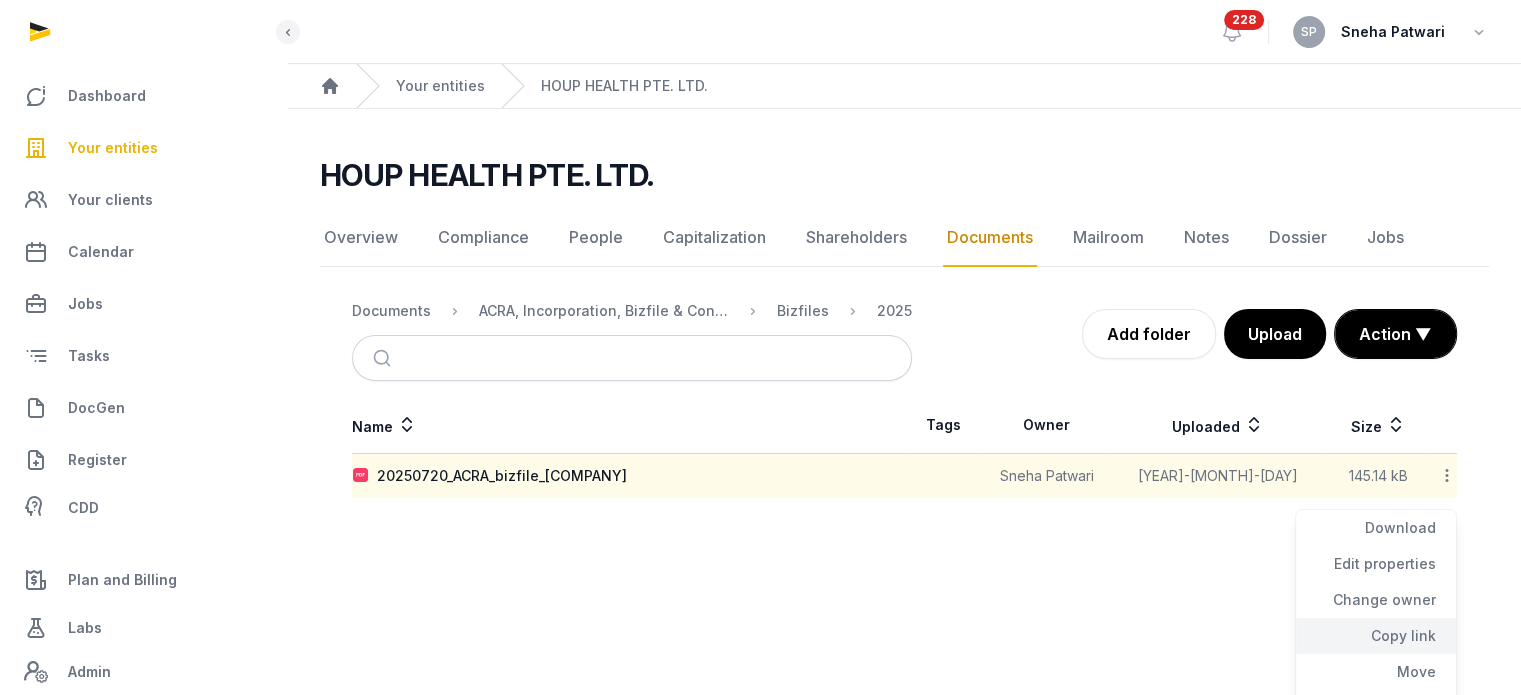 click on "Copy link" 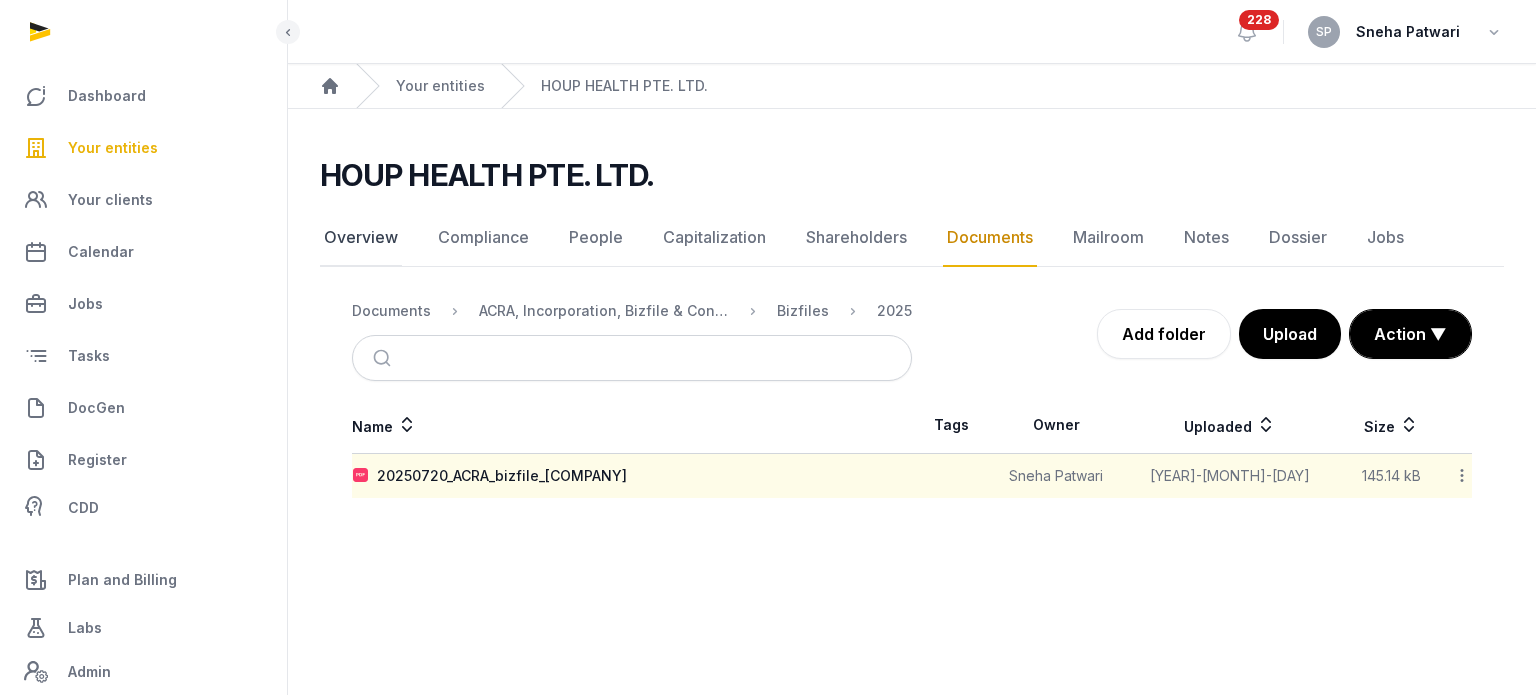 click on "Overview" 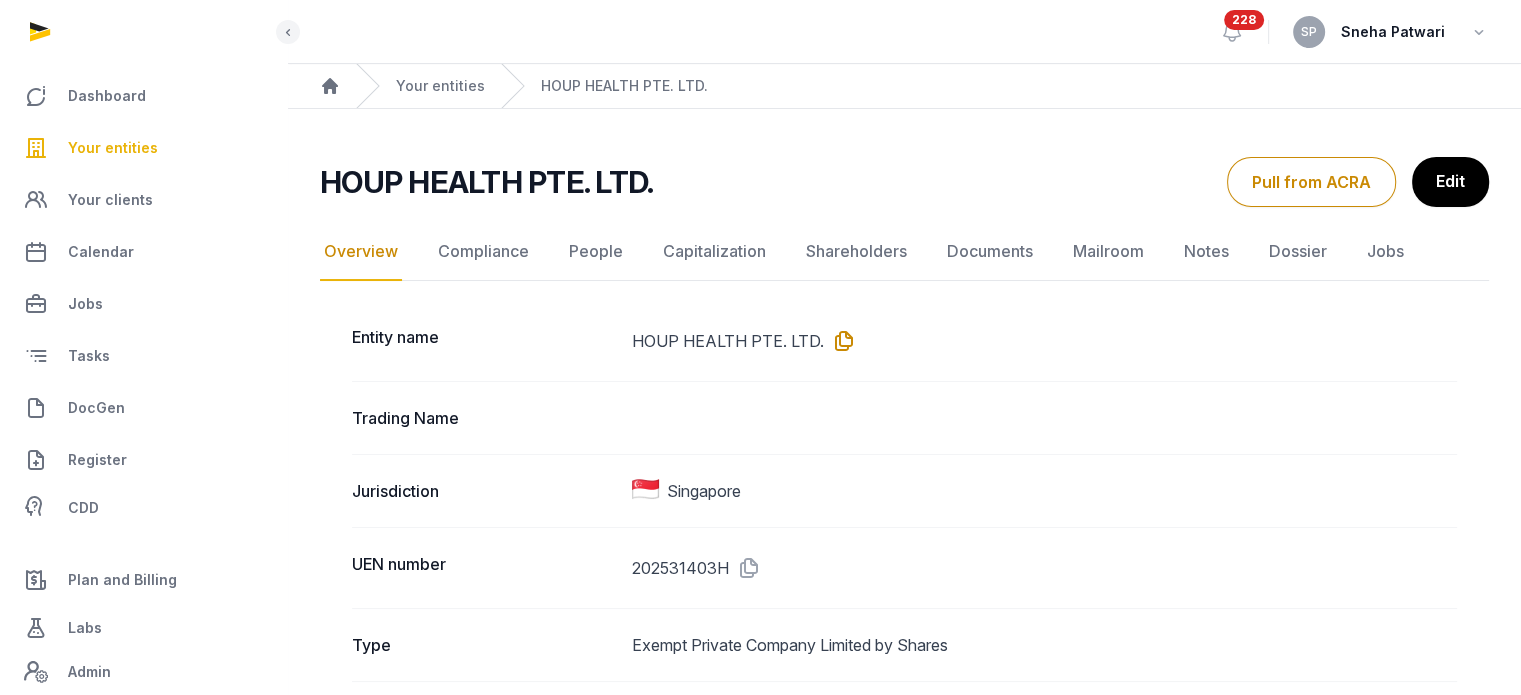 click at bounding box center [840, 341] 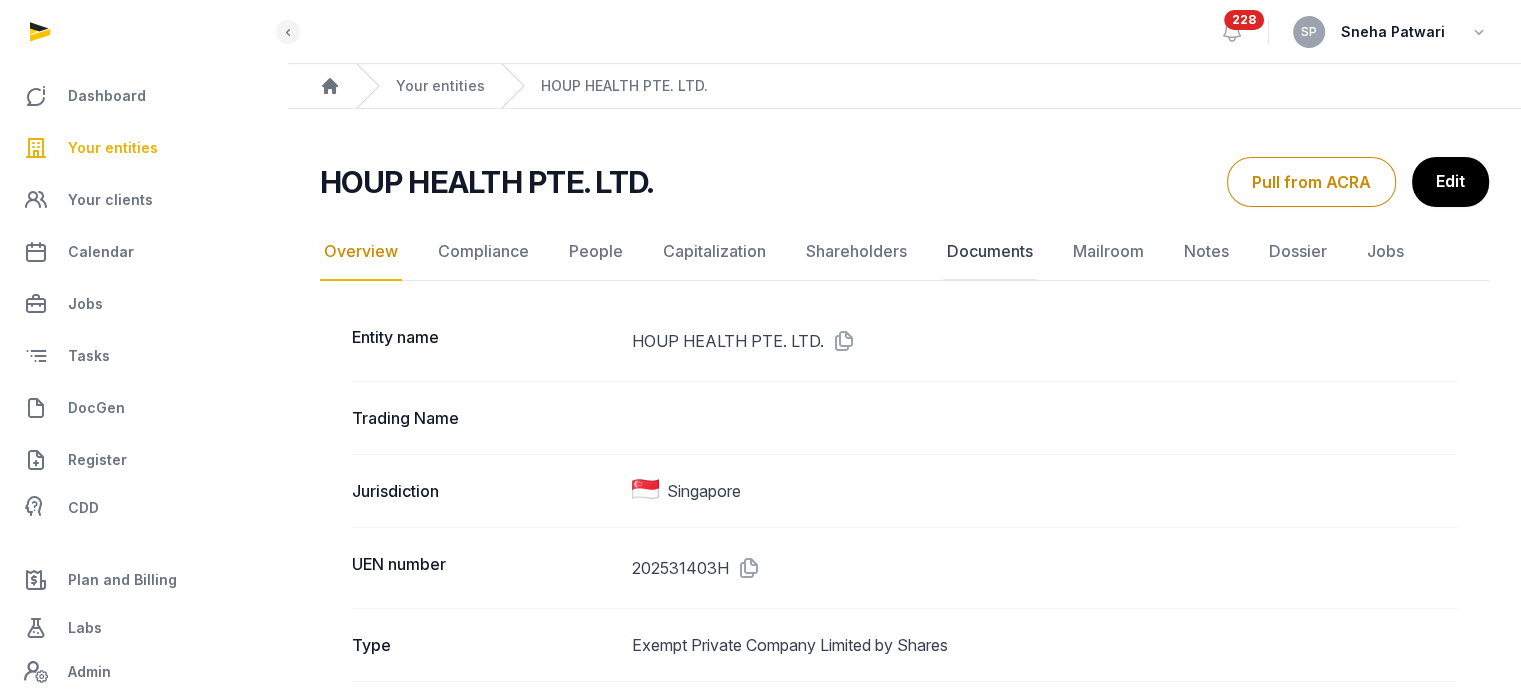click on "Documents" 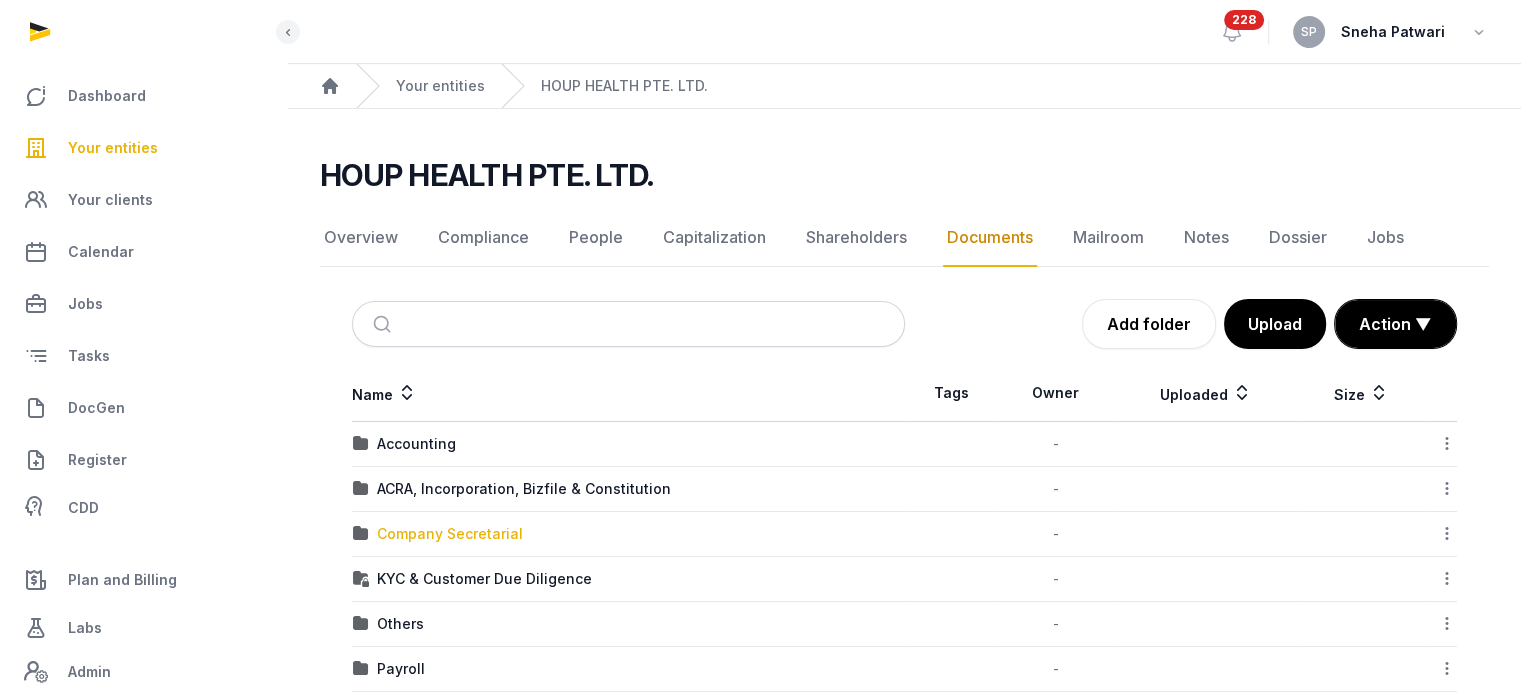 click on "Company Secretarial" at bounding box center (450, 534) 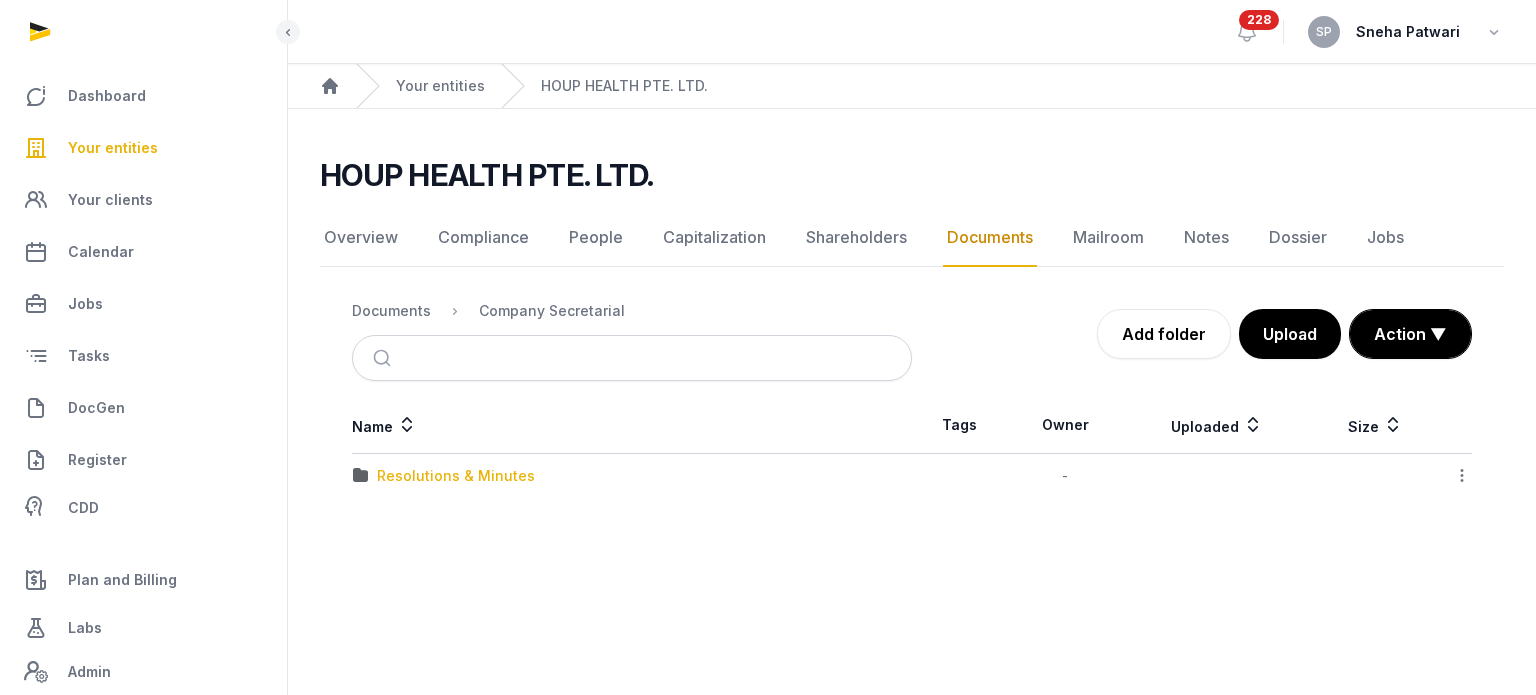 click on "Resolutions & Minutes" at bounding box center [456, 476] 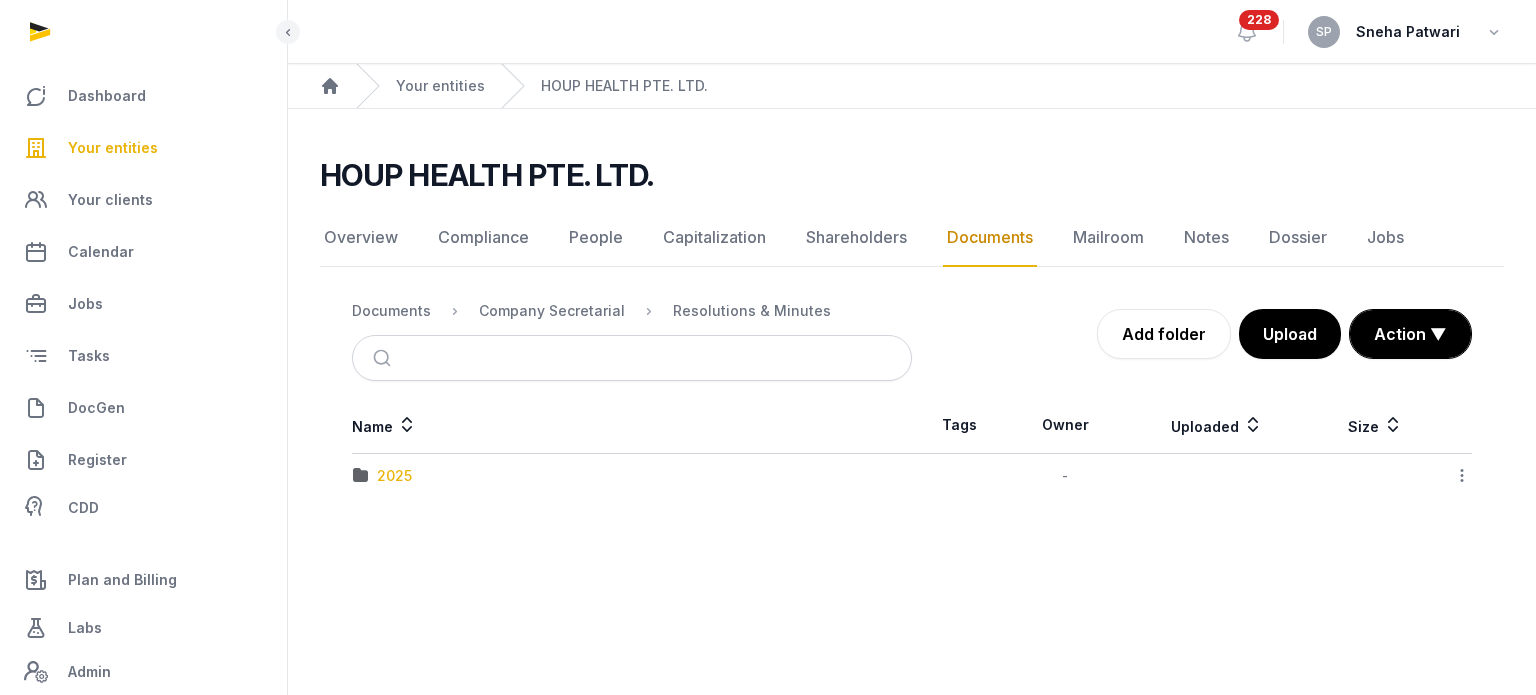 click on "2025" at bounding box center [394, 476] 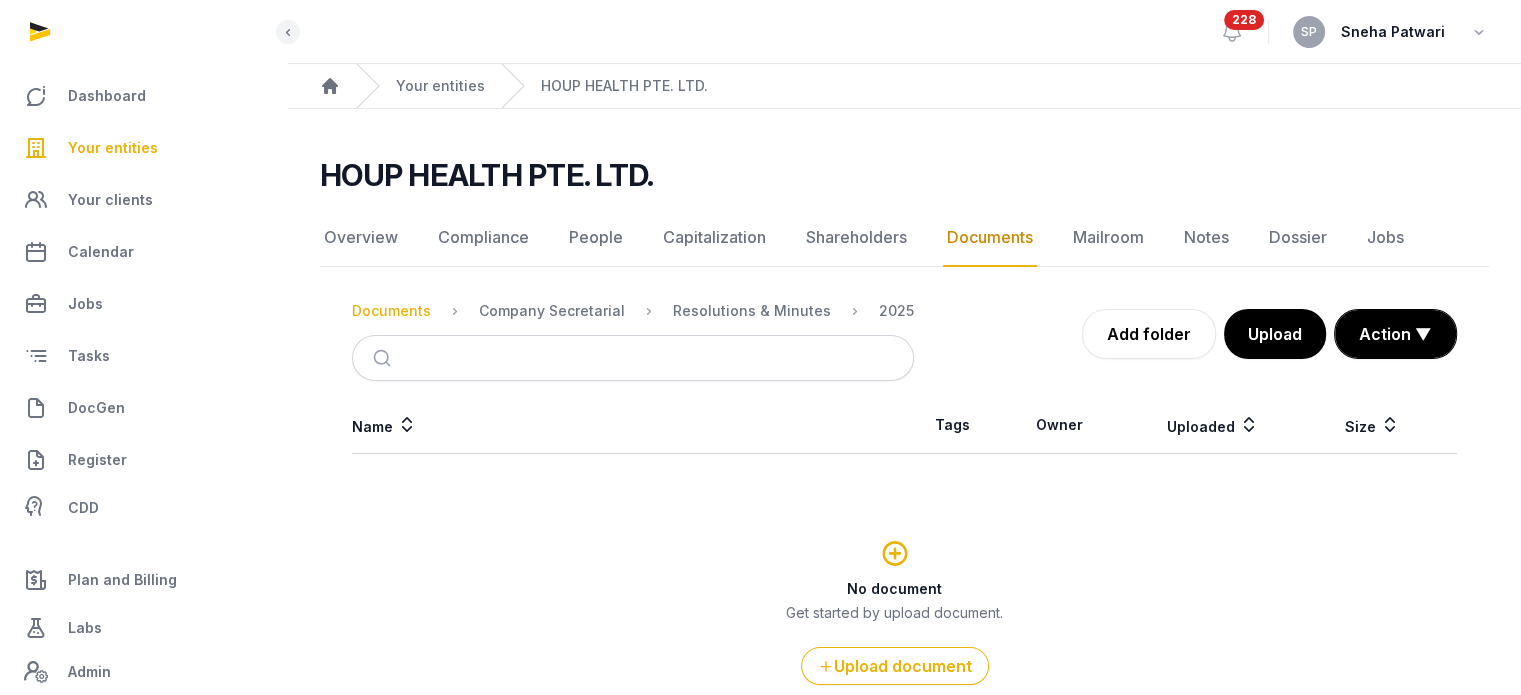 click on "Documents" at bounding box center [391, 311] 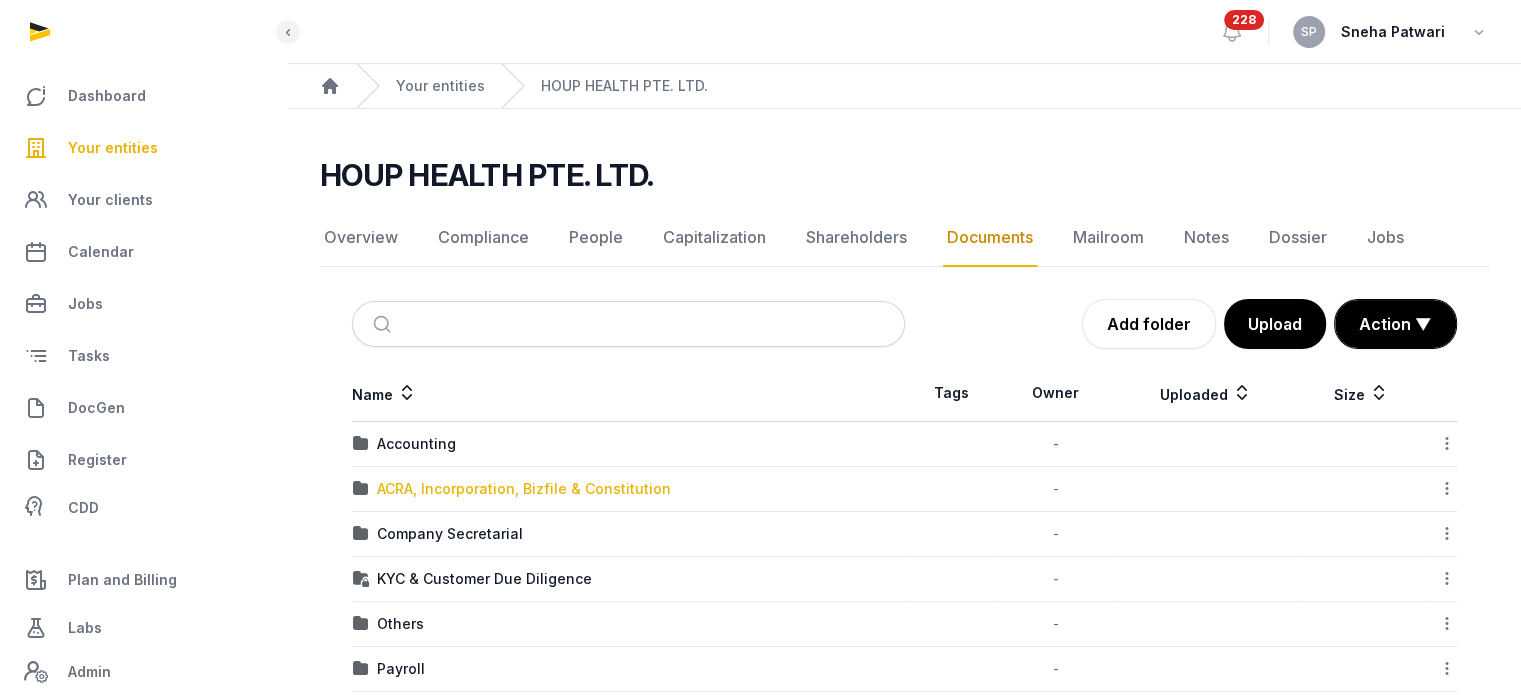 click on "ACRA, Incorporation, Bizfile & Constitution" at bounding box center (524, 489) 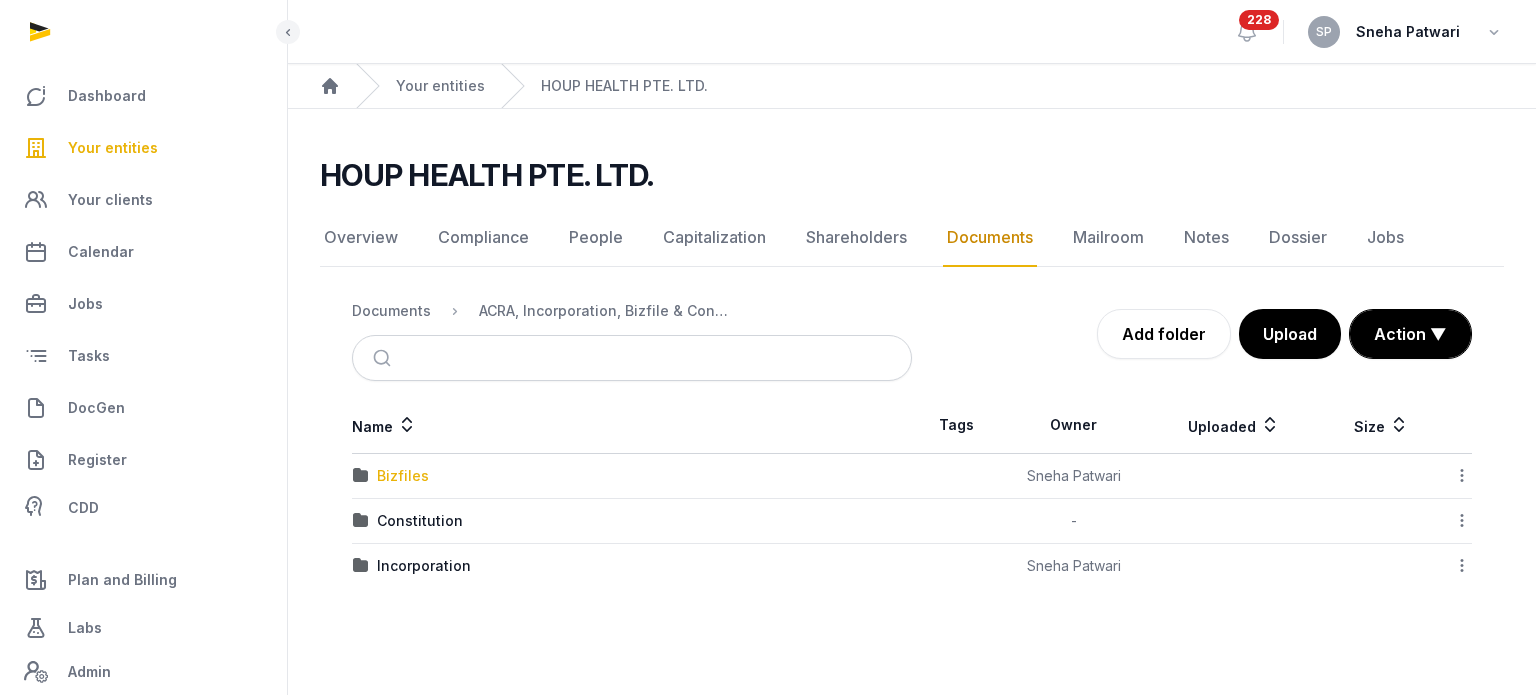 click on "Bizfiles" at bounding box center (403, 476) 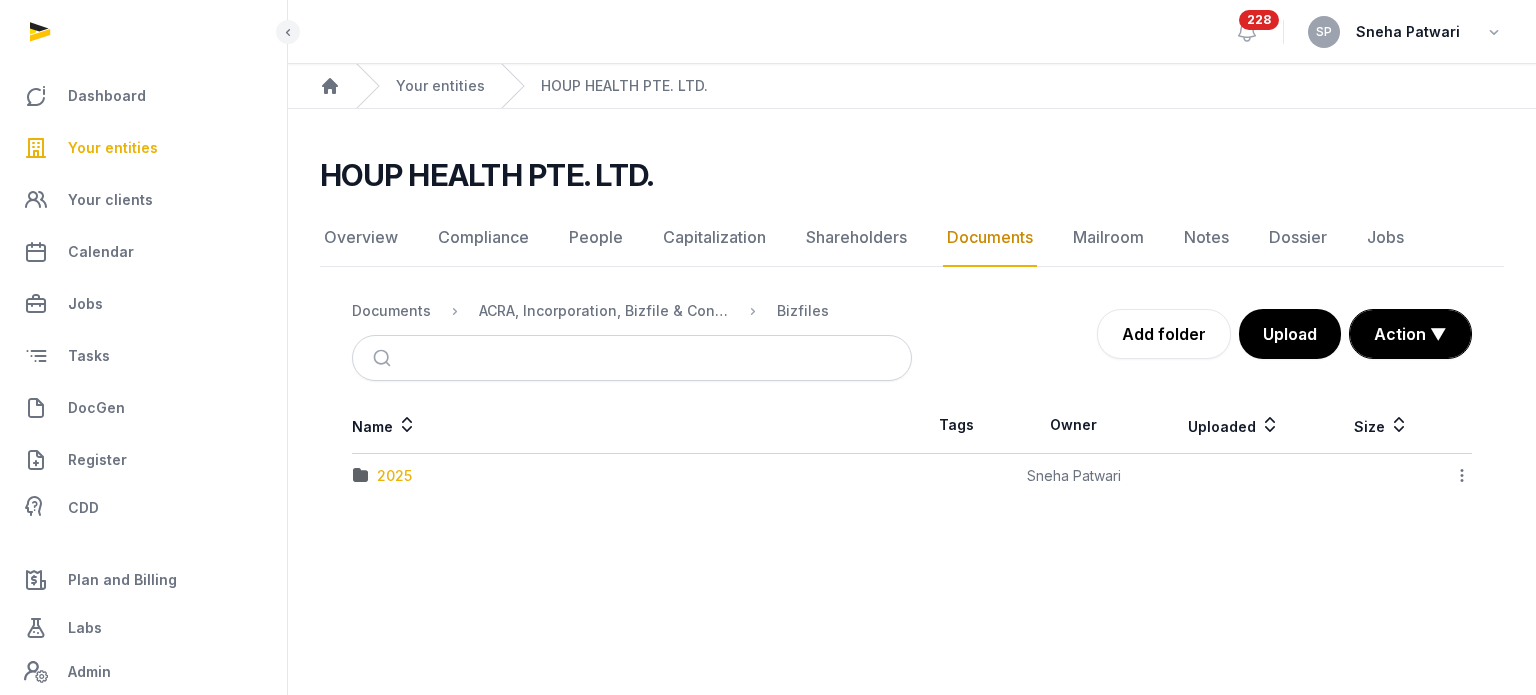 click on "2025" at bounding box center (394, 476) 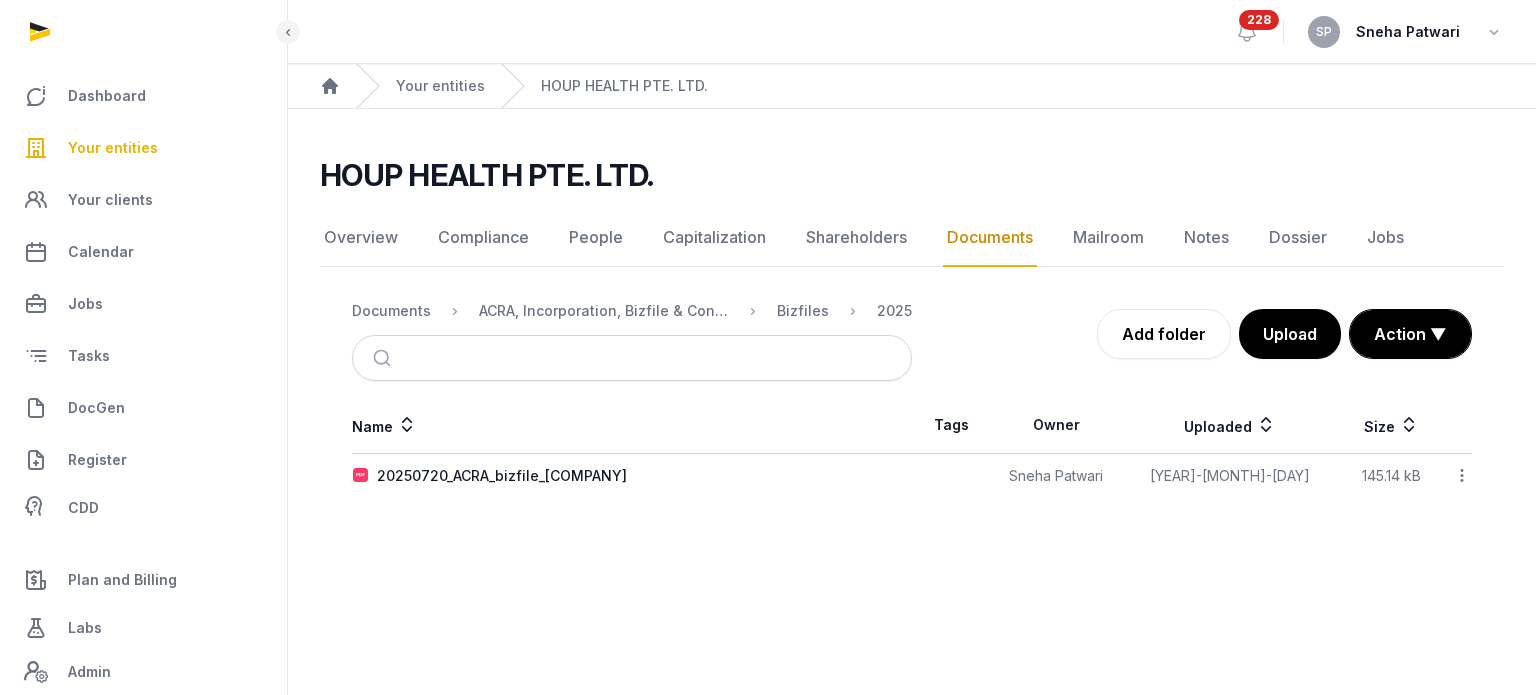 click 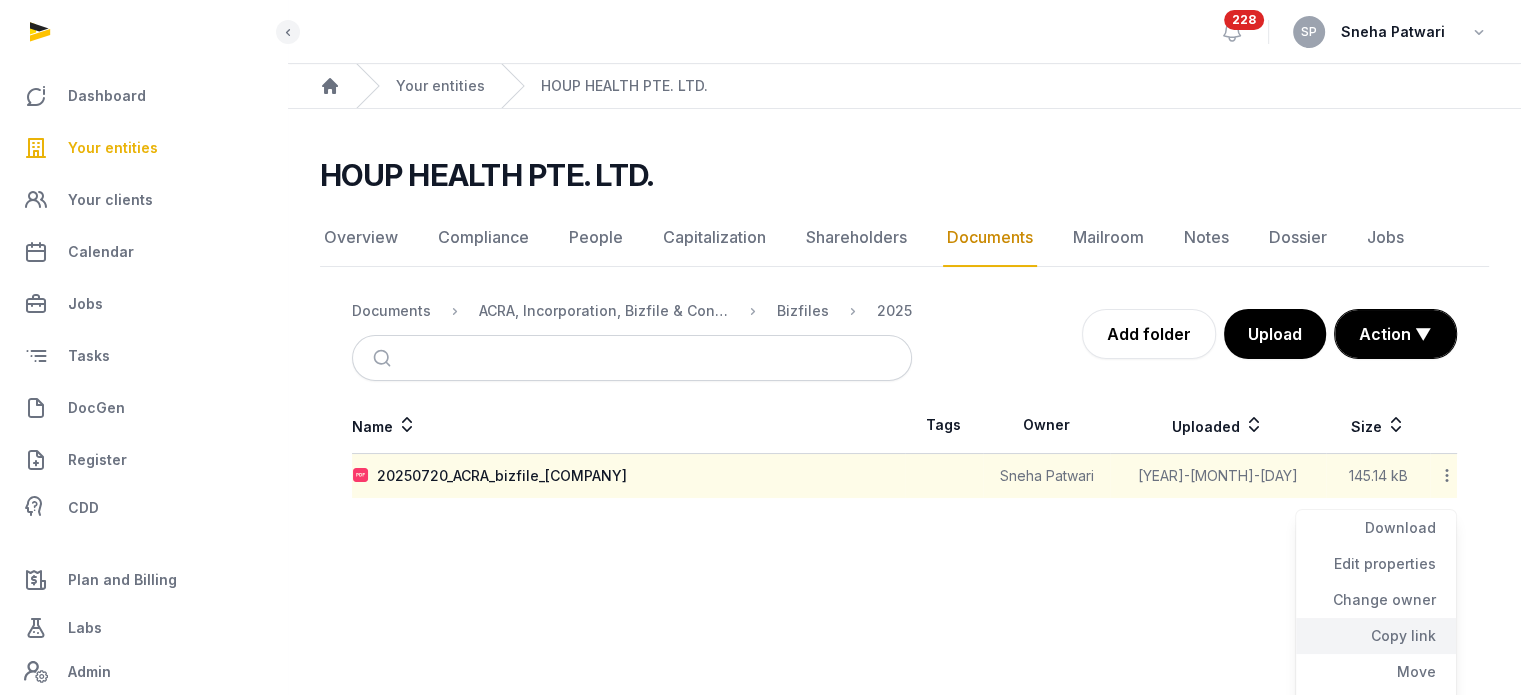 click on "Copy link" 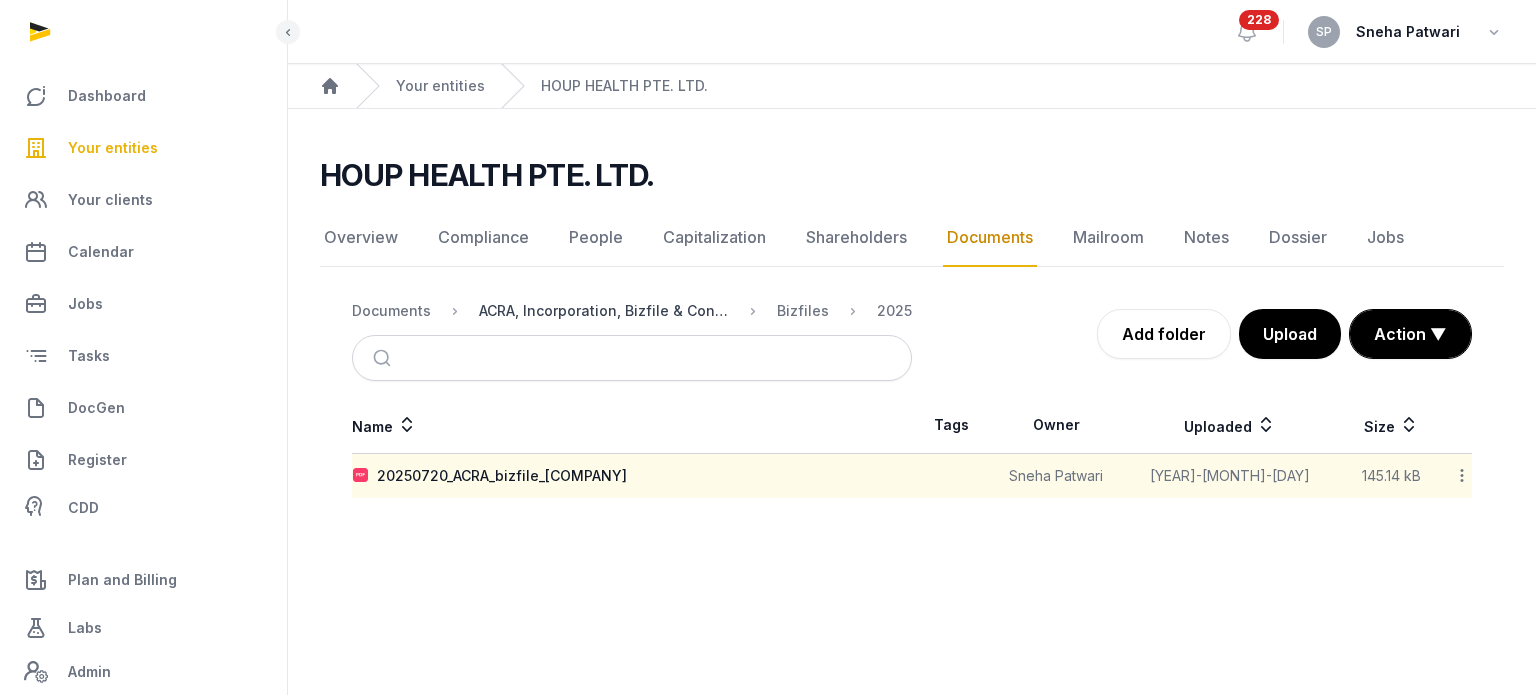 click on "ACRA, Incorporation, Bizfile & Constitution" at bounding box center (604, 311) 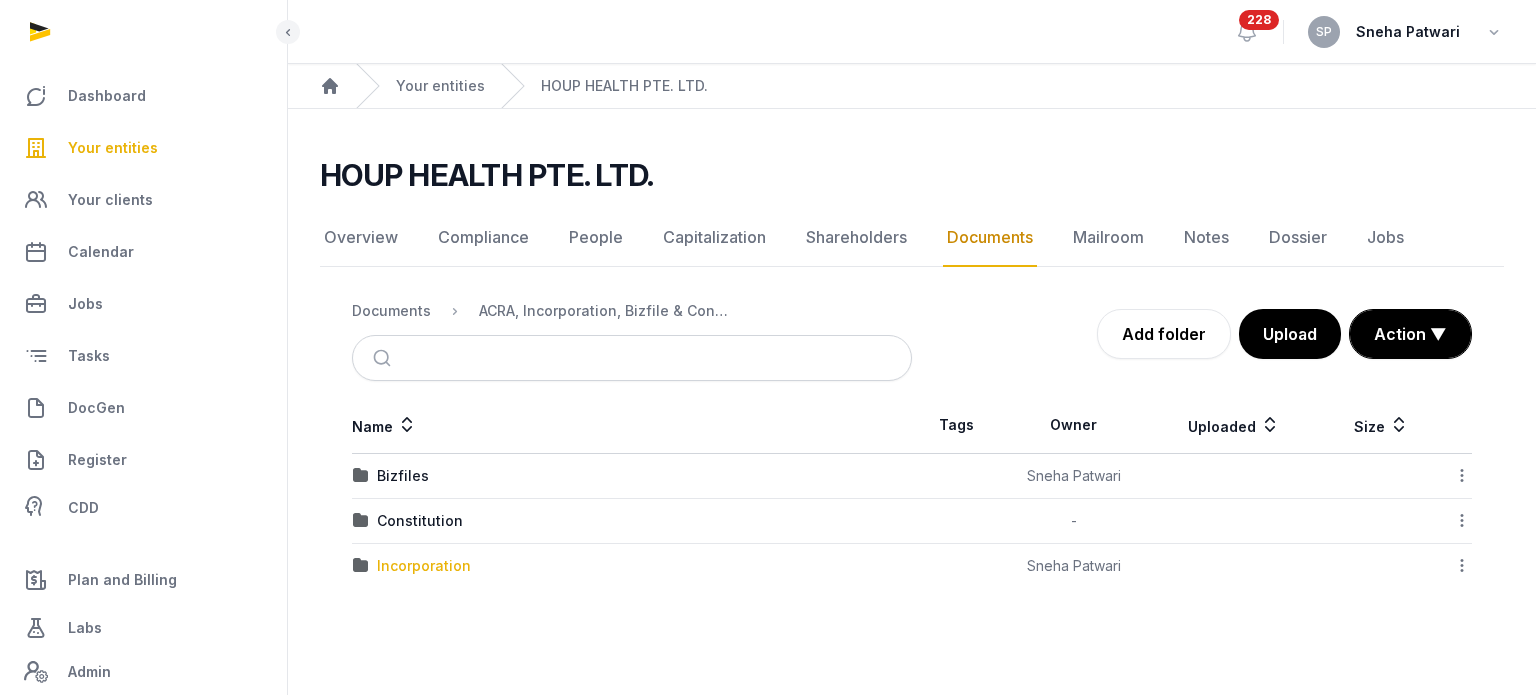 click on "Incorporation" at bounding box center [424, 566] 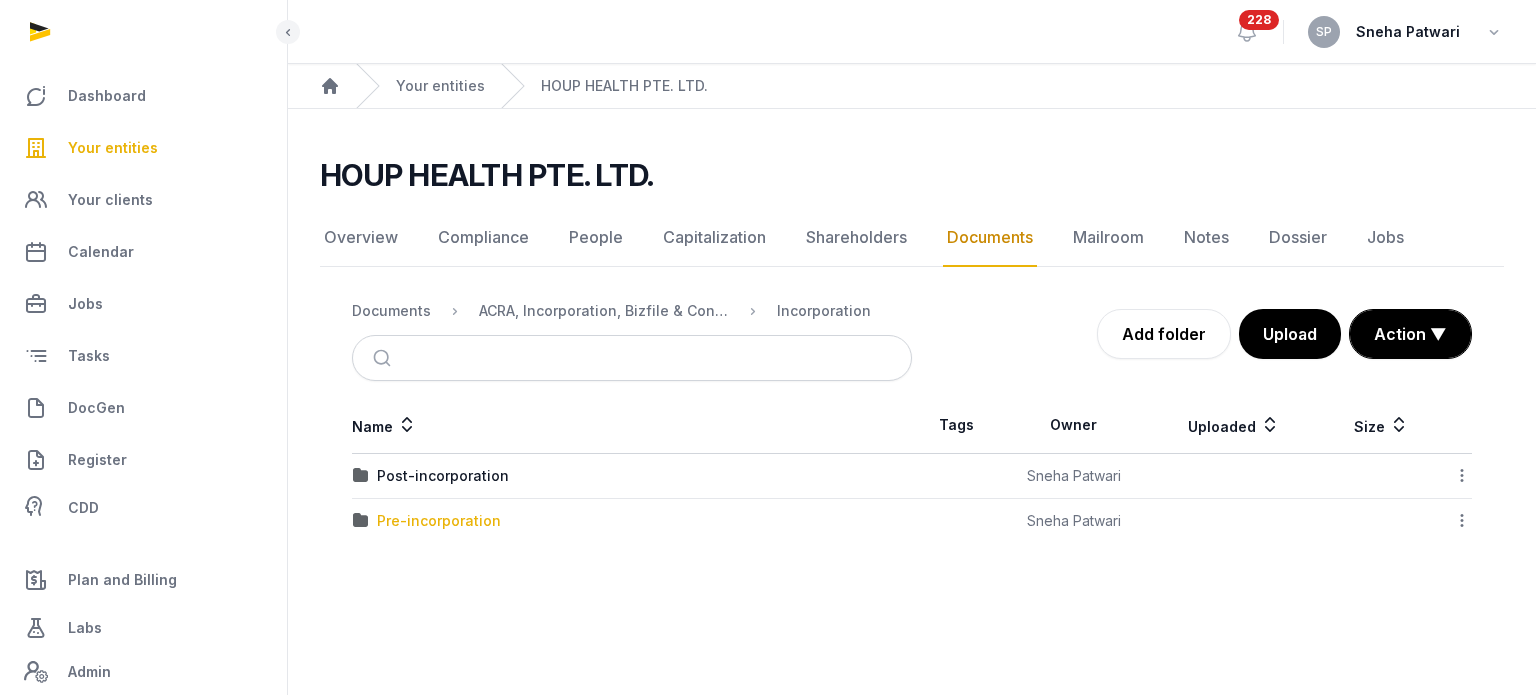 click on "Pre-incorporation" at bounding box center (439, 521) 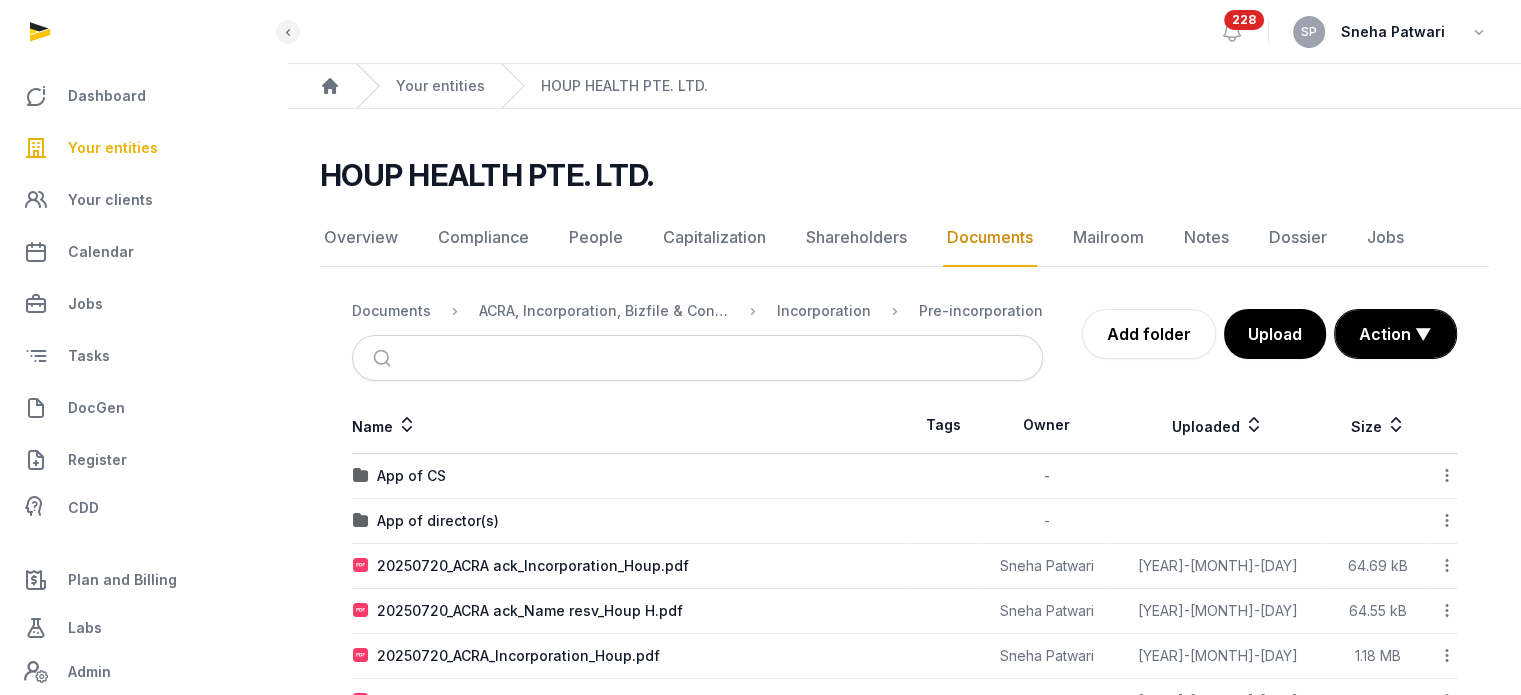 click on "Incorporation" at bounding box center [808, 311] 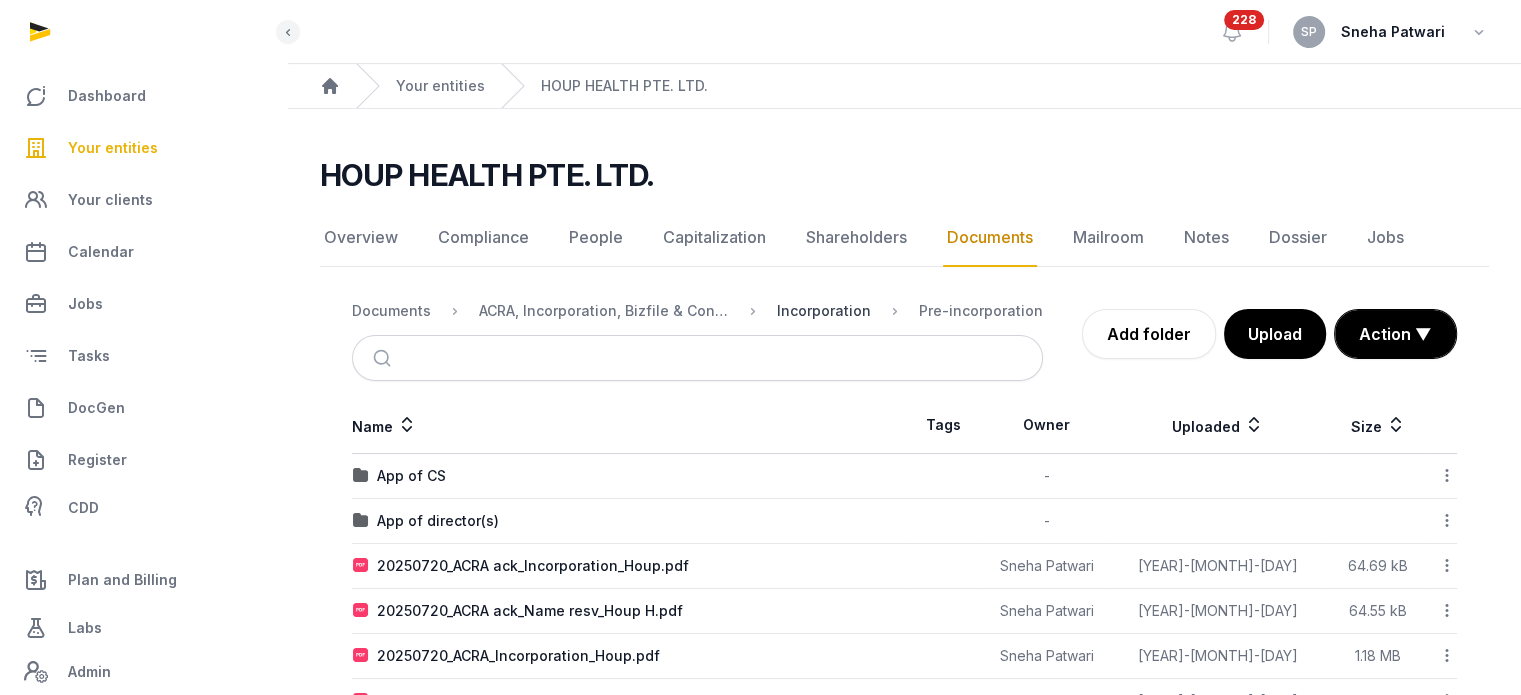 click on "Incorporation" at bounding box center [824, 311] 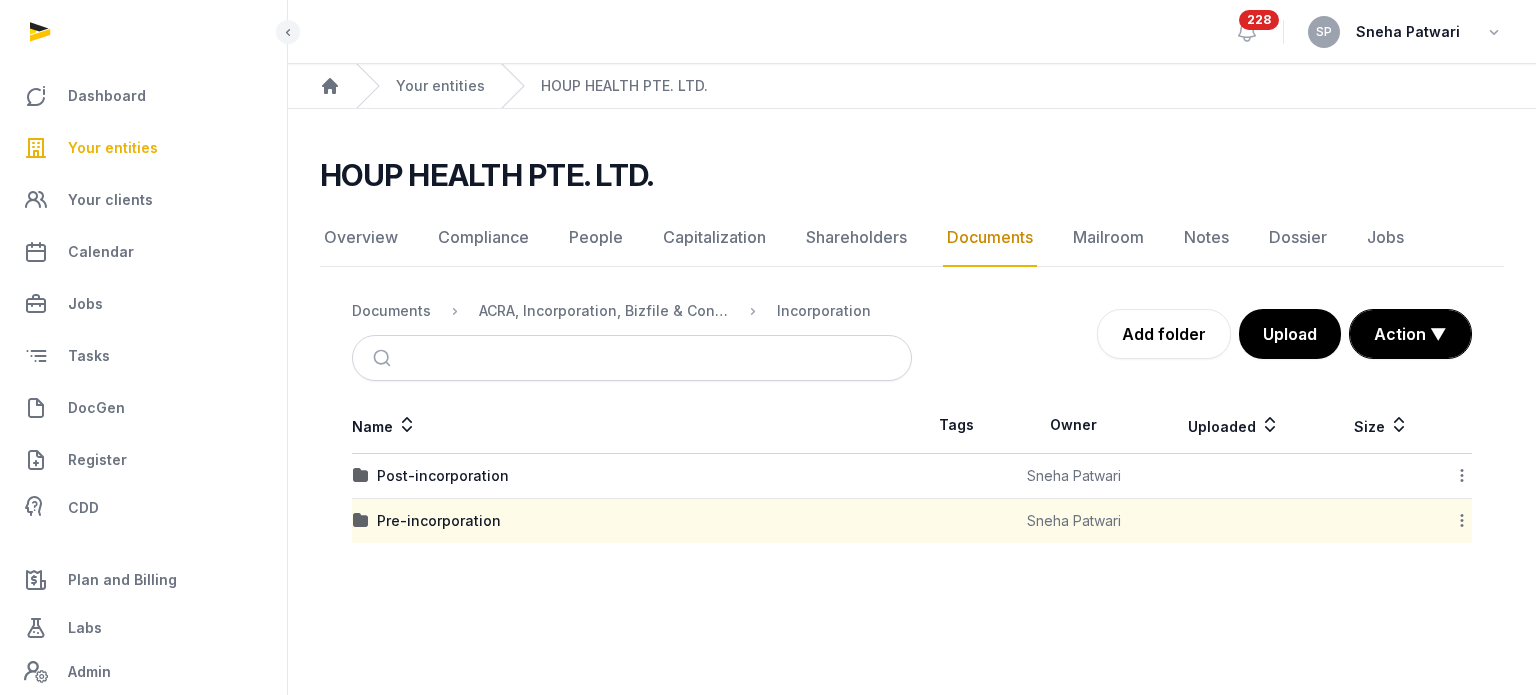 click at bounding box center (1457, 521) 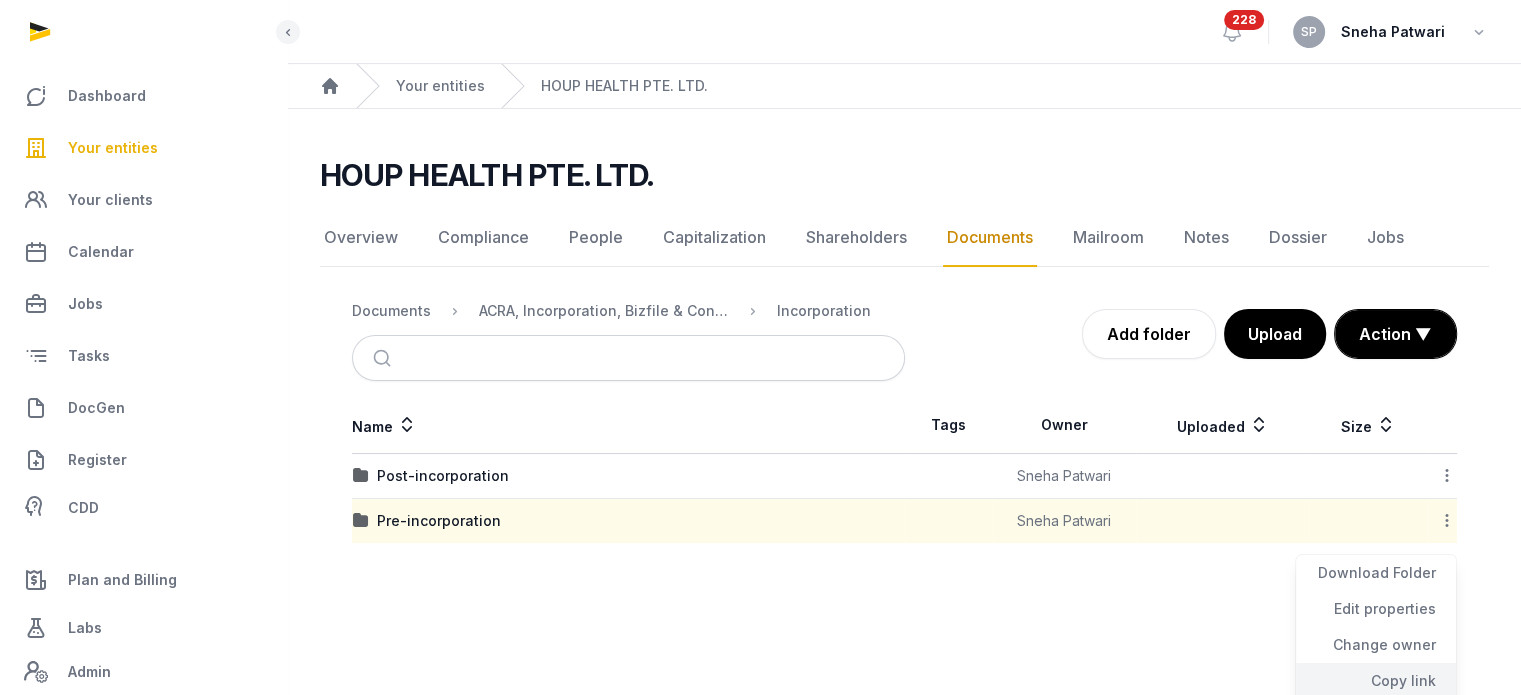 click on "Copy link" 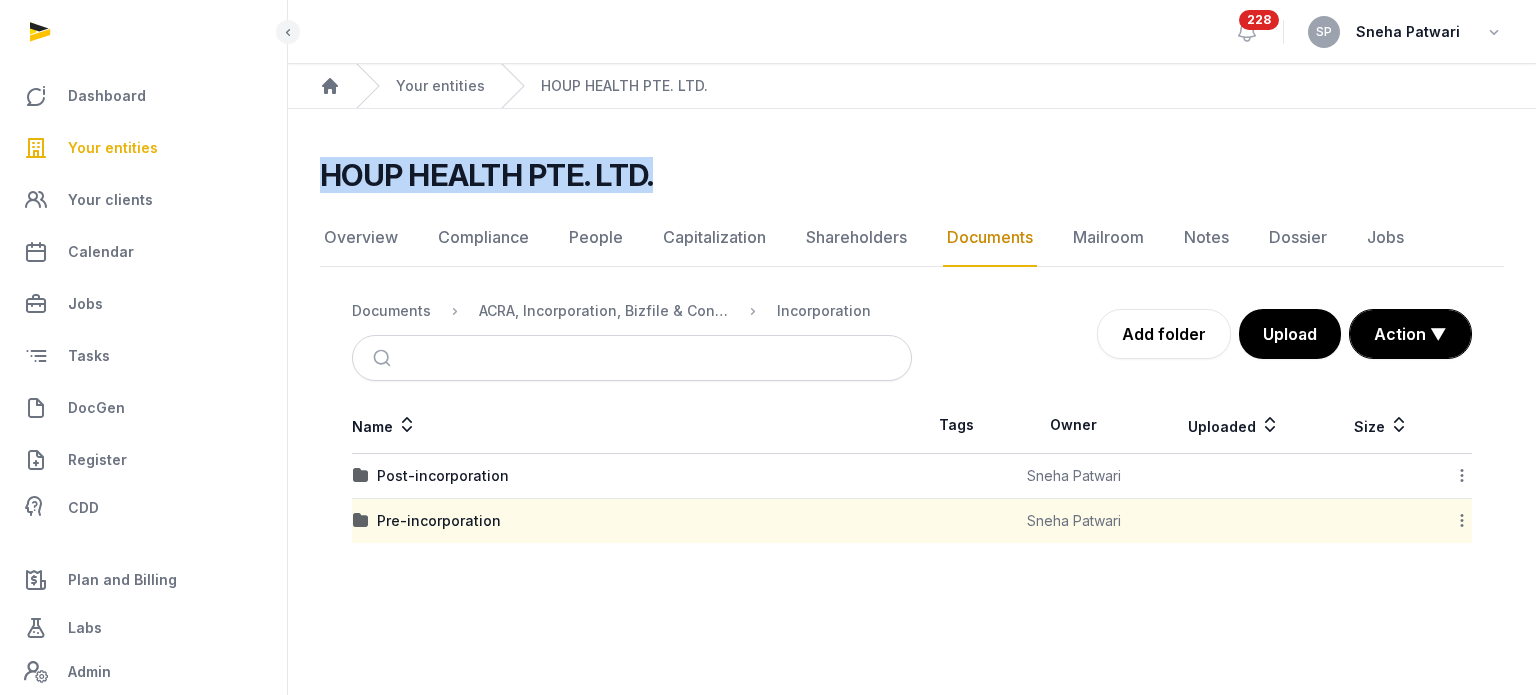 drag, startPoint x: 708, startPoint y: 167, endPoint x: 309, endPoint y: 156, distance: 399.1516 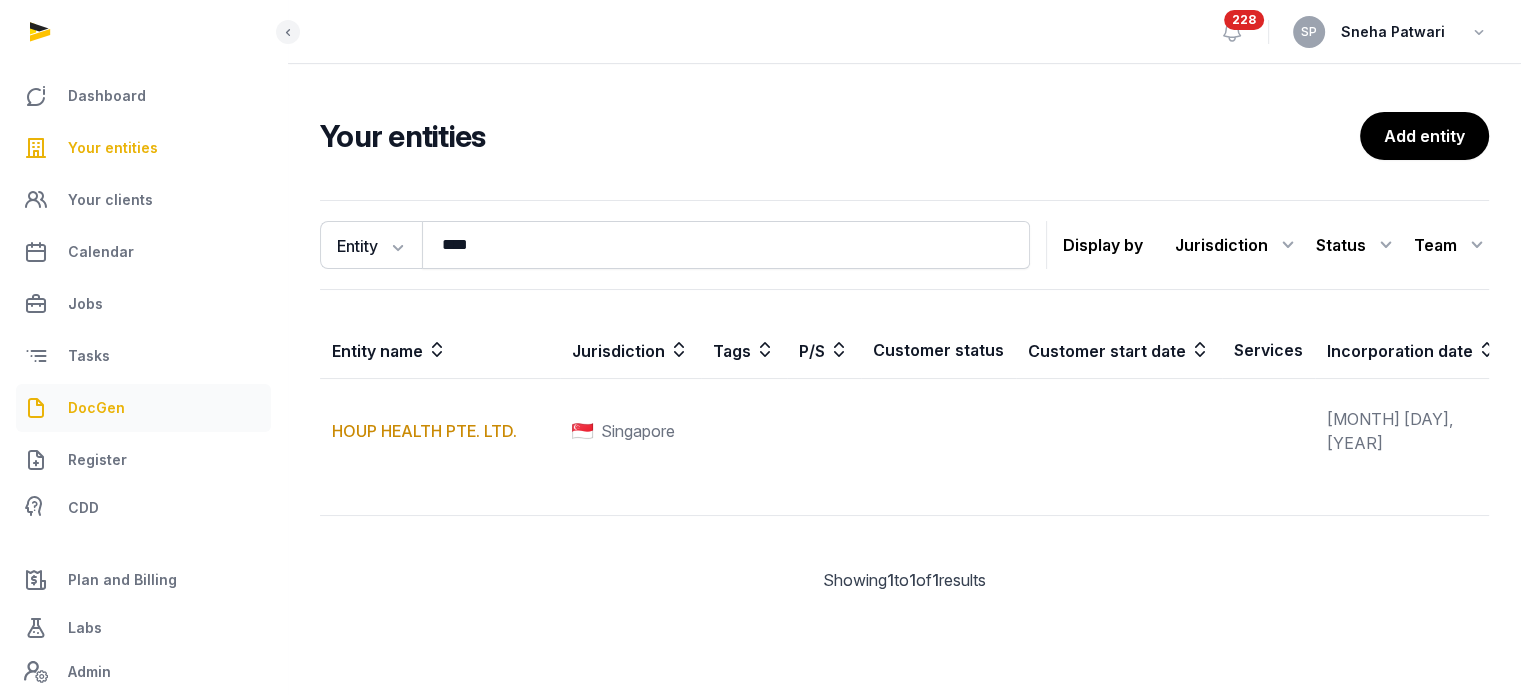 click on "DocGen" at bounding box center (143, 408) 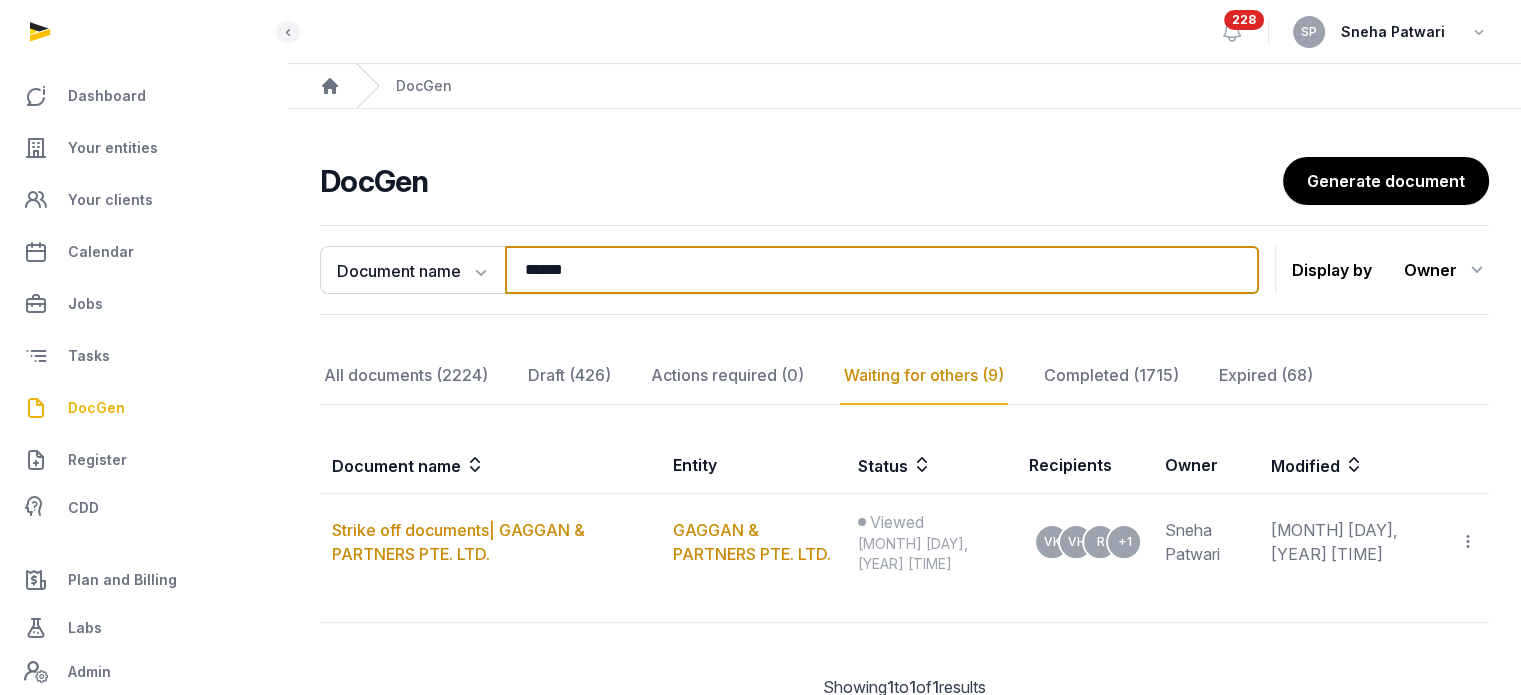 click on "******" at bounding box center [882, 270] 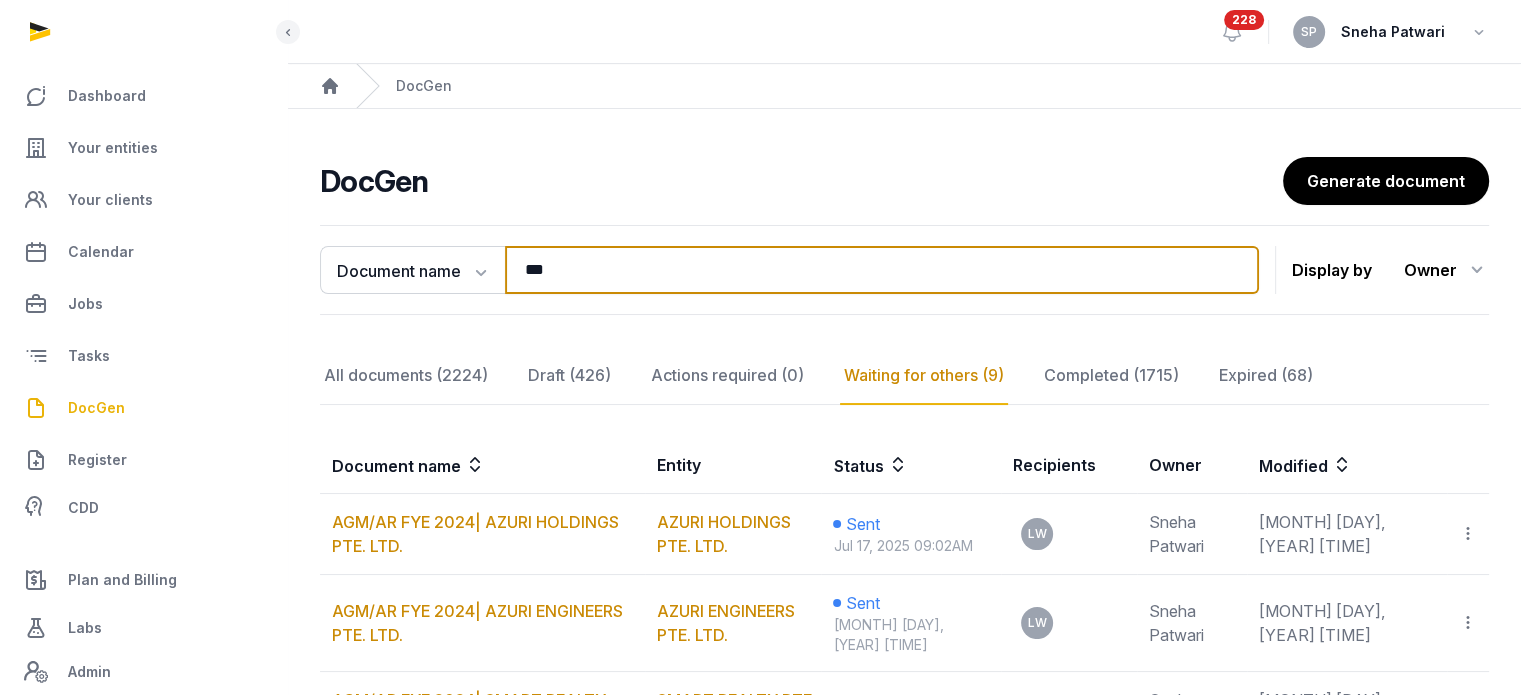type on "***" 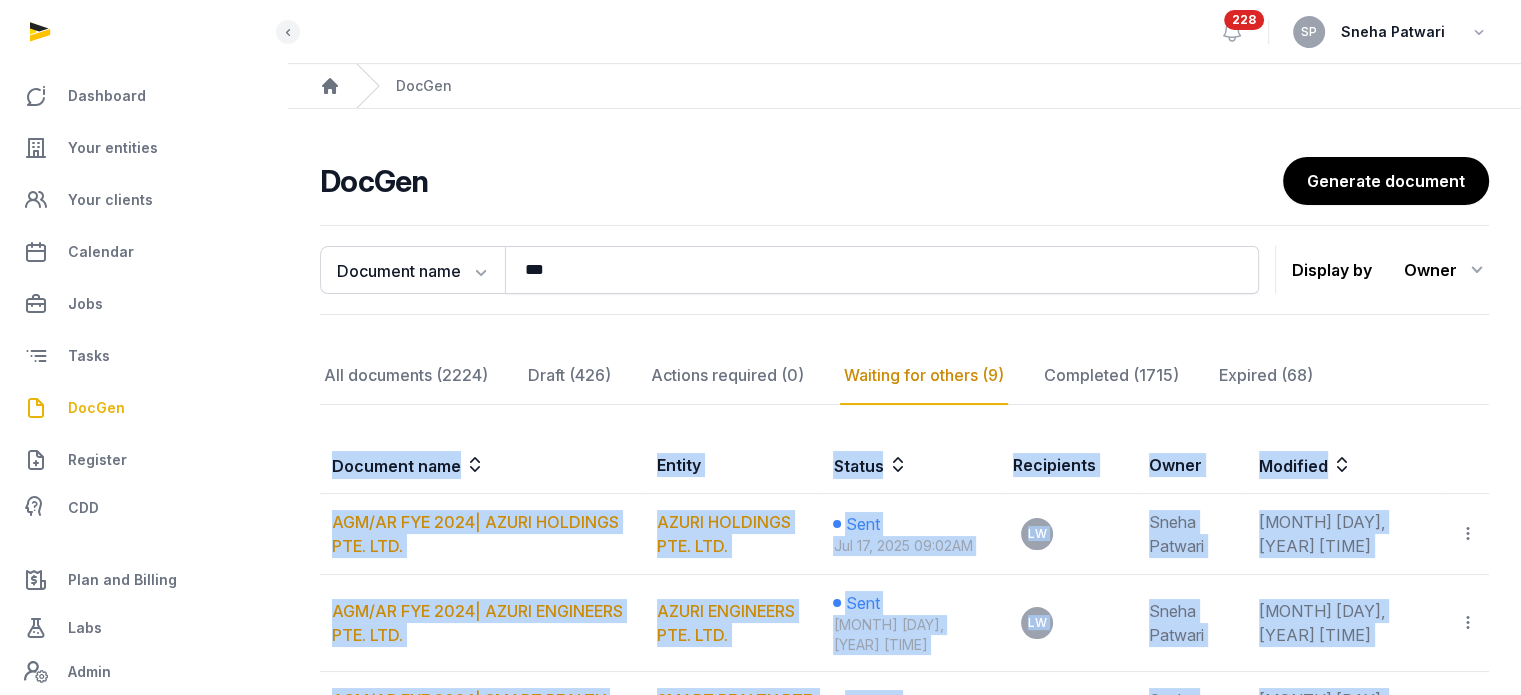 drag, startPoint x: 1520, startPoint y: 405, endPoint x: 1535, endPoint y: 629, distance: 224.50166 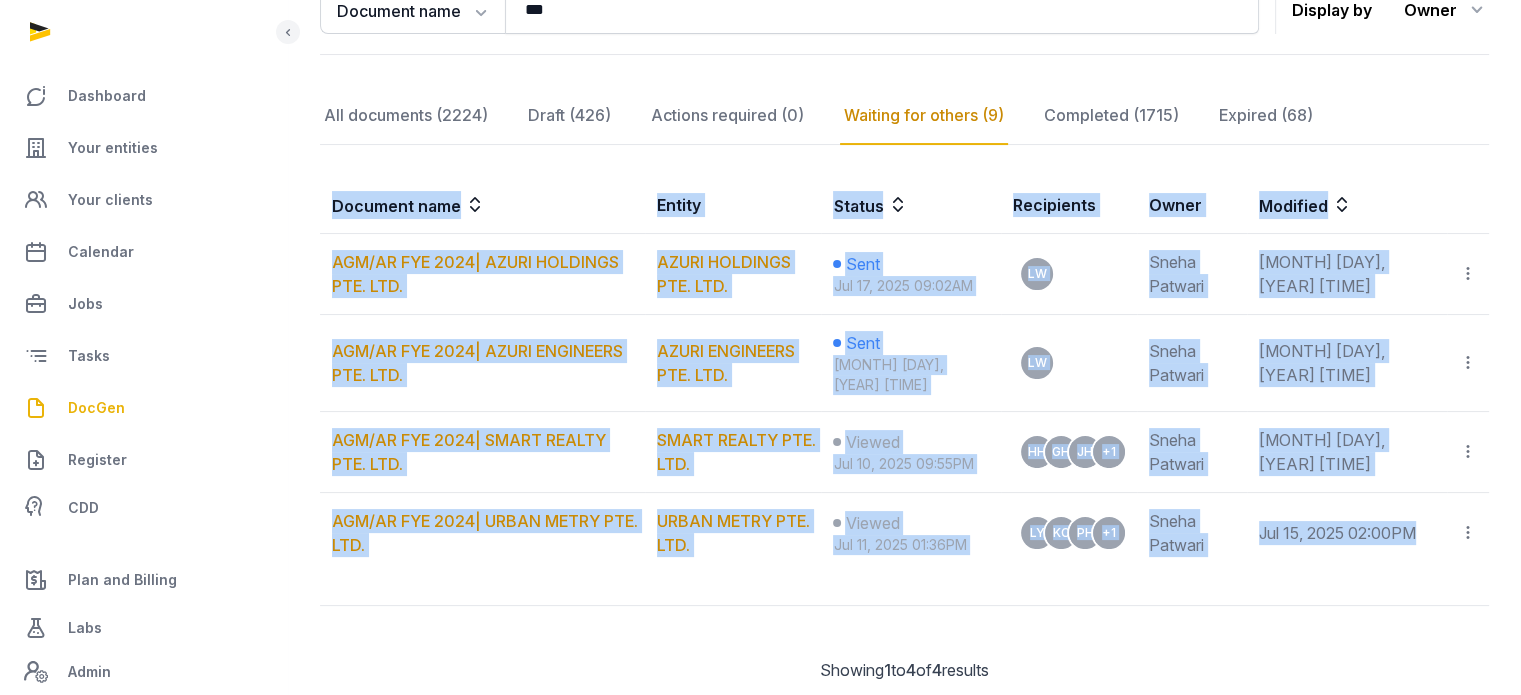 scroll, scrollTop: 360, scrollLeft: 0, axis: vertical 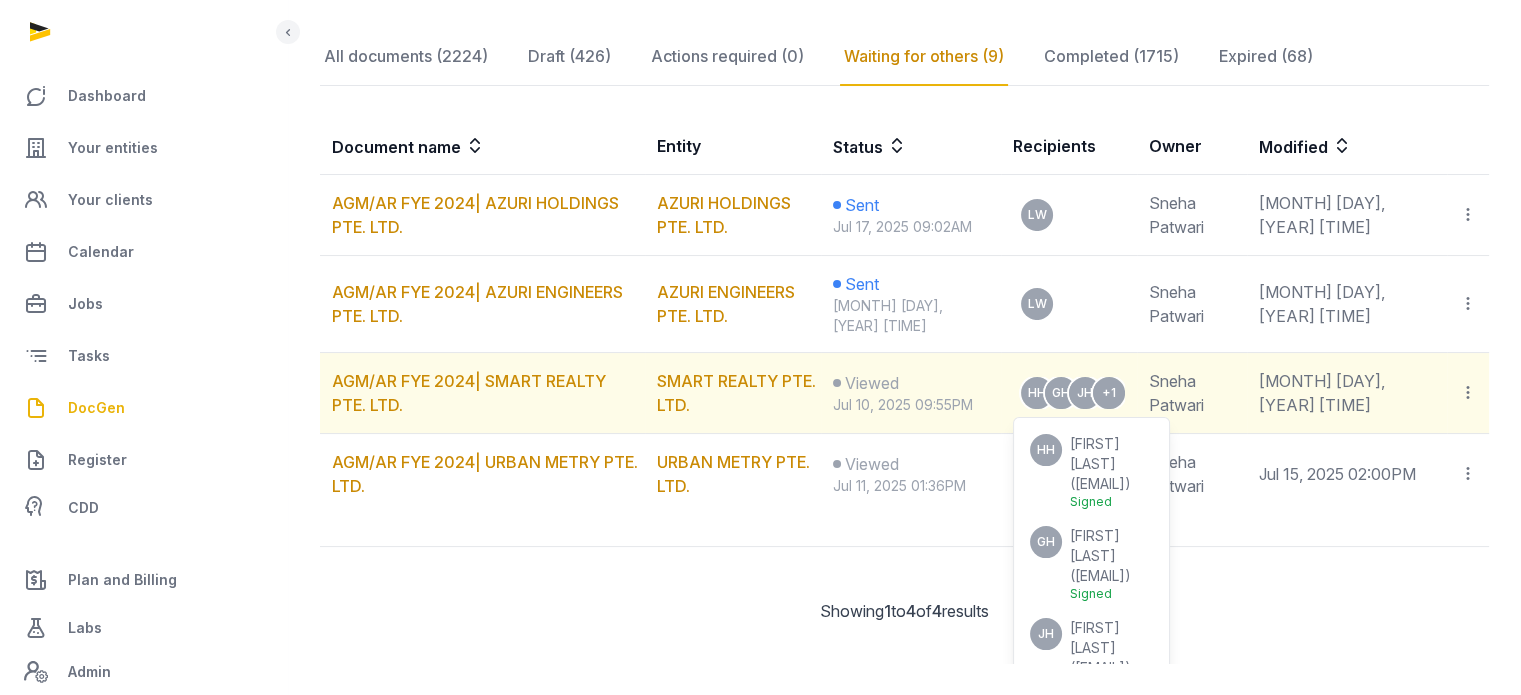 click on "Signed" at bounding box center [1111, 686] 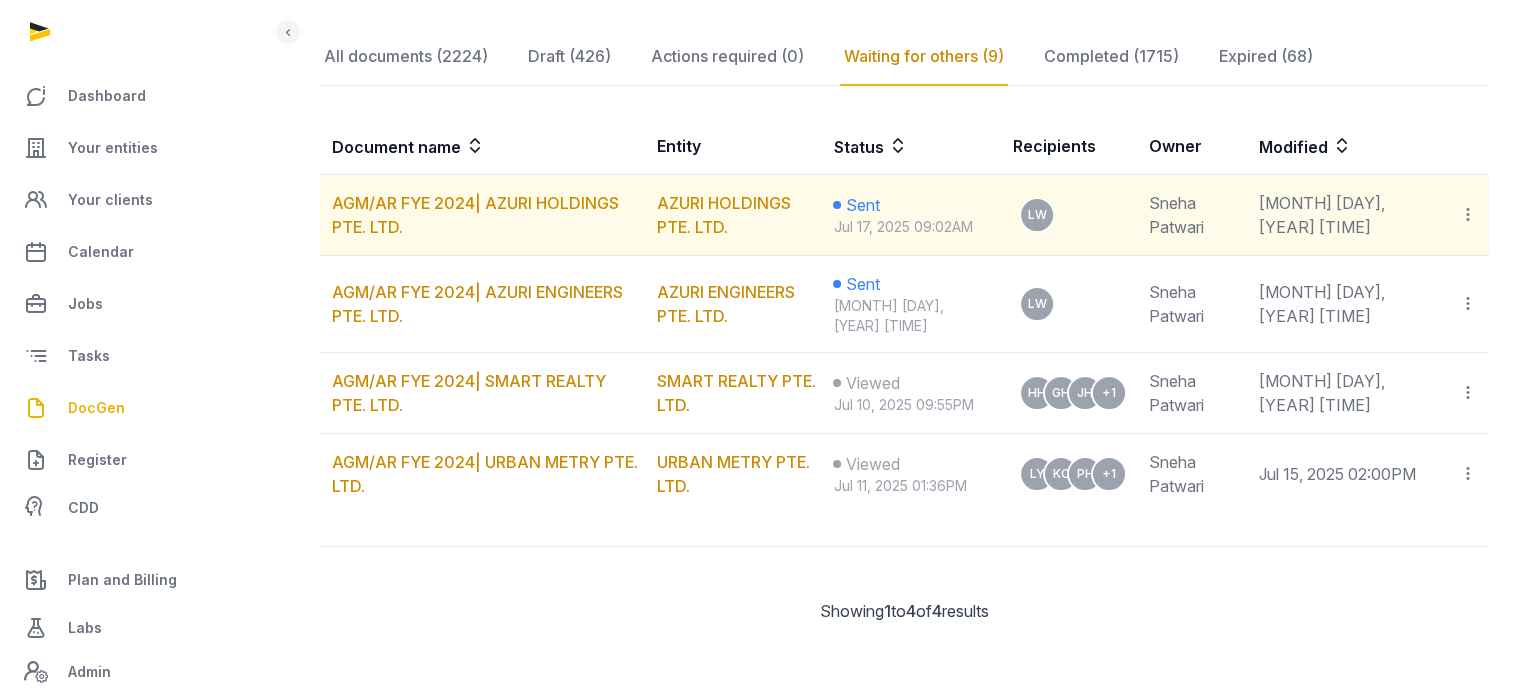scroll, scrollTop: 0, scrollLeft: 0, axis: both 